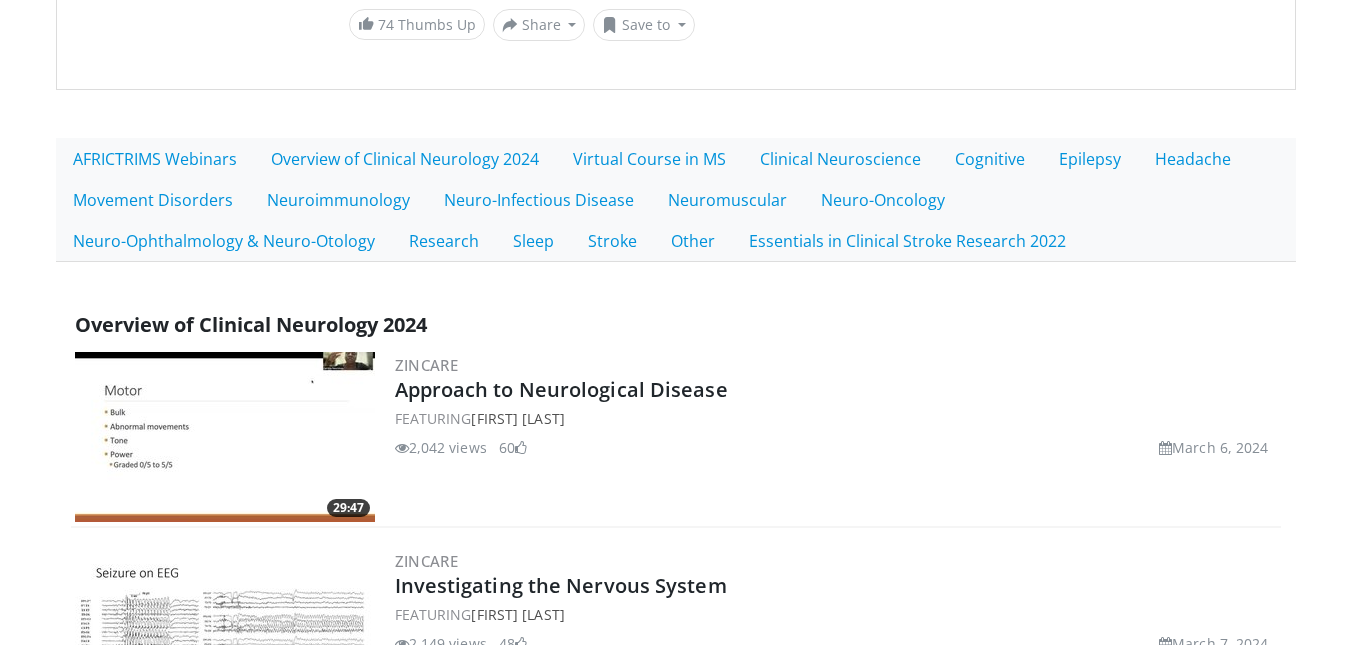scroll, scrollTop: 0, scrollLeft: 0, axis: both 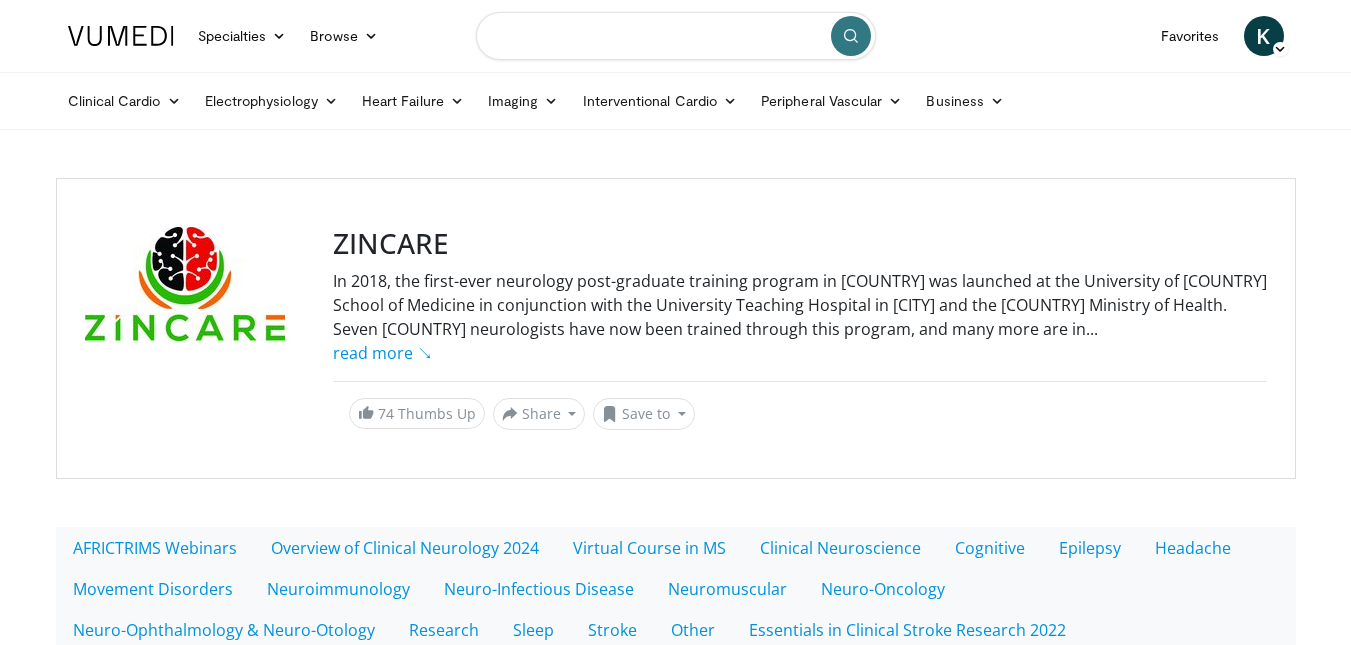 click at bounding box center (676, 36) 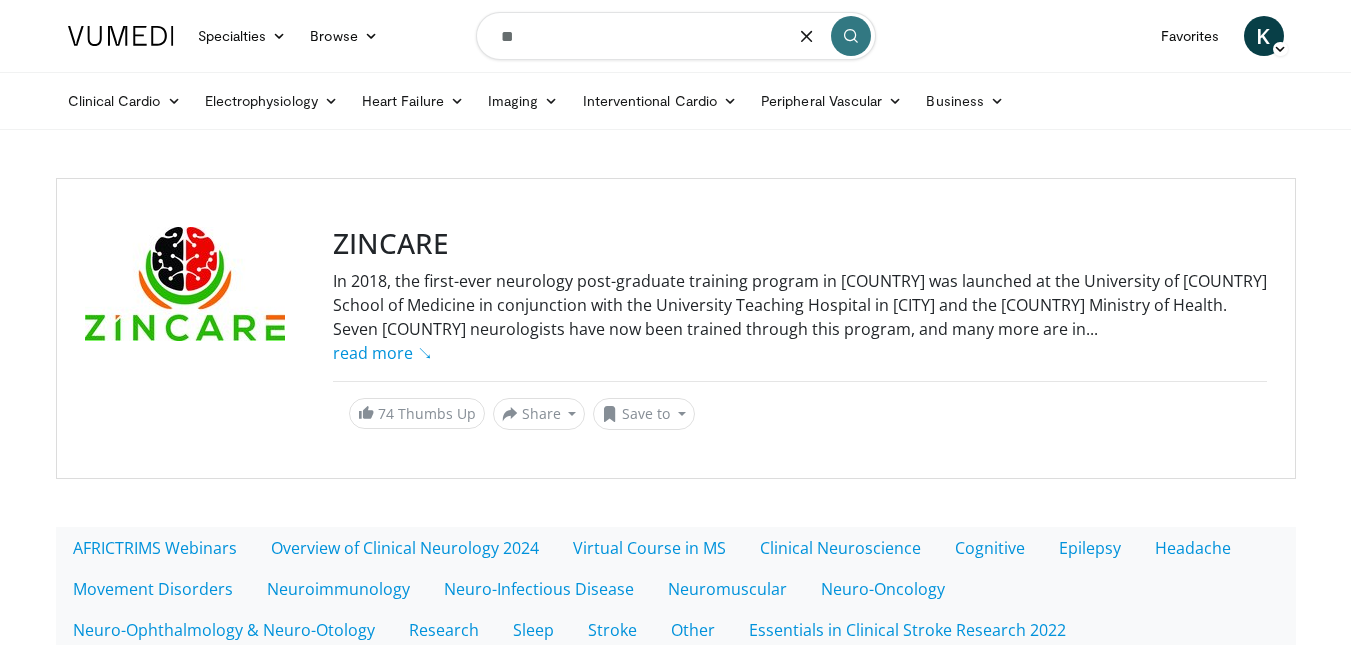 type on "***" 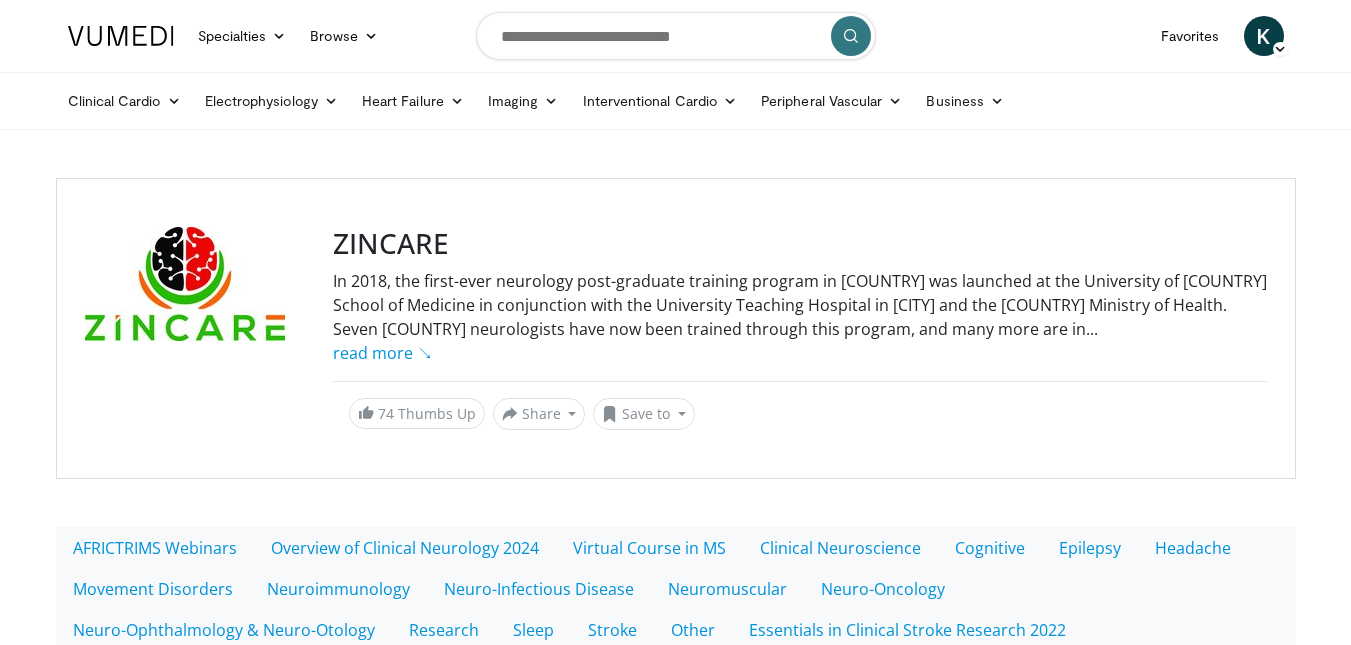 click on "Specialties
Adult & Family Medicine
Allergy, Asthma, Immunology
Anesthesiology
Cardiology
Dental
Dermatology
Endocrinology
Gastroenterology & Hepatology
General Surgery
Hematology & Oncology
Infectious Disease
Nephrology
Neurology
Neurosurgery
Obstetrics & Gynecology
Ophthalmology
Oral Maxillofacial
Orthopaedics
Otolaryngology
Pediatrics
Plastic Surgery
Podiatry
Psychiatry
Pulmonology
Radiation Oncology
Radiology
Rheumatology
Urology" at bounding box center [675, 1899] 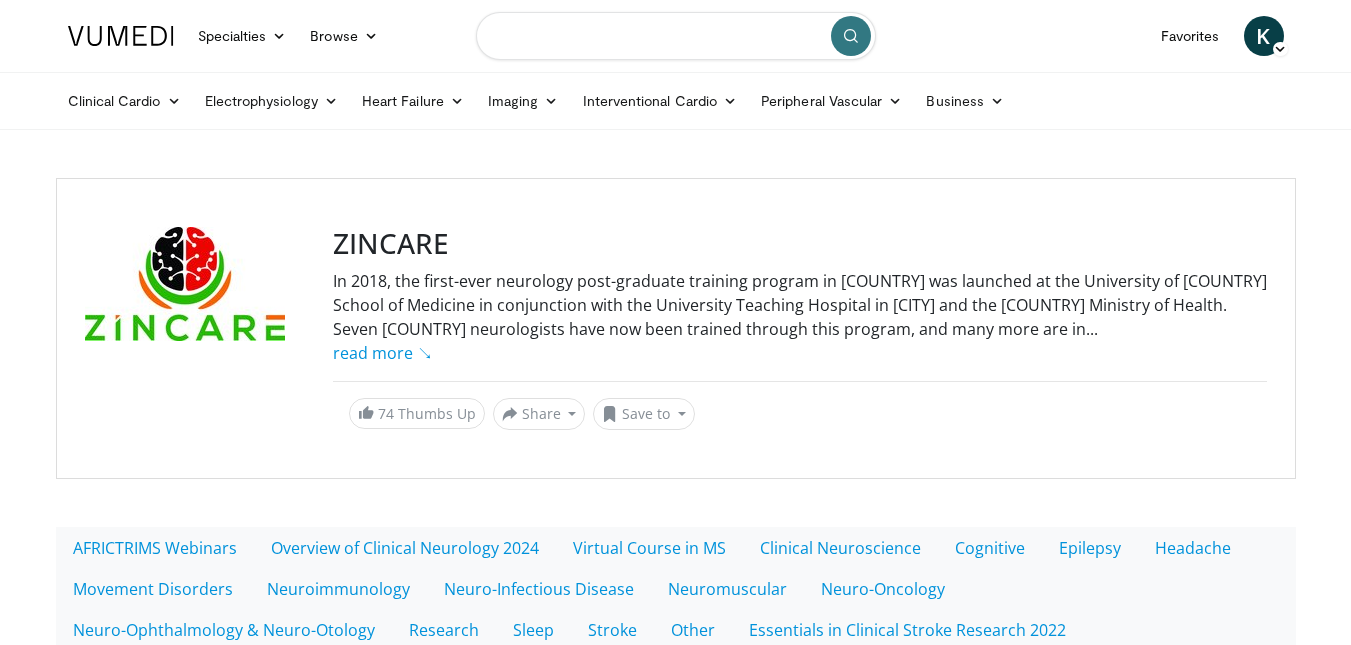 click at bounding box center [676, 36] 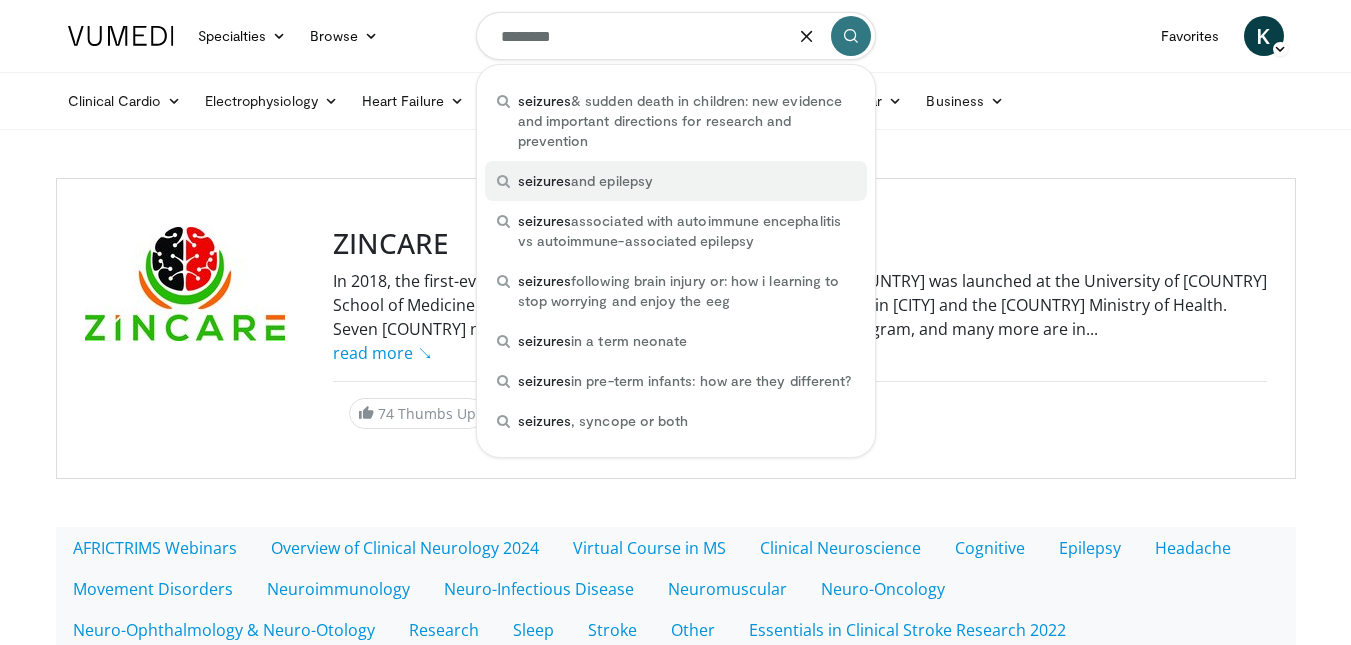 click on "seizures" at bounding box center [545, 180] 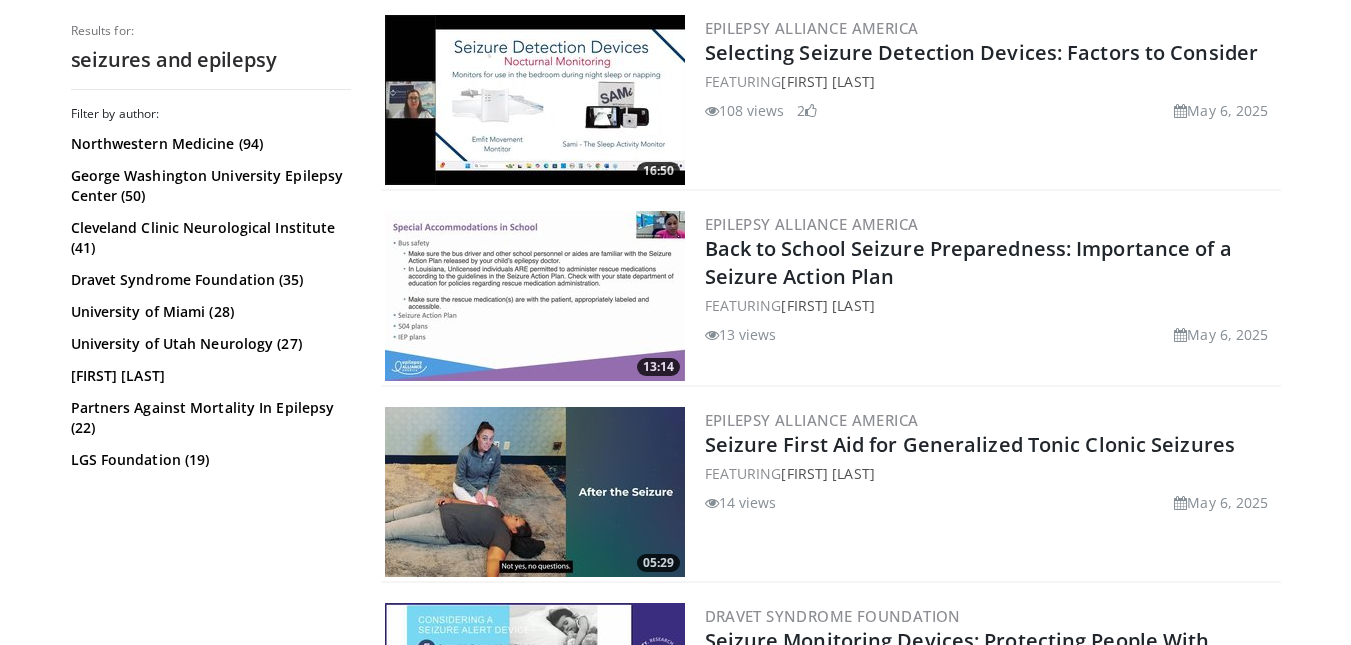 scroll, scrollTop: 0, scrollLeft: 0, axis: both 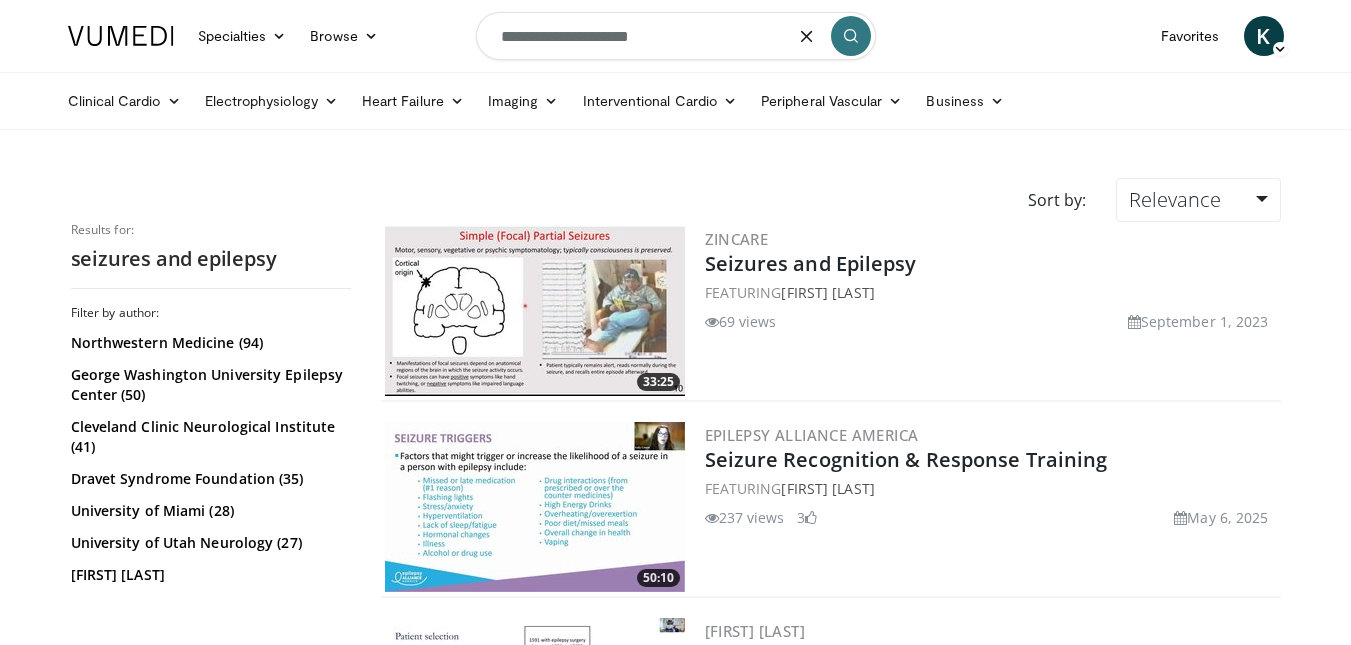 click on "**********" at bounding box center [676, 36] 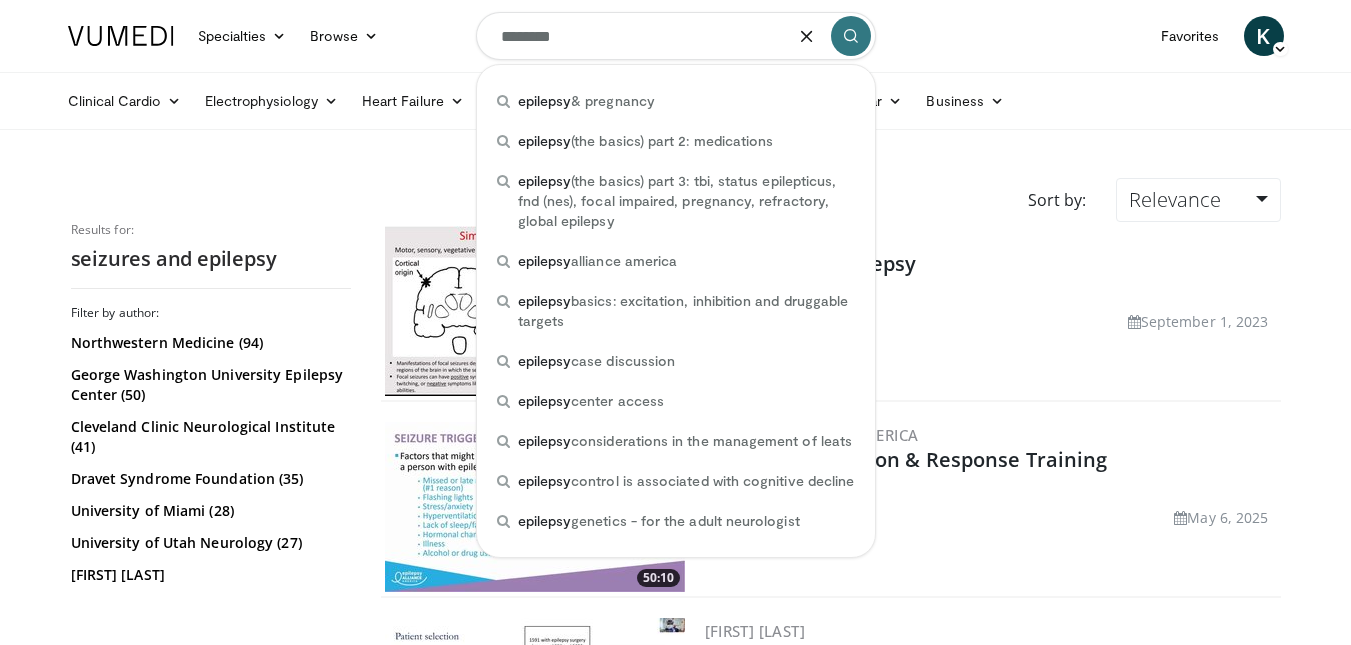 type on "********" 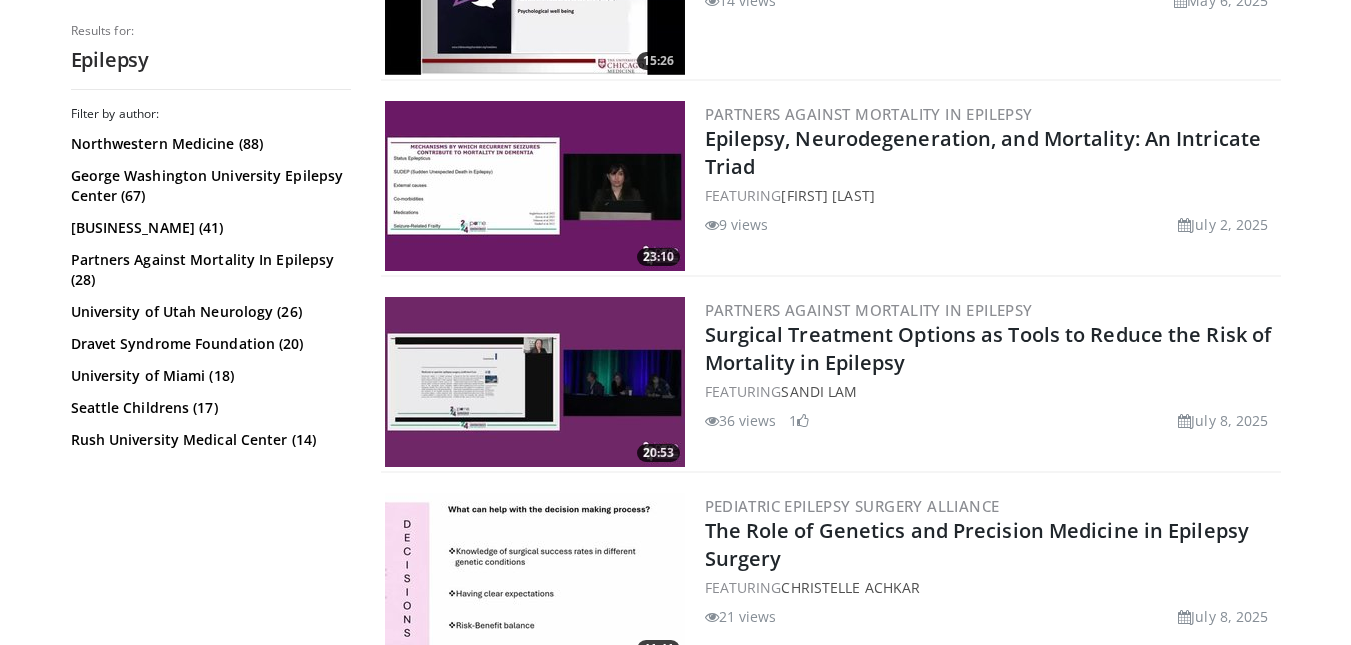 scroll, scrollTop: 0, scrollLeft: 0, axis: both 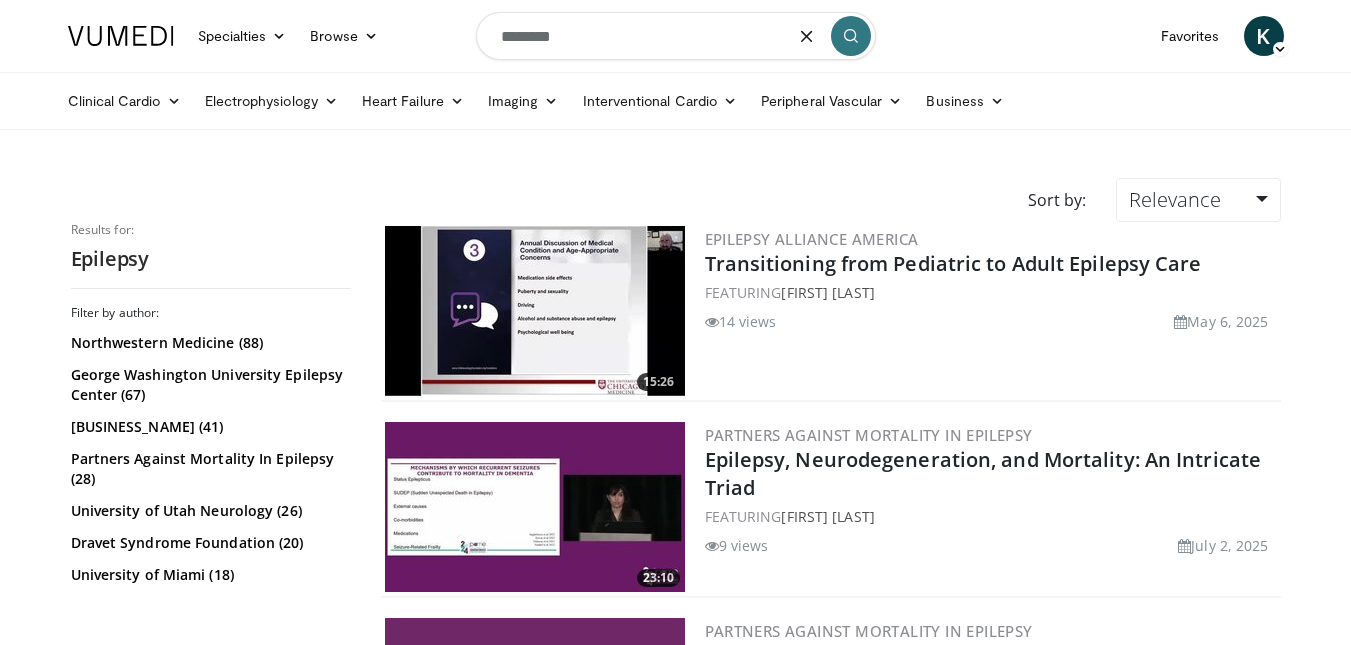 click on "********" at bounding box center [676, 36] 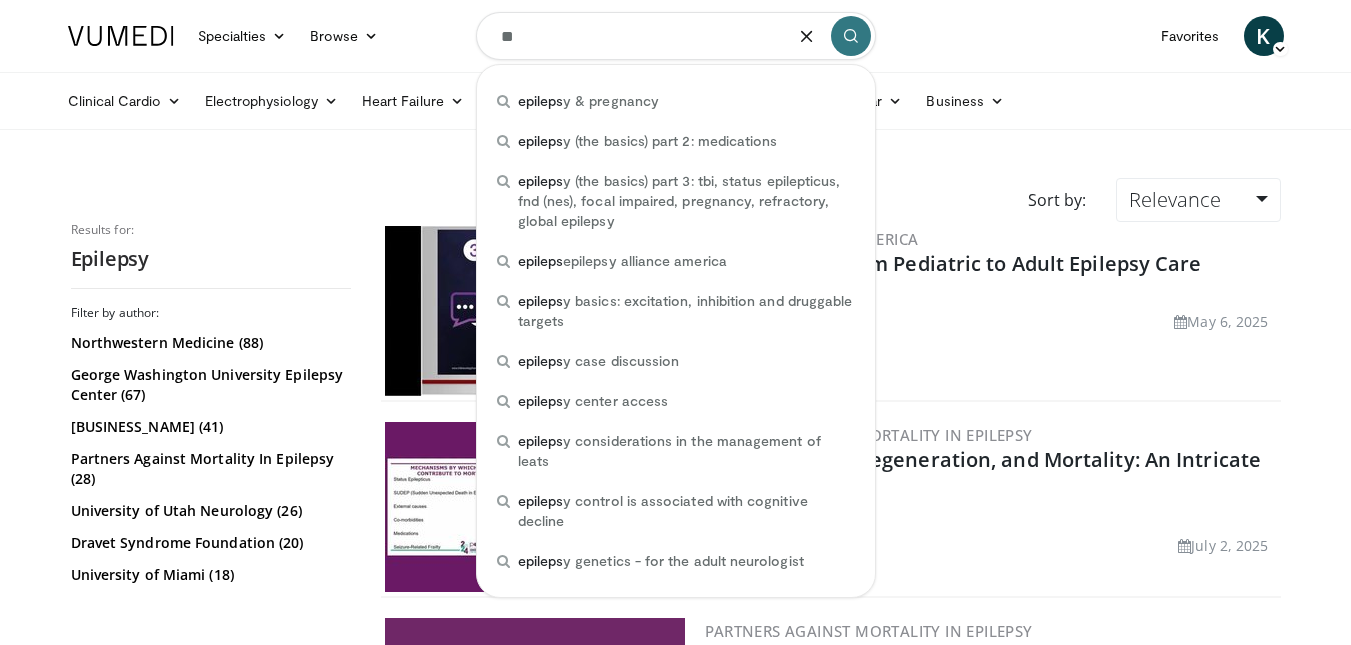 type on "*" 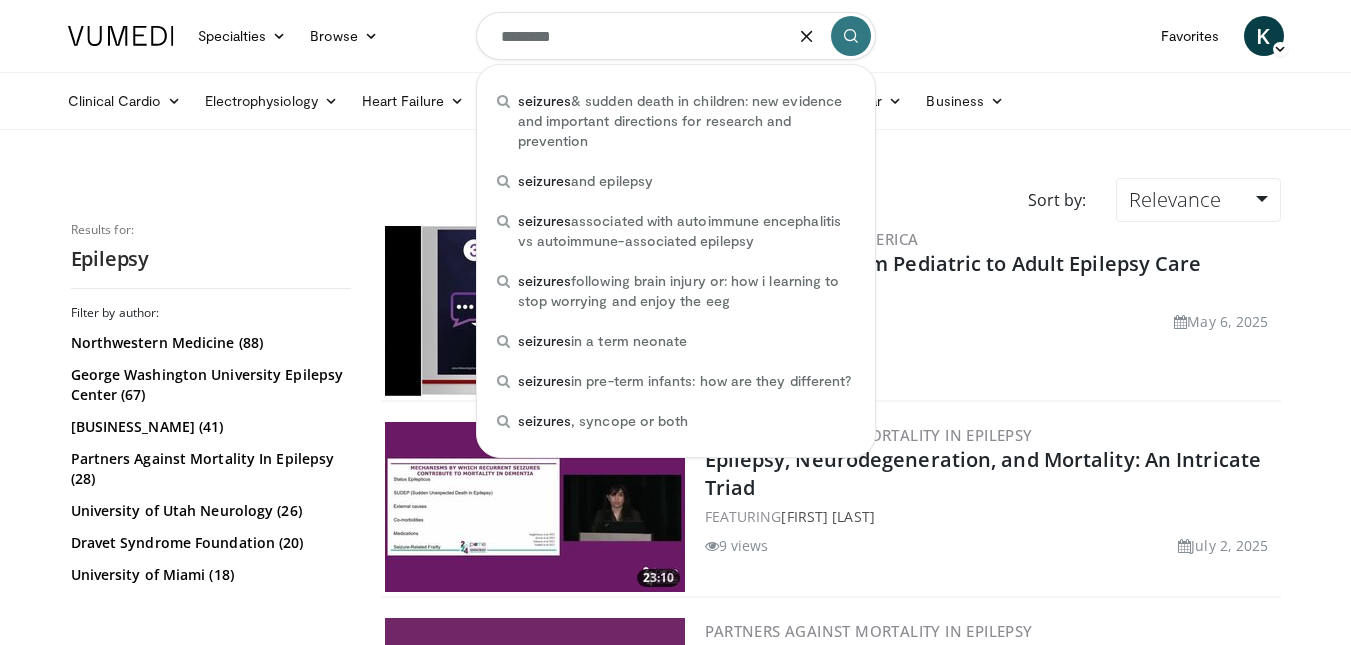 type on "********" 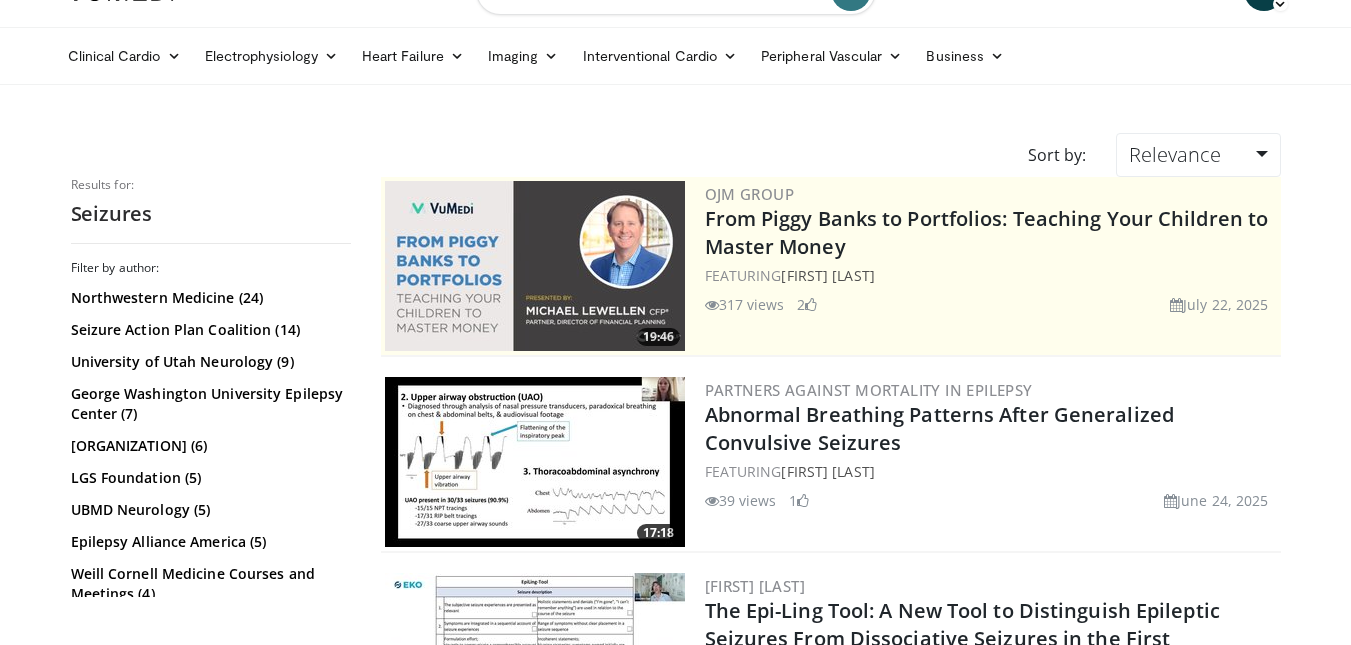 scroll, scrollTop: 0, scrollLeft: 0, axis: both 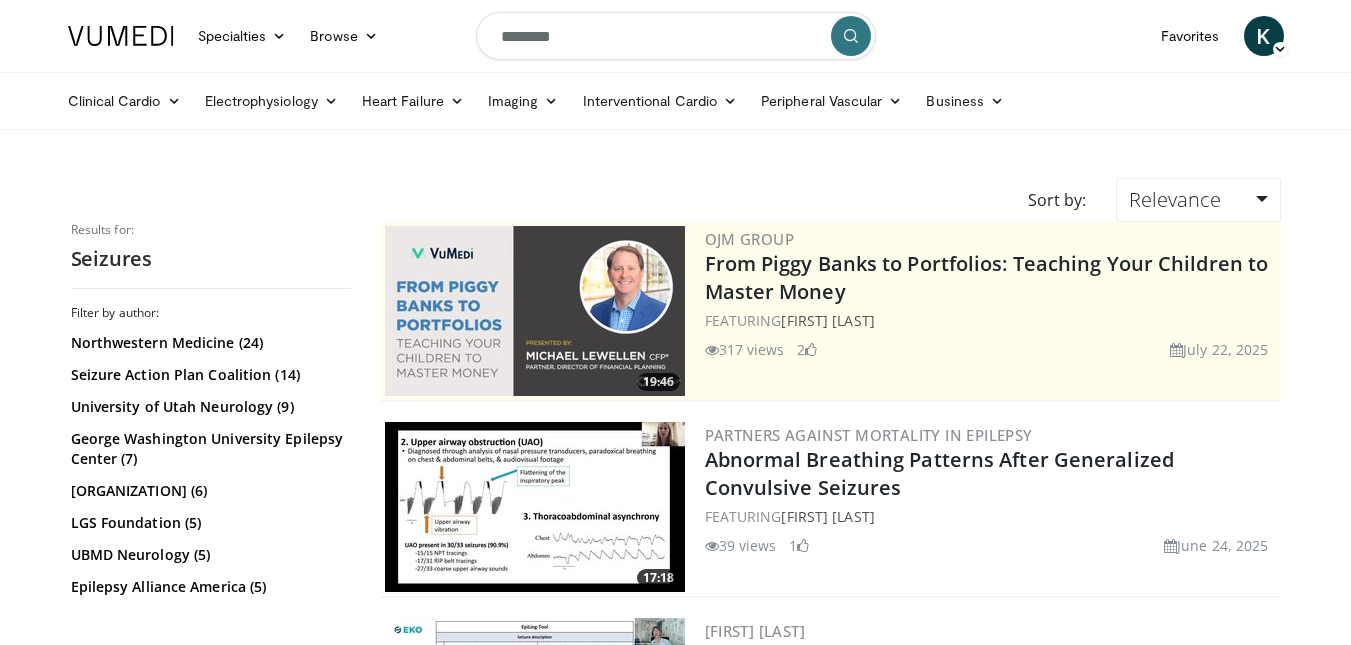 click at bounding box center [121, 36] 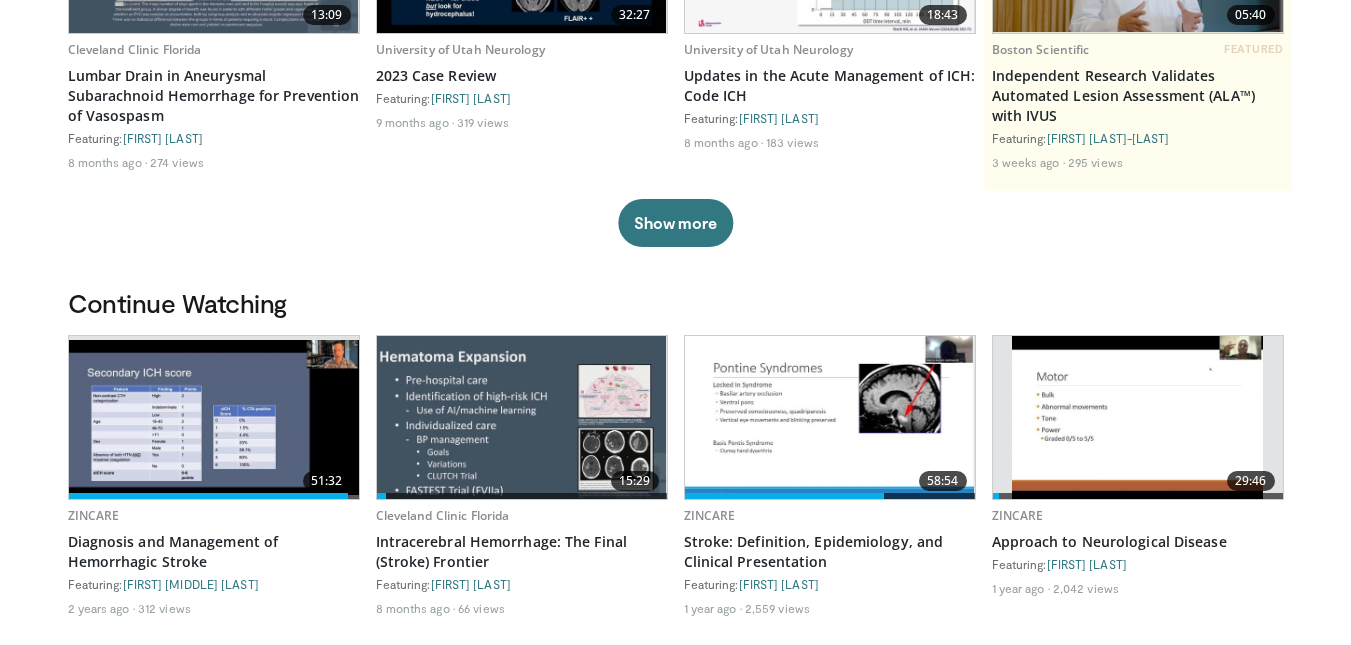 scroll, scrollTop: 0, scrollLeft: 0, axis: both 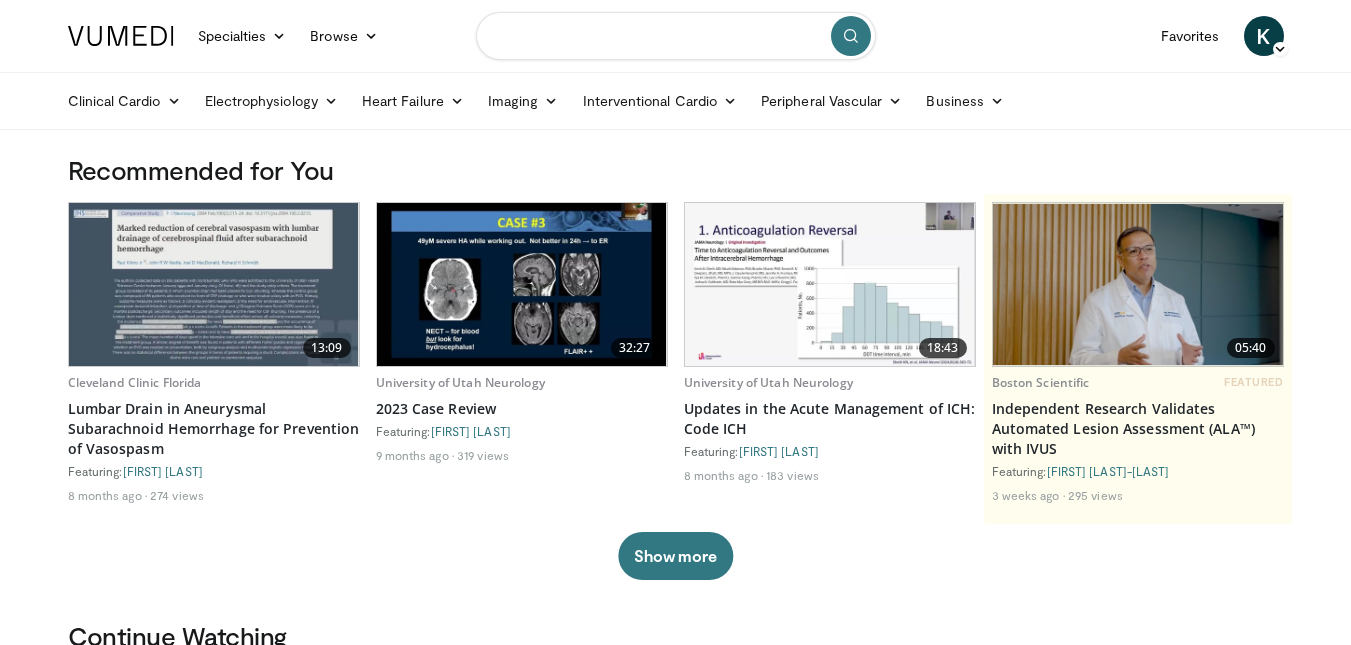 click at bounding box center [676, 36] 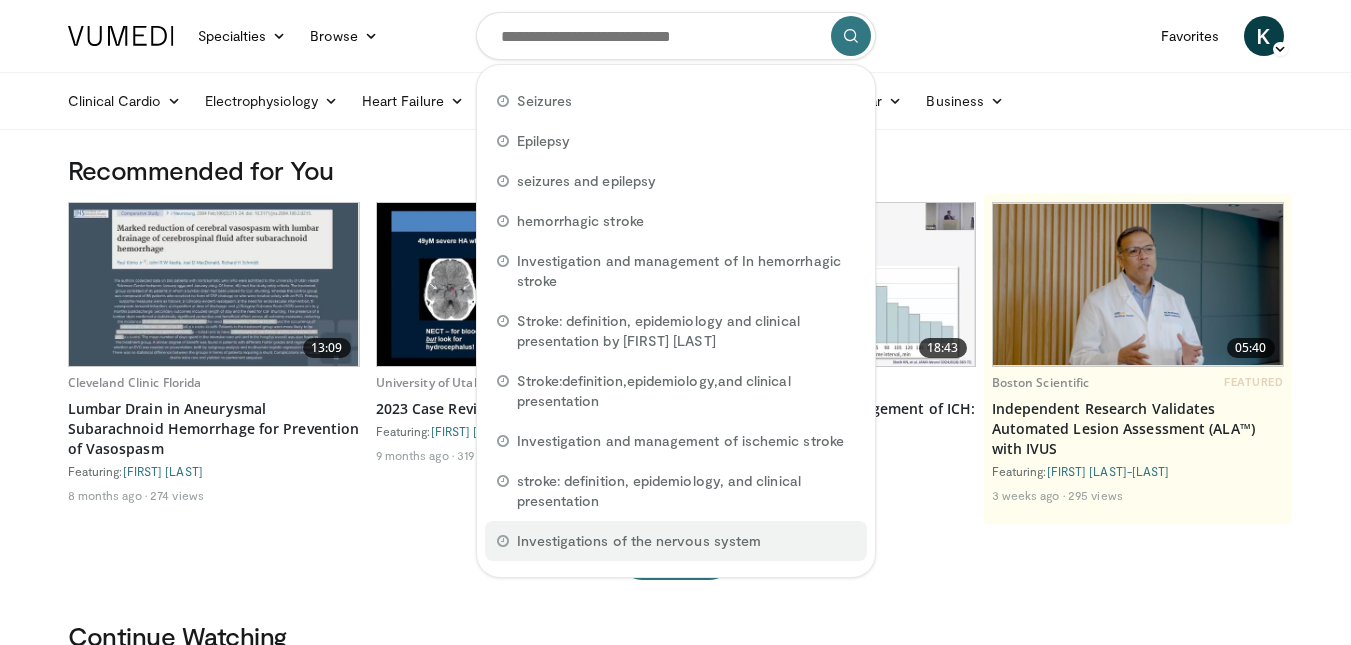 click on "Investigations of the nervous system" at bounding box center [676, 541] 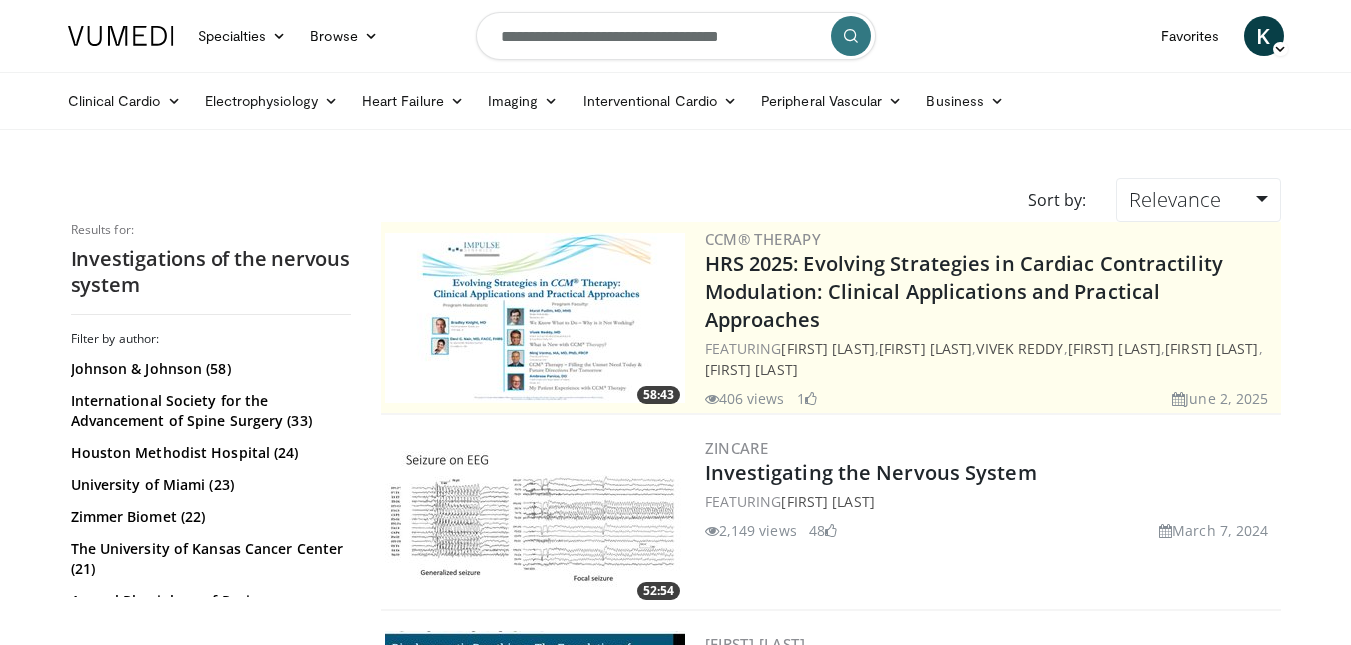 scroll, scrollTop: 0, scrollLeft: 0, axis: both 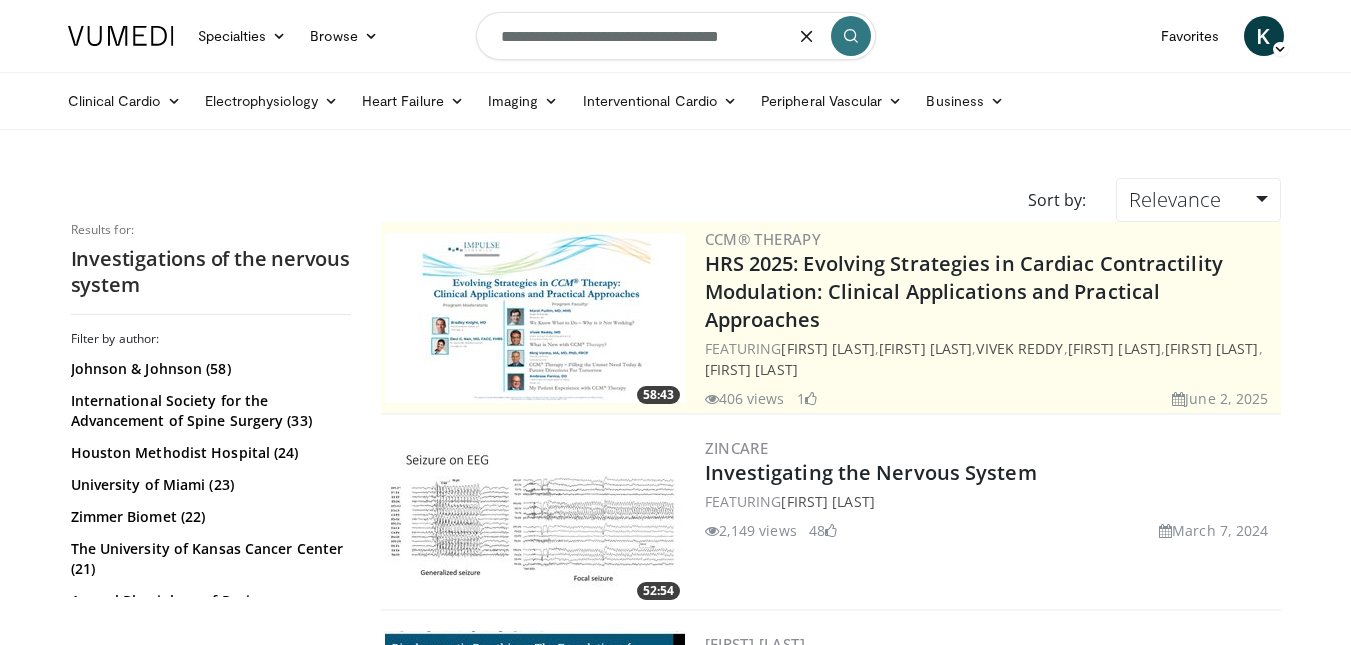 click on "**********" at bounding box center (676, 36) 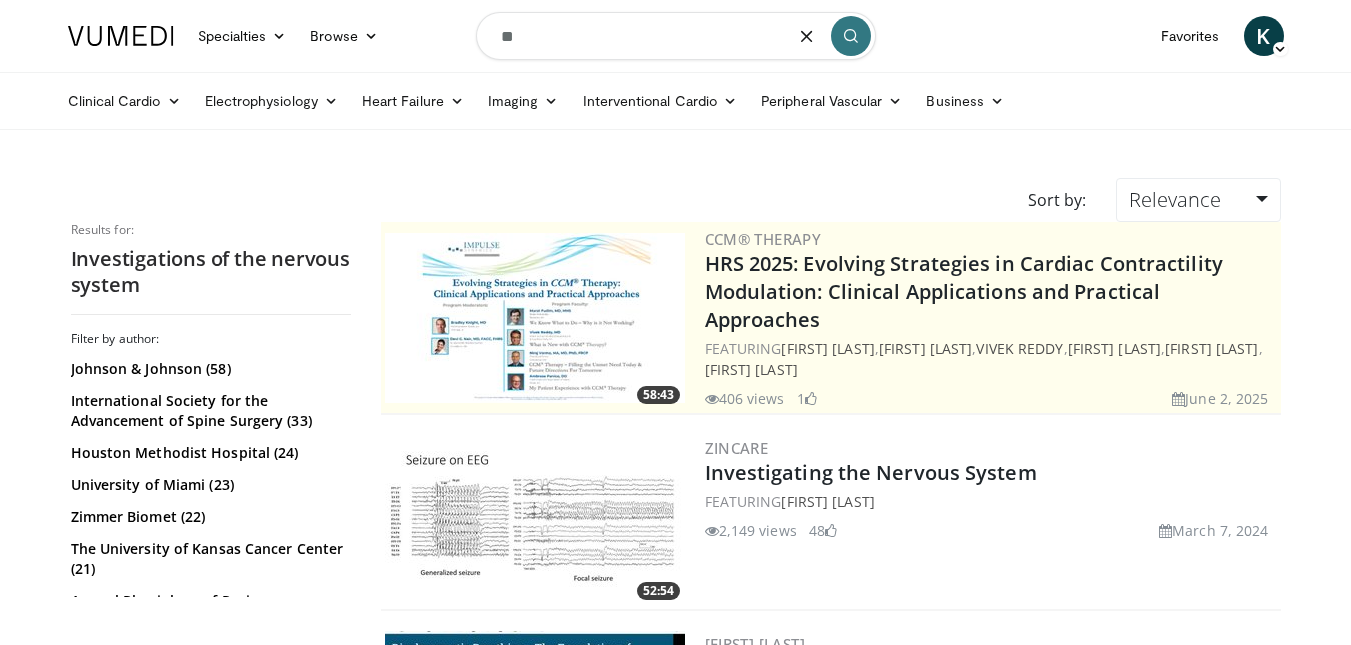 type on "*" 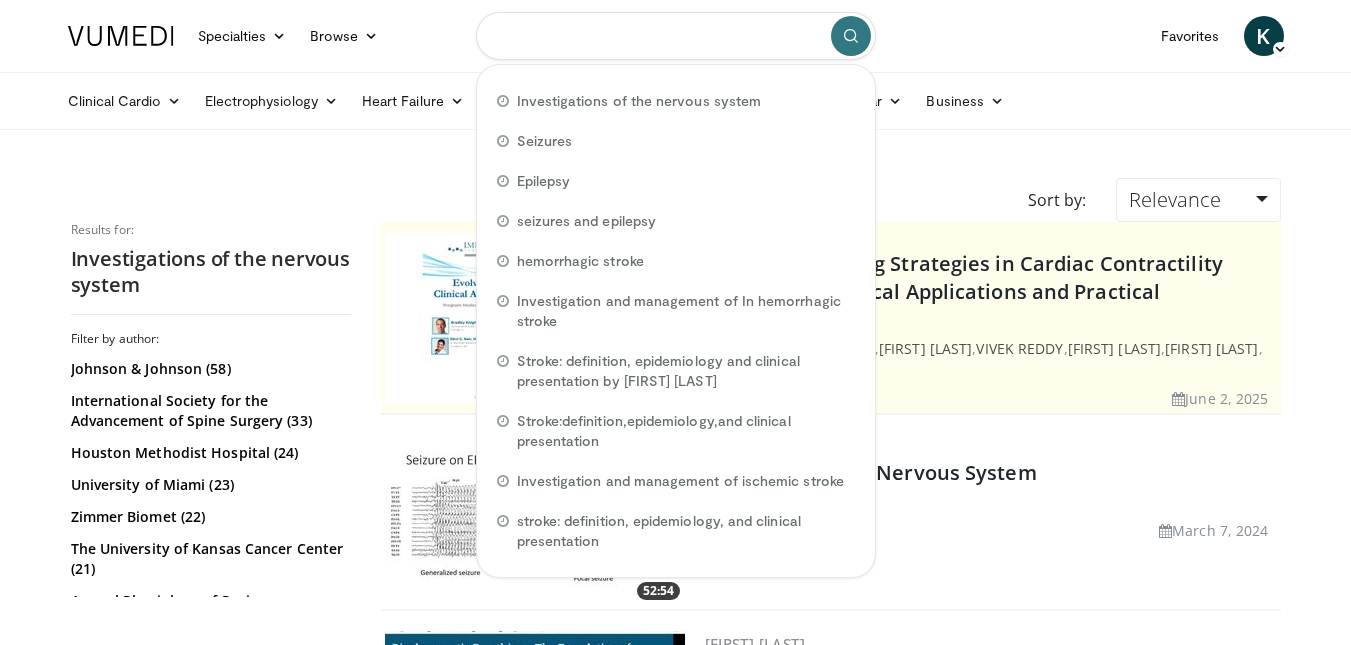 type 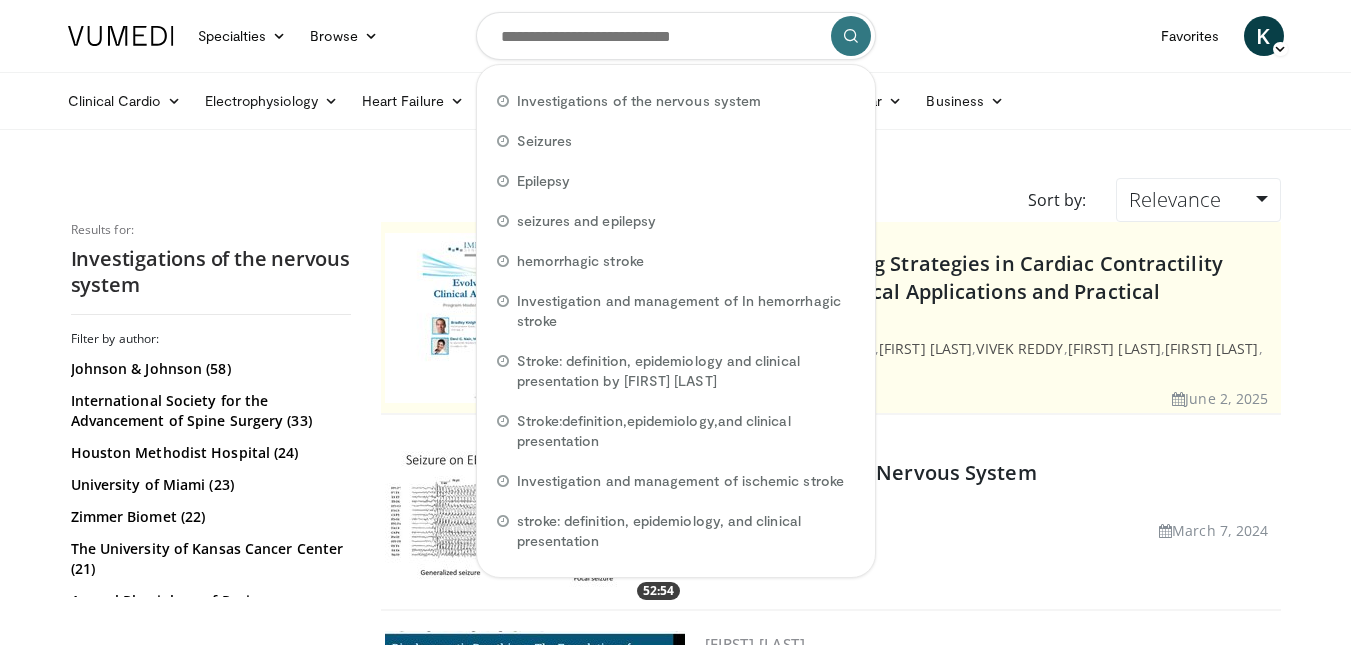 click on "Clinical Cardio
Atrial Fibrillation
Cardiac Amyloidosis
Cholesterol & Lipid
Diabetes & CV Disease
Heart Failure Pharmacology
Hyperkalemia
Hypertension
Hypertrophic Cardiomyopathy
Lifestyle
Pulmonary Arterial Hypertension
Stroke Prevention
Valve Disease
Vascular Medicine
Electrophysiology
Atrial Fibrillation
Catheter Ablation Echo CT" at bounding box center (676, 101) 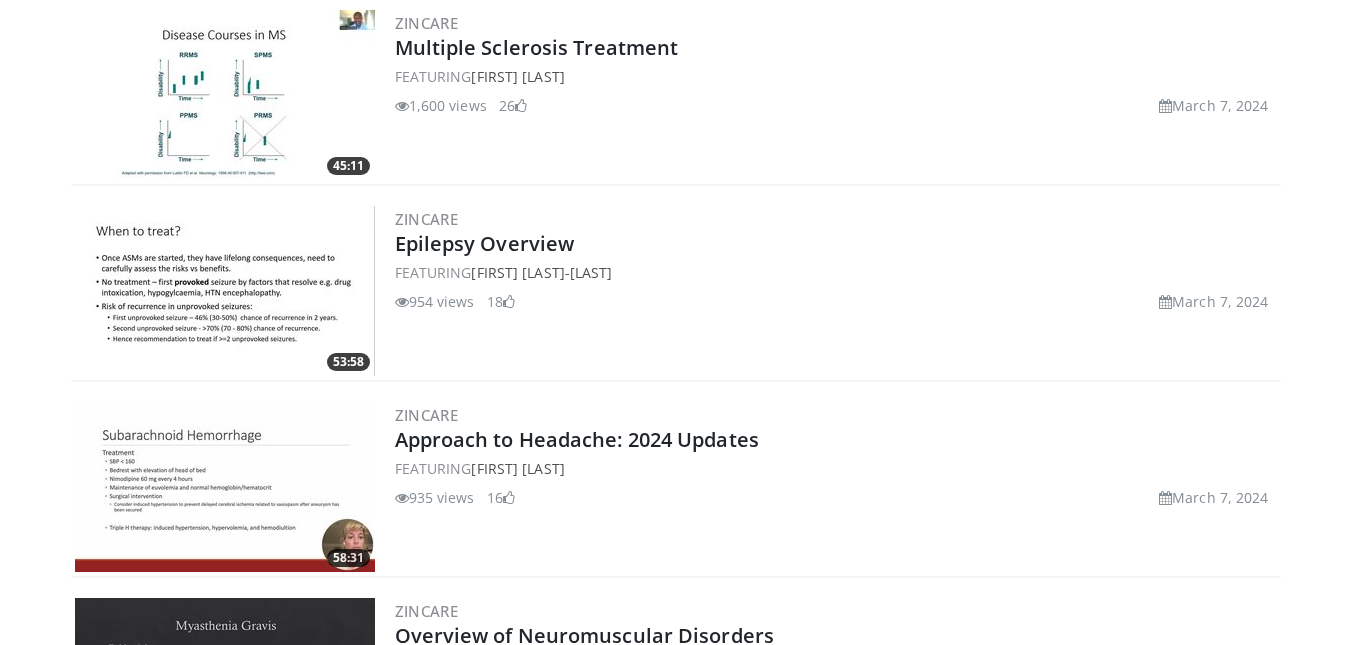scroll, scrollTop: 2512, scrollLeft: 0, axis: vertical 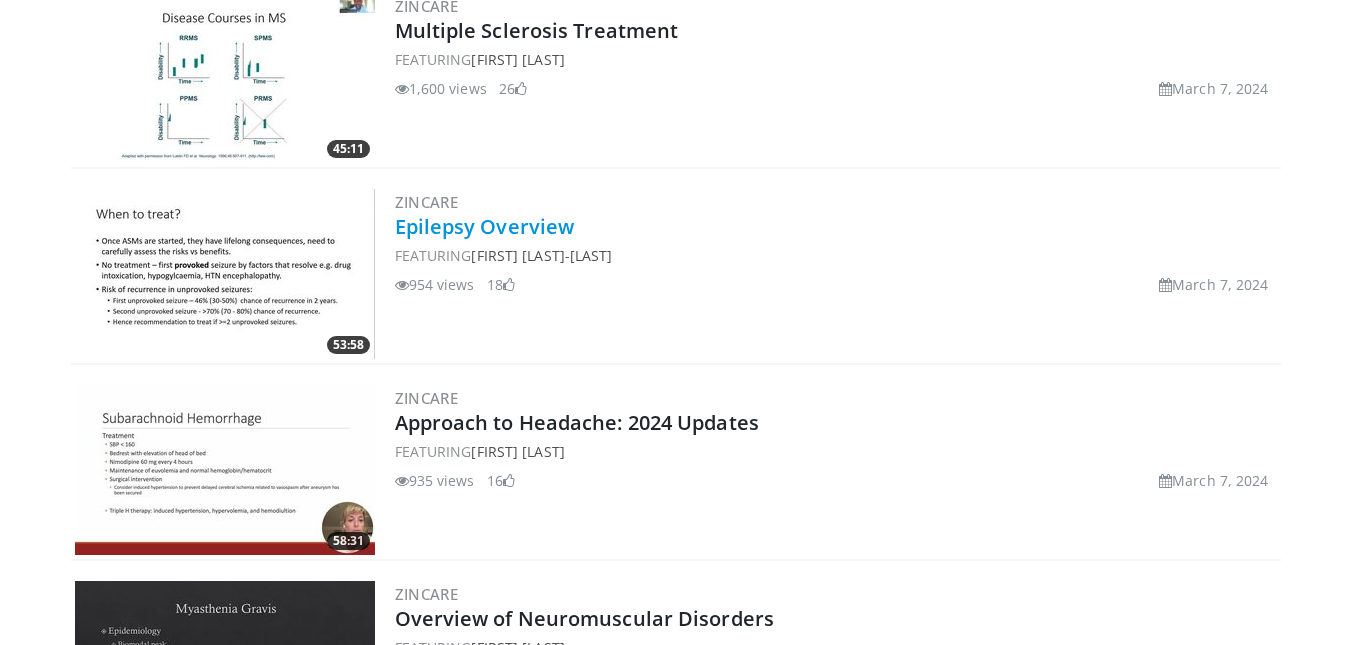 click on "Epilepsy Overview" at bounding box center (485, 226) 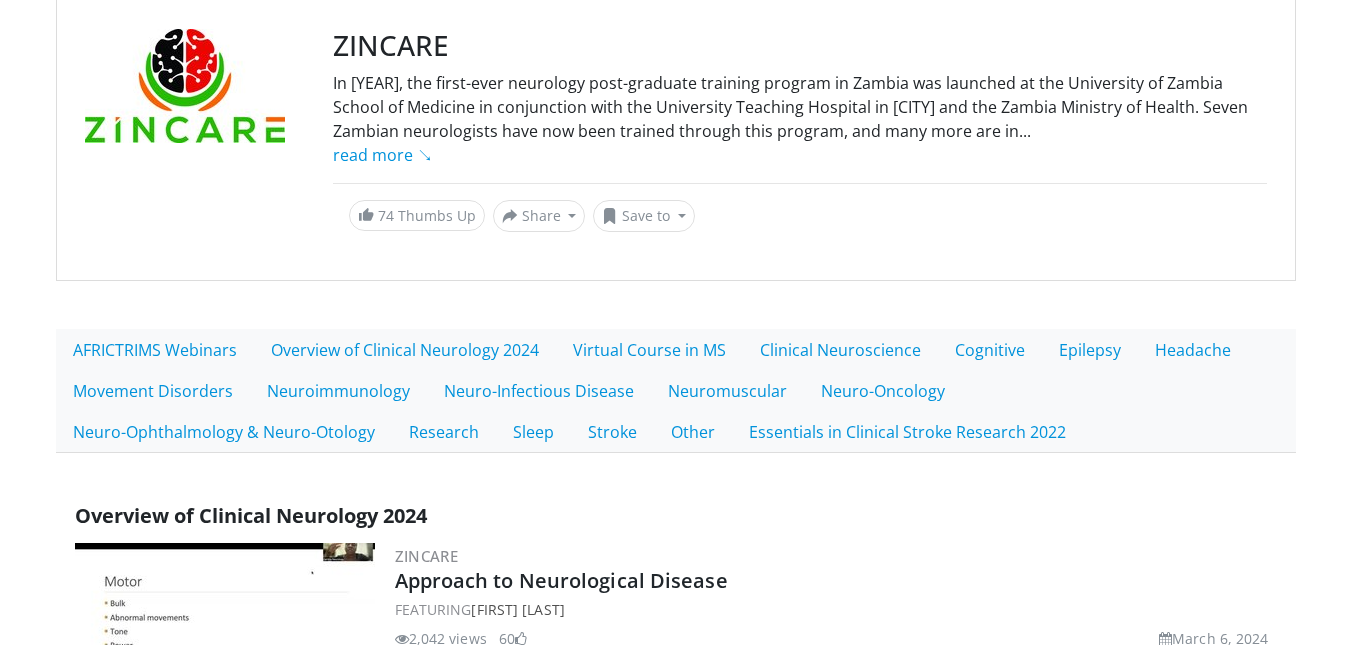 scroll, scrollTop: 215, scrollLeft: 0, axis: vertical 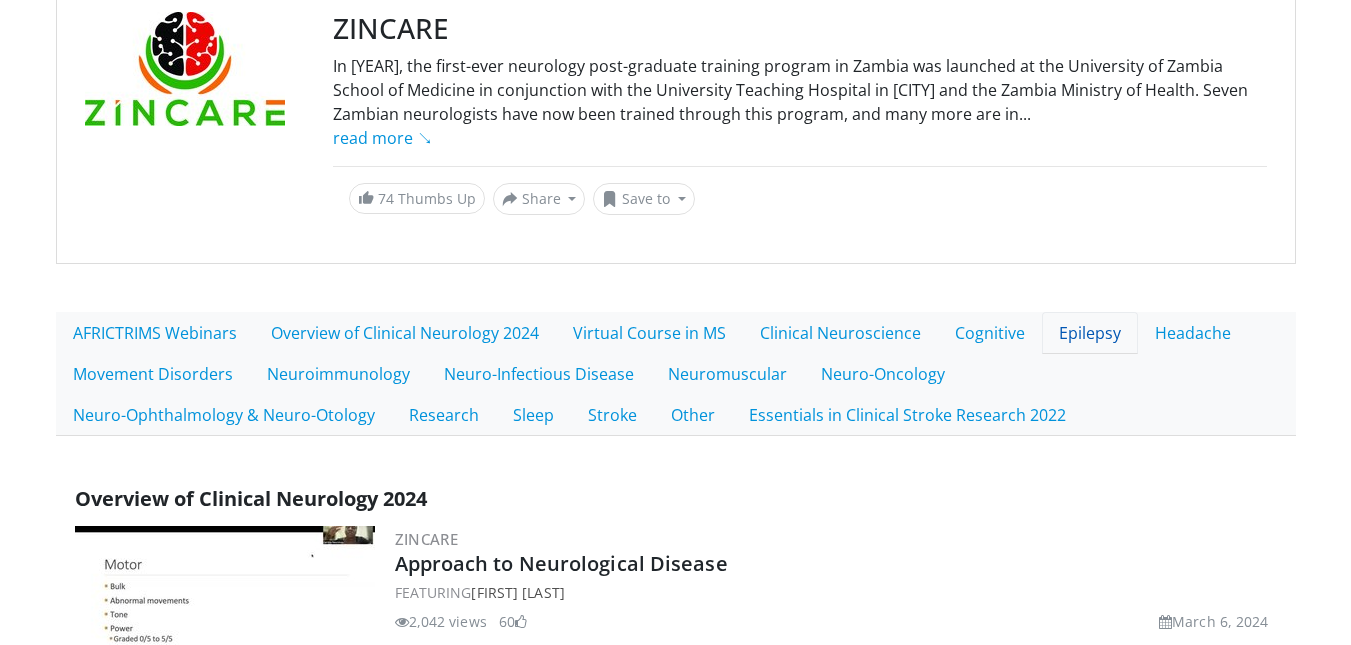 click on "Epilepsy" at bounding box center (1090, 333) 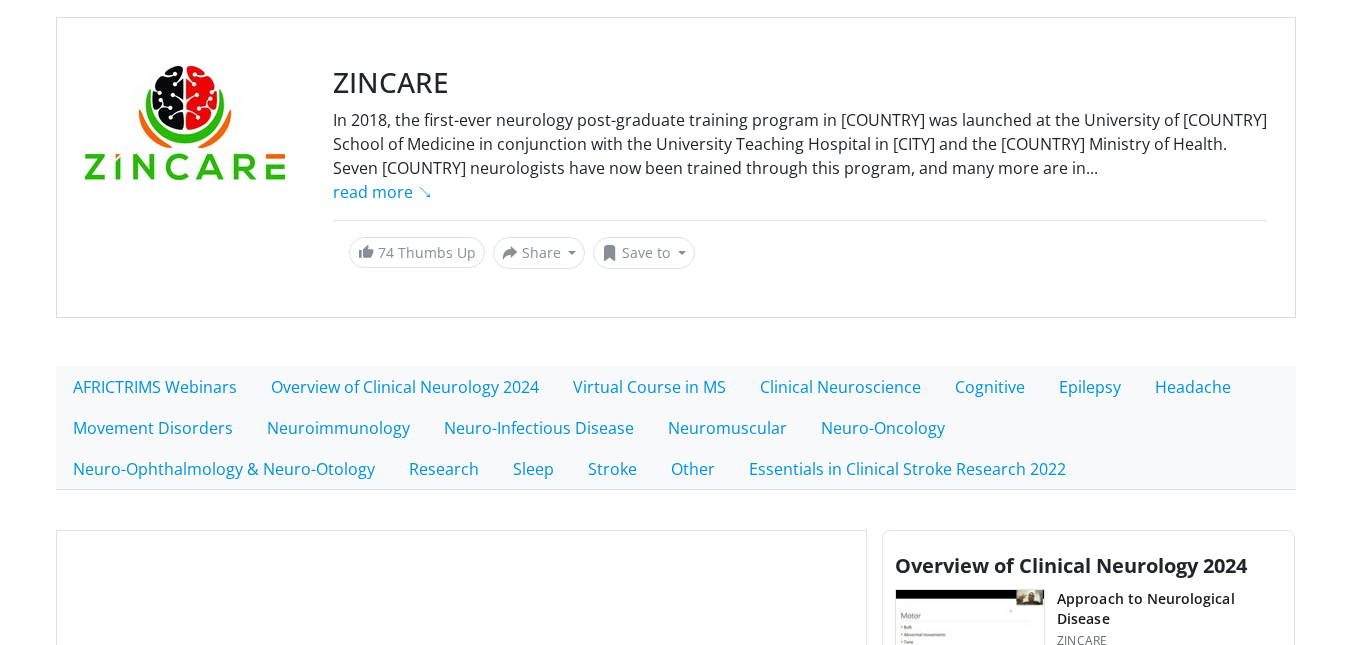 scroll, scrollTop: 156, scrollLeft: 0, axis: vertical 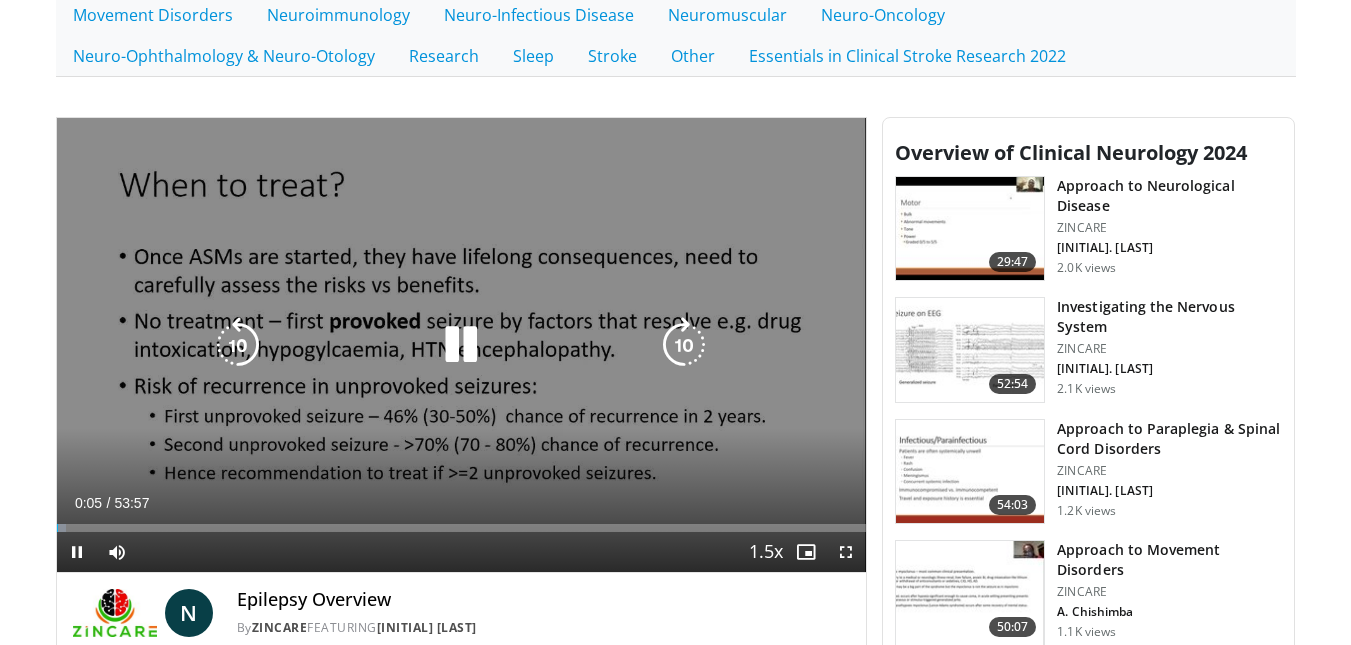 click at bounding box center [461, 345] 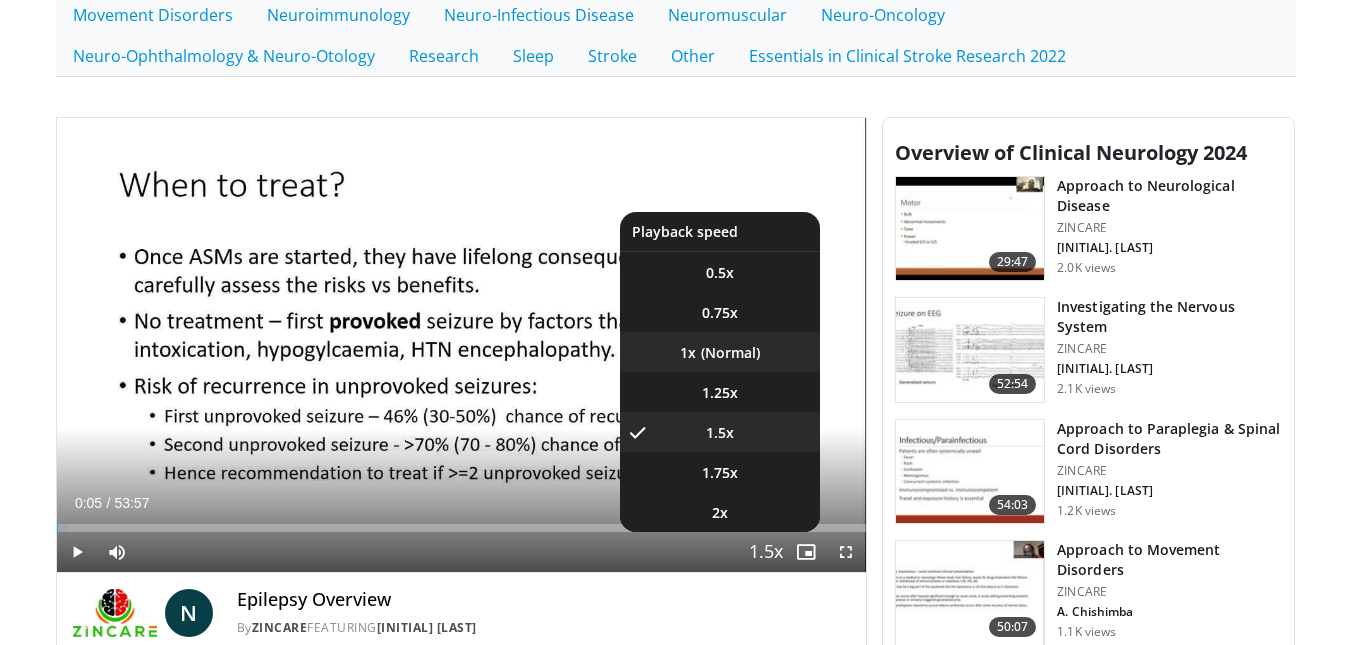 click on "1x" at bounding box center (720, 352) 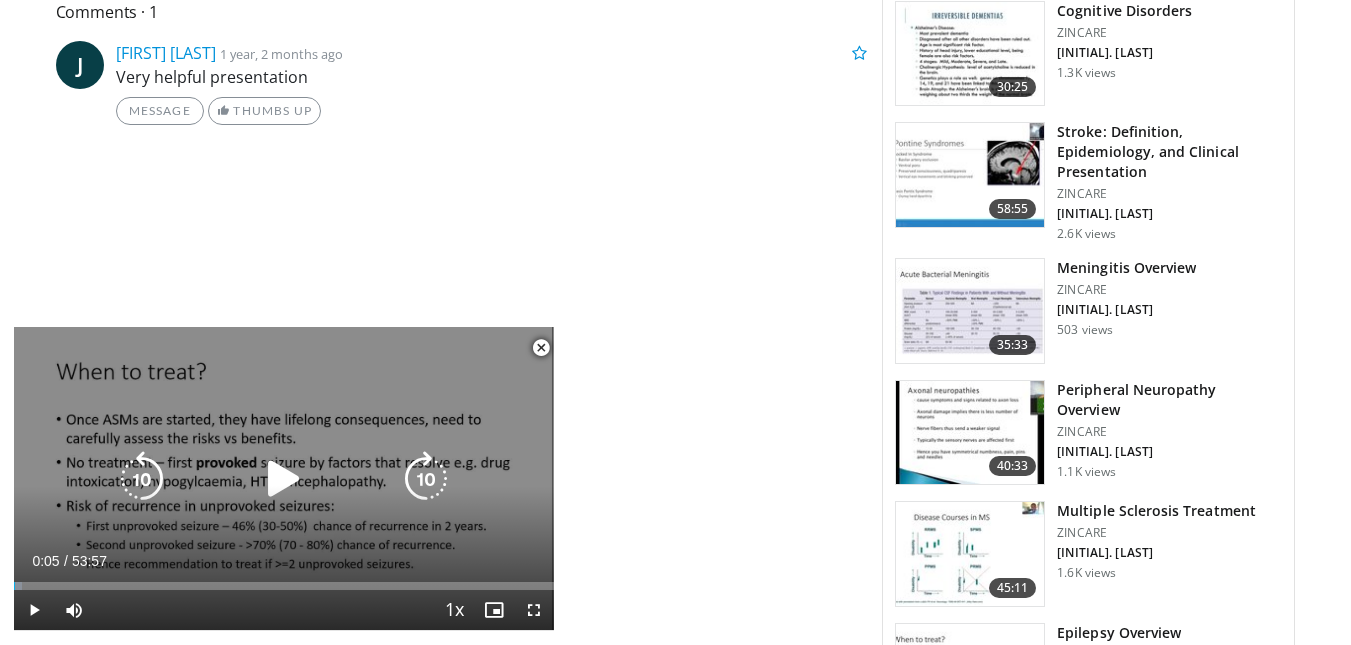 scroll, scrollTop: 1377, scrollLeft: 0, axis: vertical 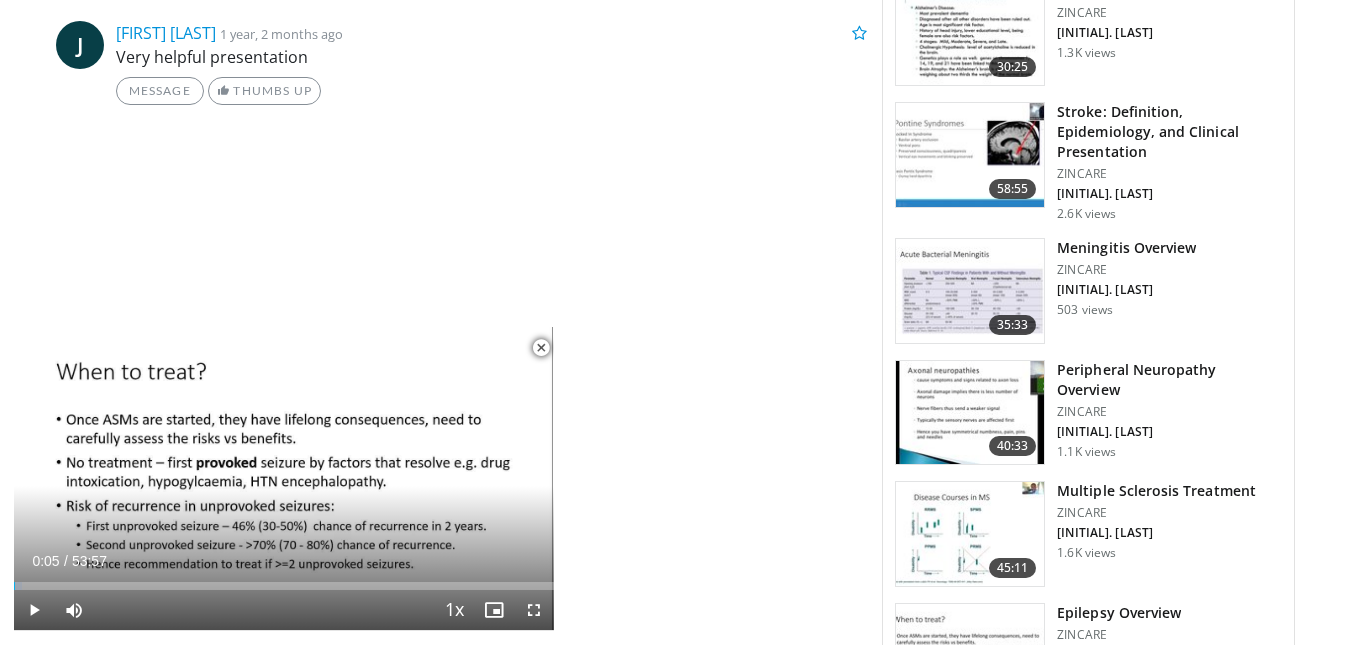 click at bounding box center (541, 348) 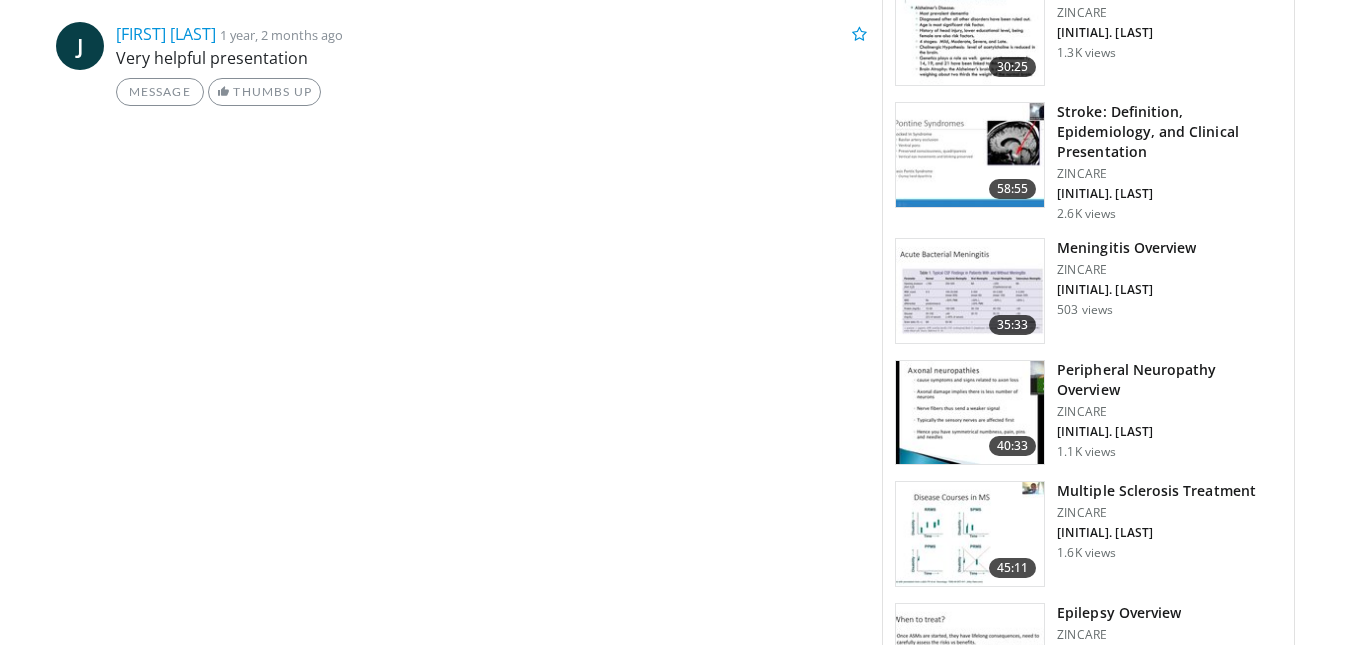 scroll, scrollTop: 921, scrollLeft: 0, axis: vertical 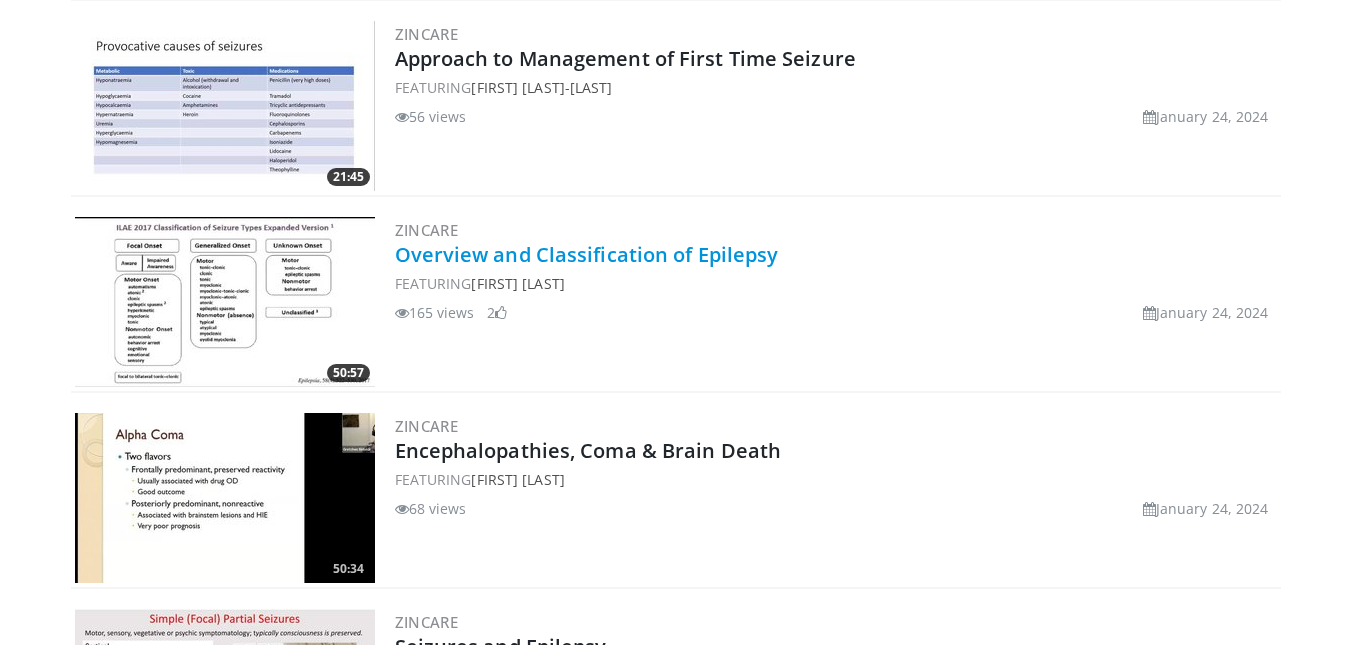 click on "Overview and Classification of Epilepsy" at bounding box center [587, 254] 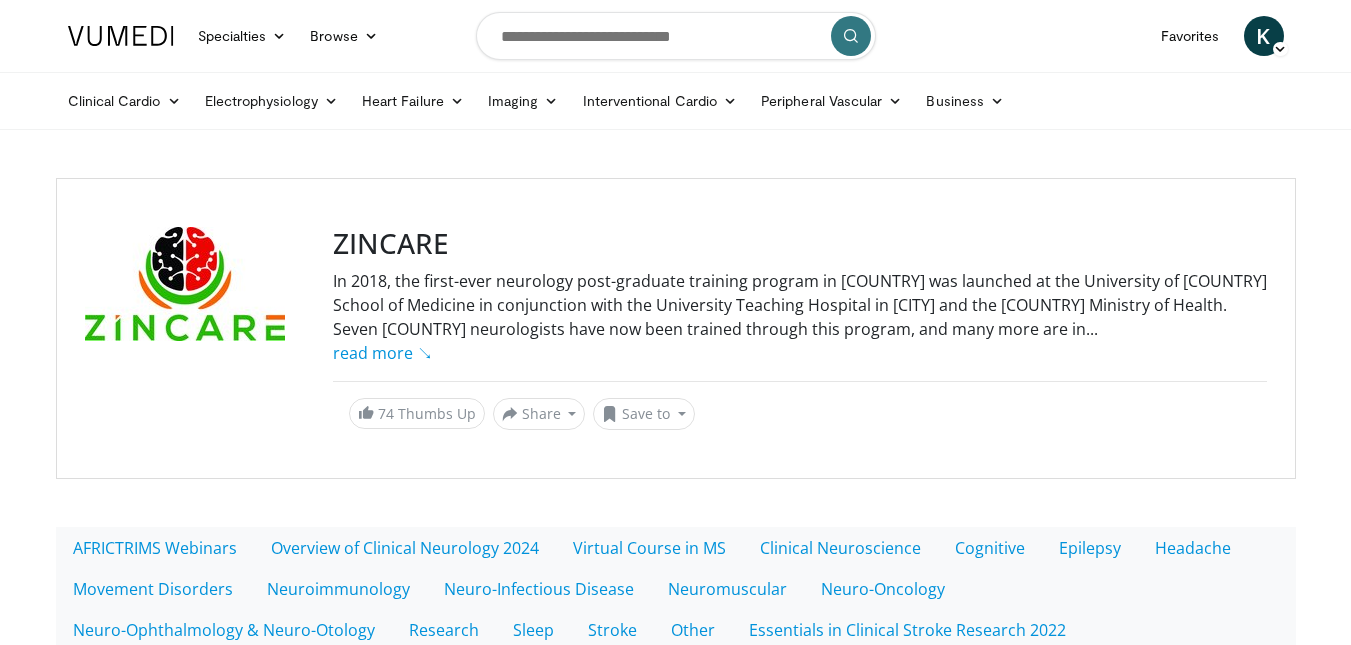 scroll, scrollTop: 0, scrollLeft: 0, axis: both 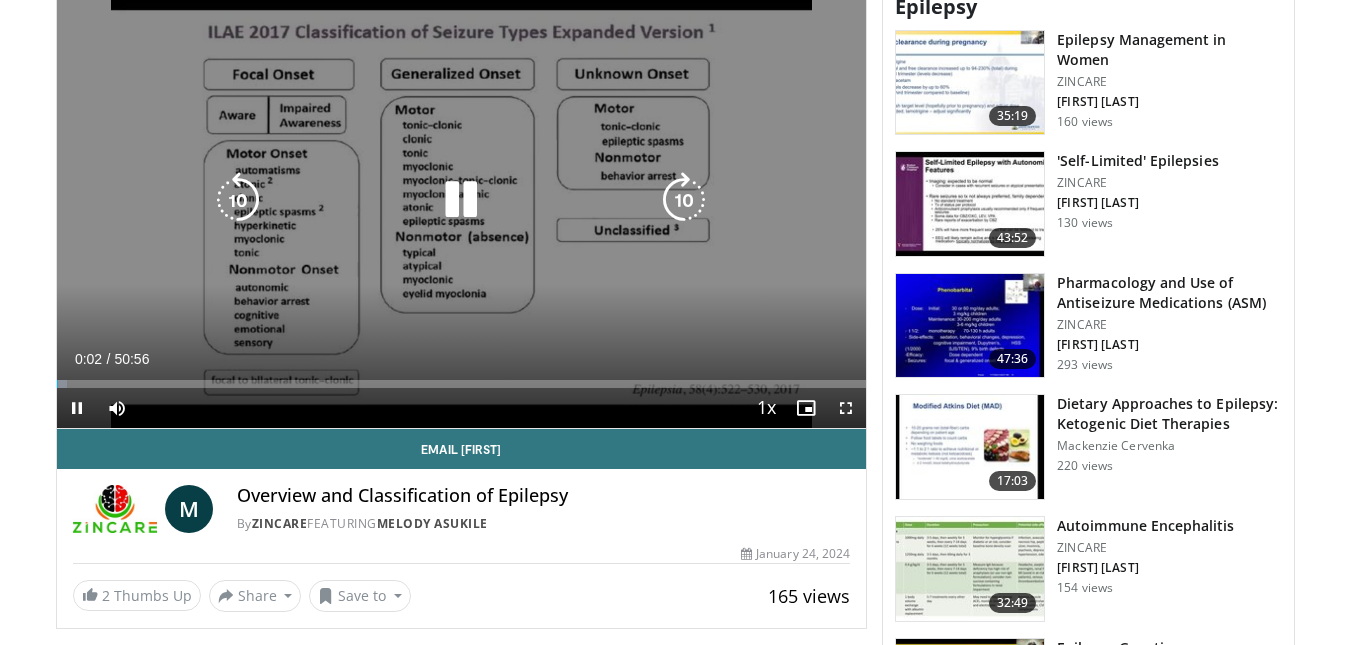 click at bounding box center [461, 200] 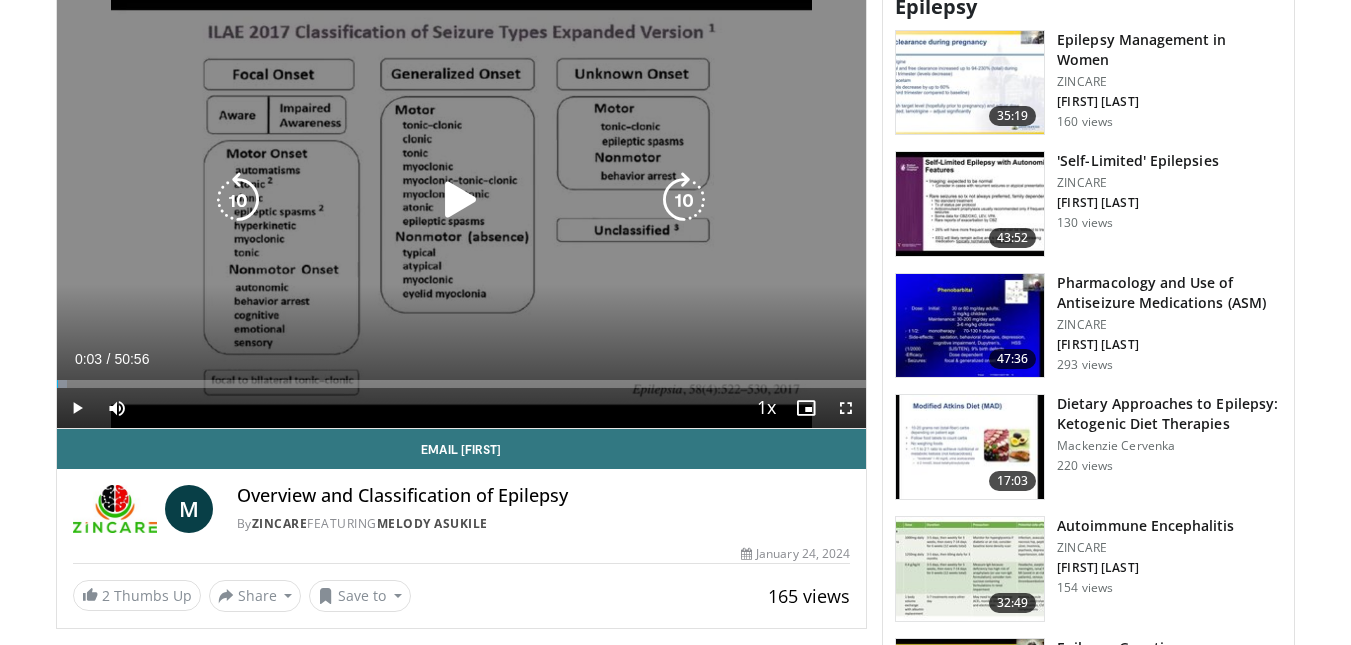 type 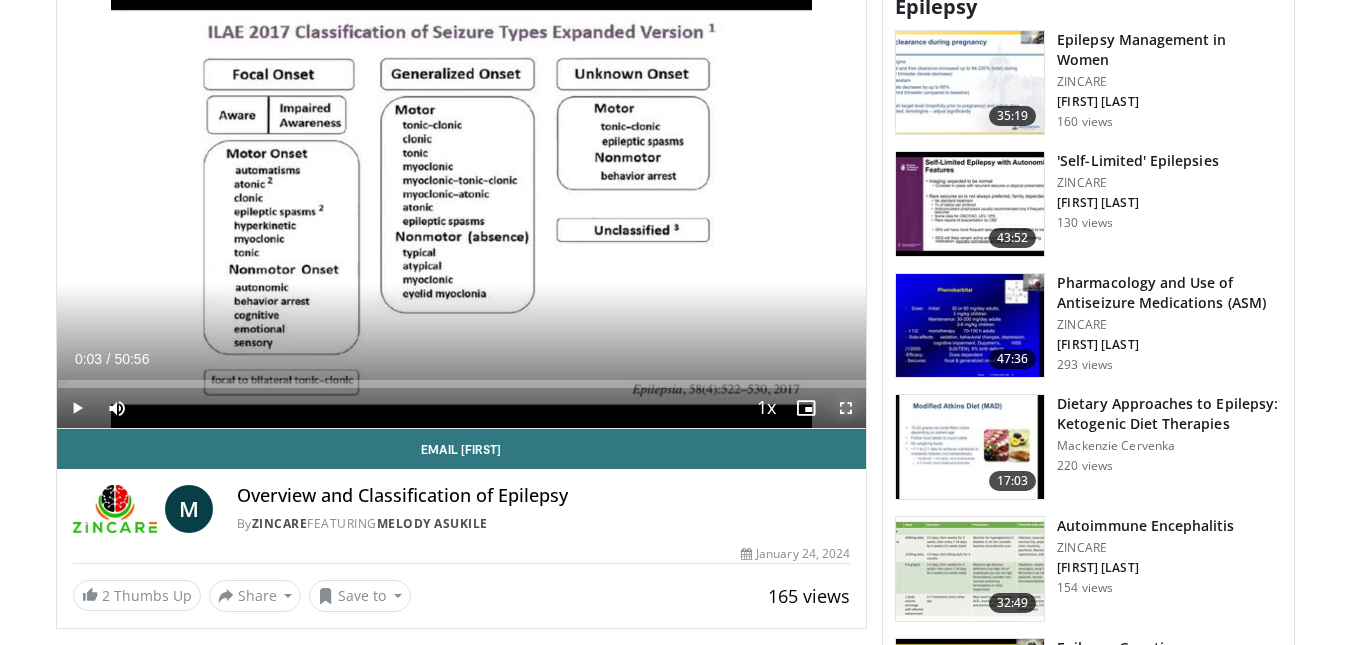 click at bounding box center [846, 408] 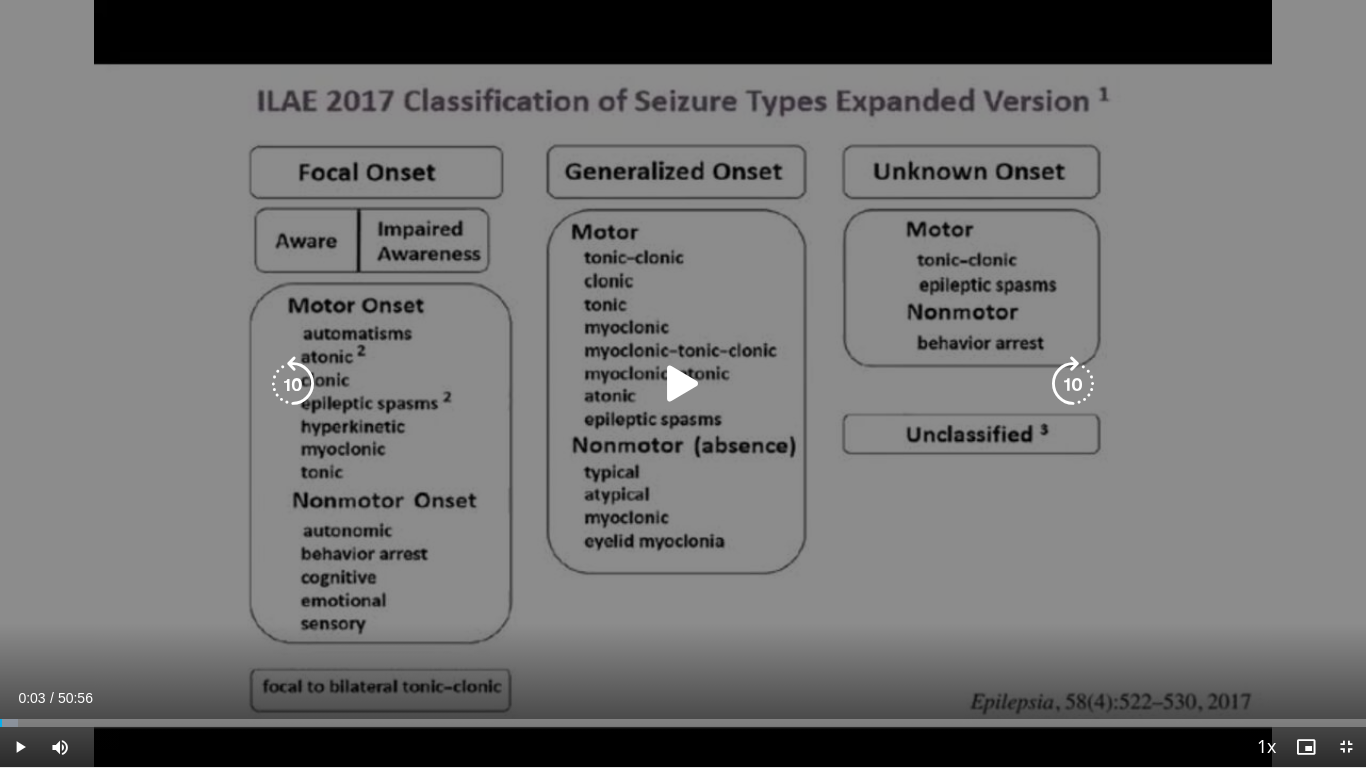click at bounding box center [683, 384] 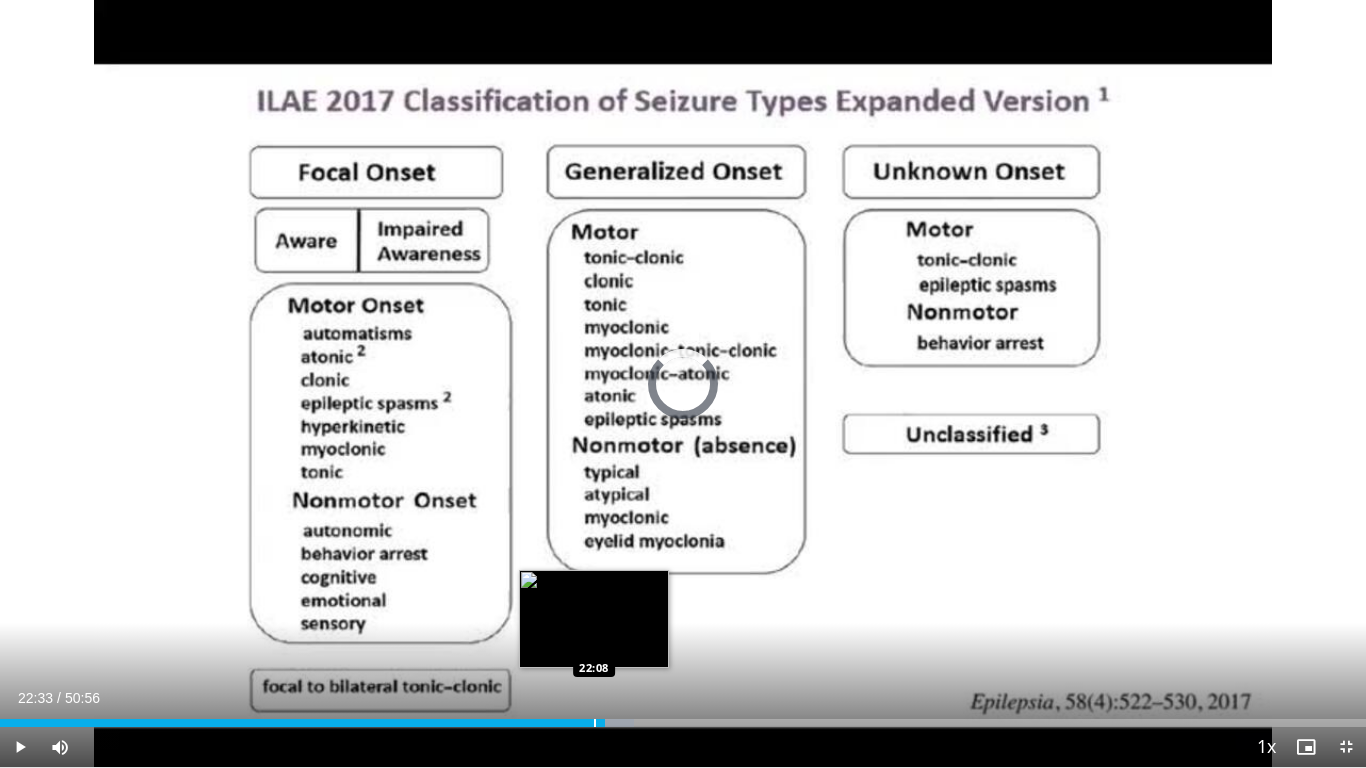 click on "Loaded :  46.42% 22:08 22:08" at bounding box center (683, 723) 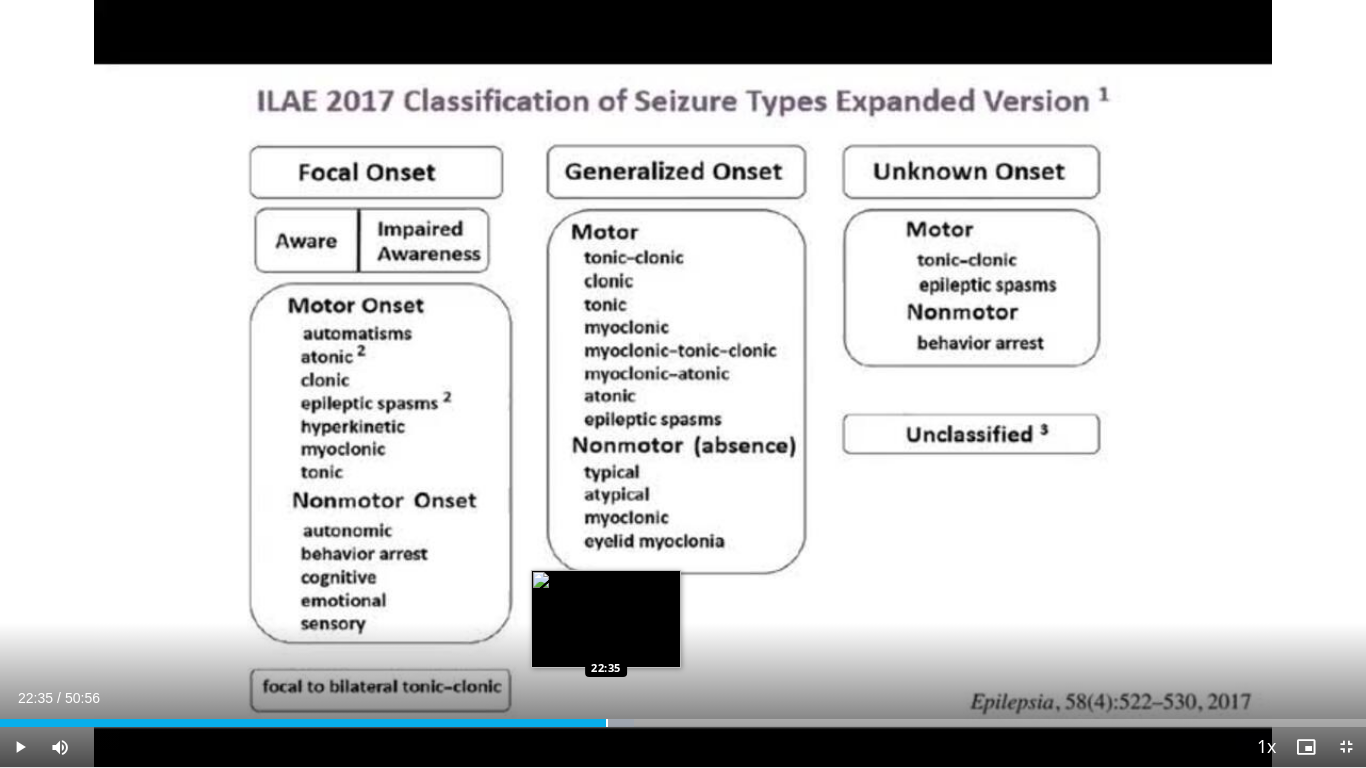 click at bounding box center (607, 723) 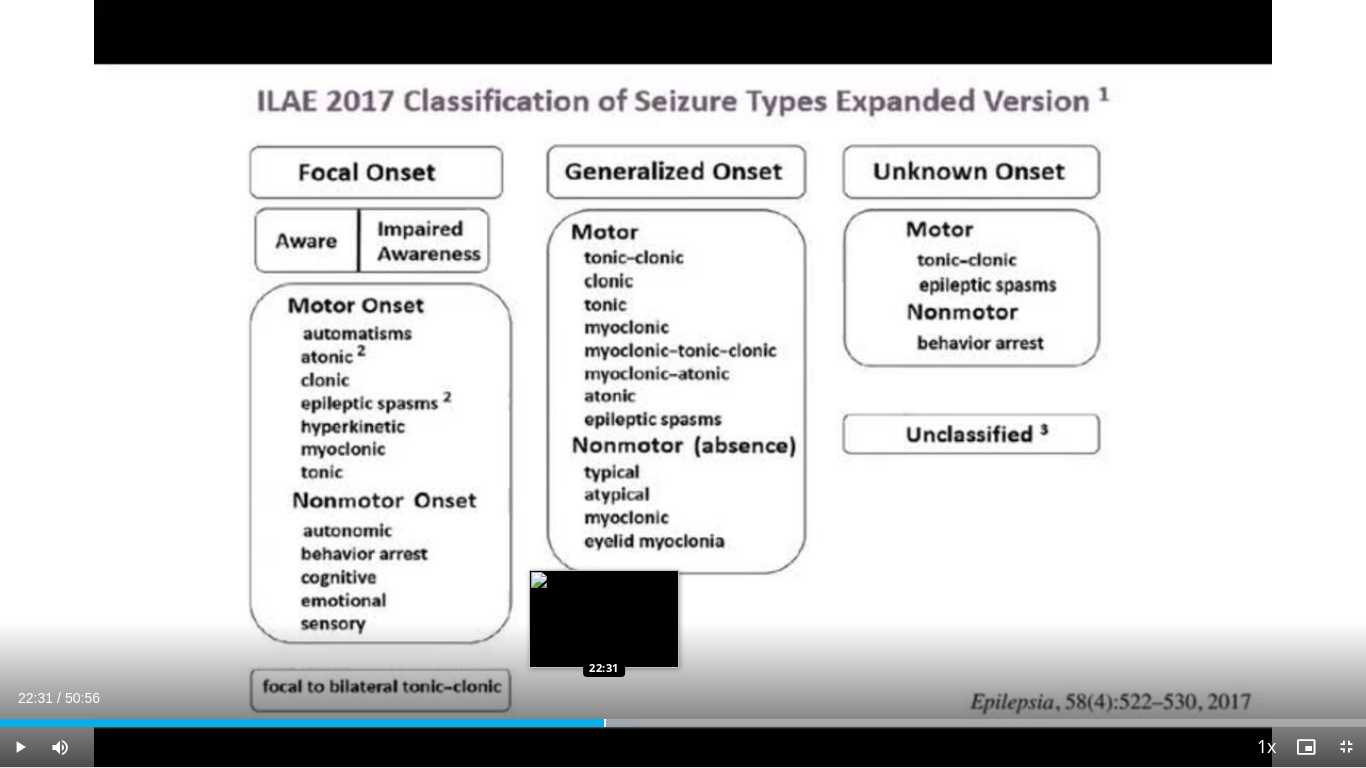 click at bounding box center (605, 723) 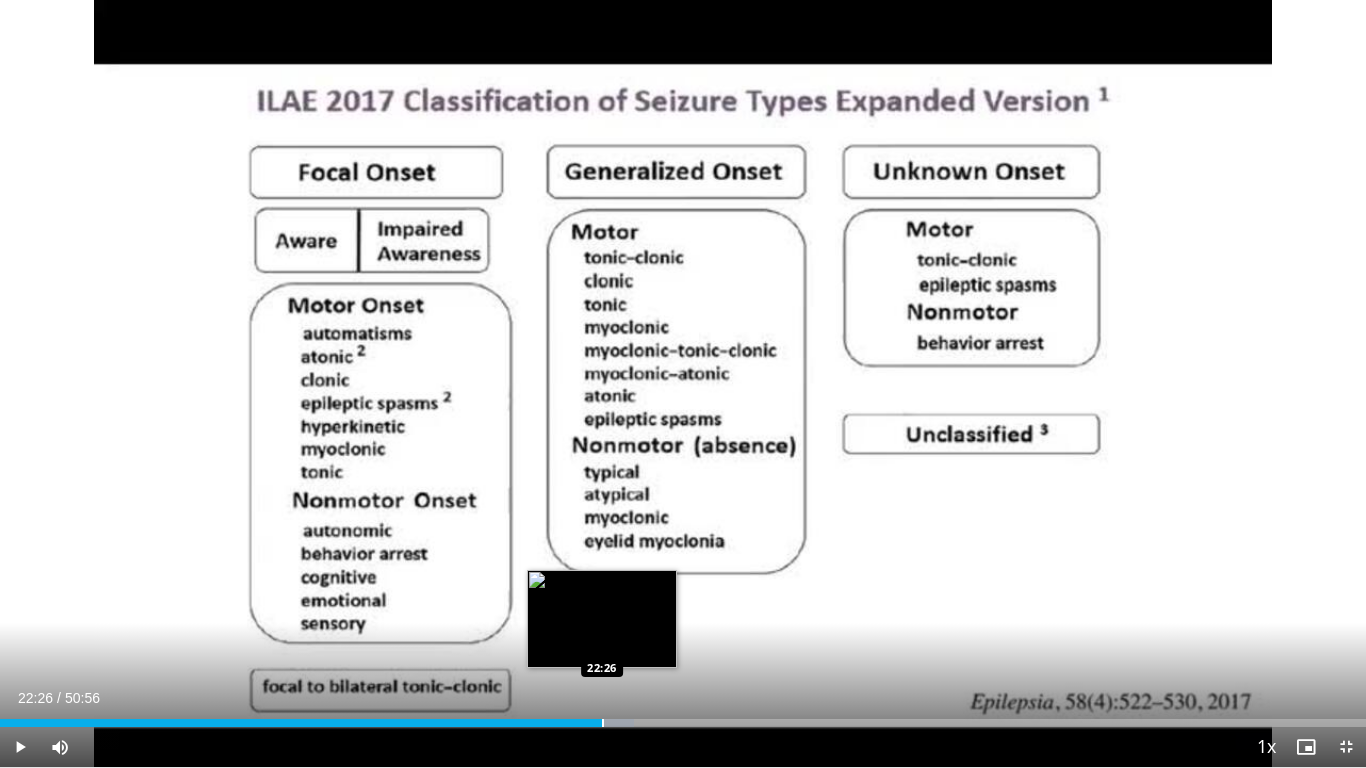 click at bounding box center (603, 723) 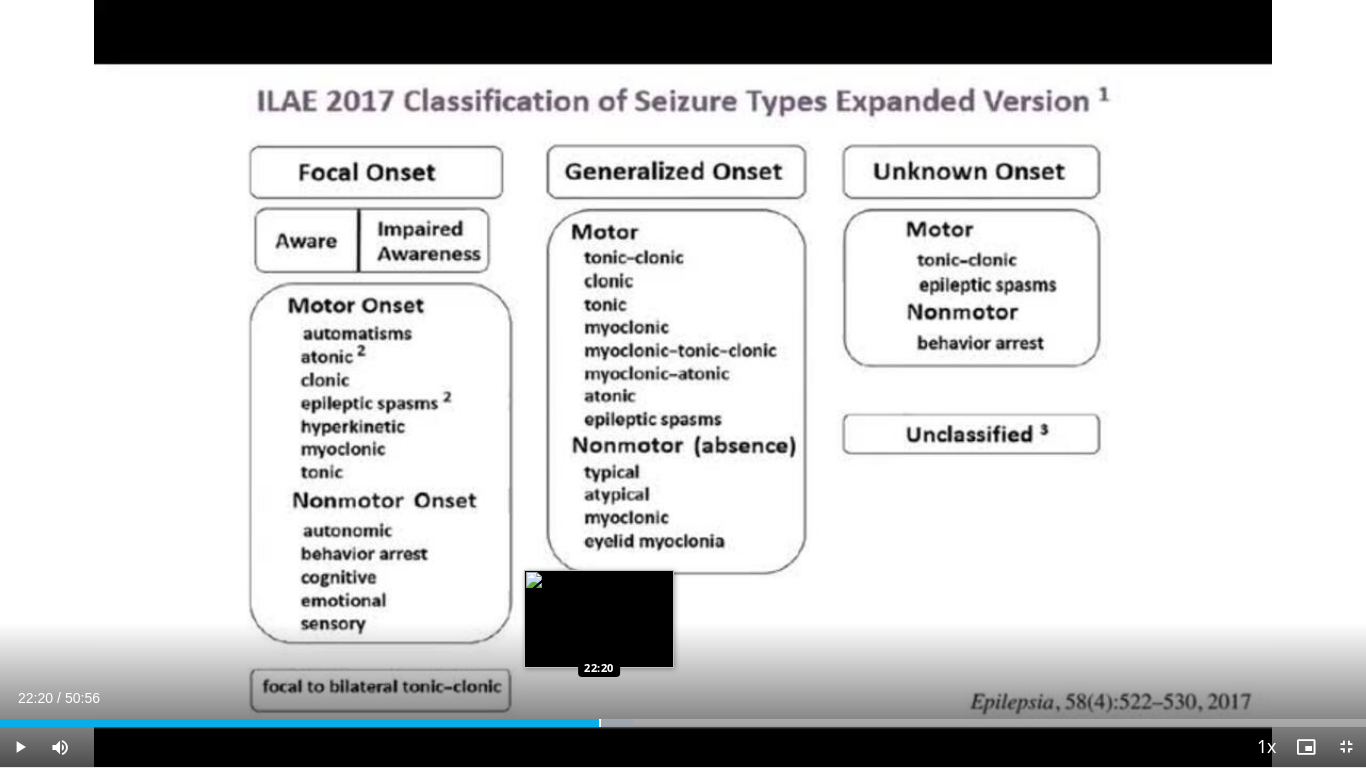 click at bounding box center [600, 723] 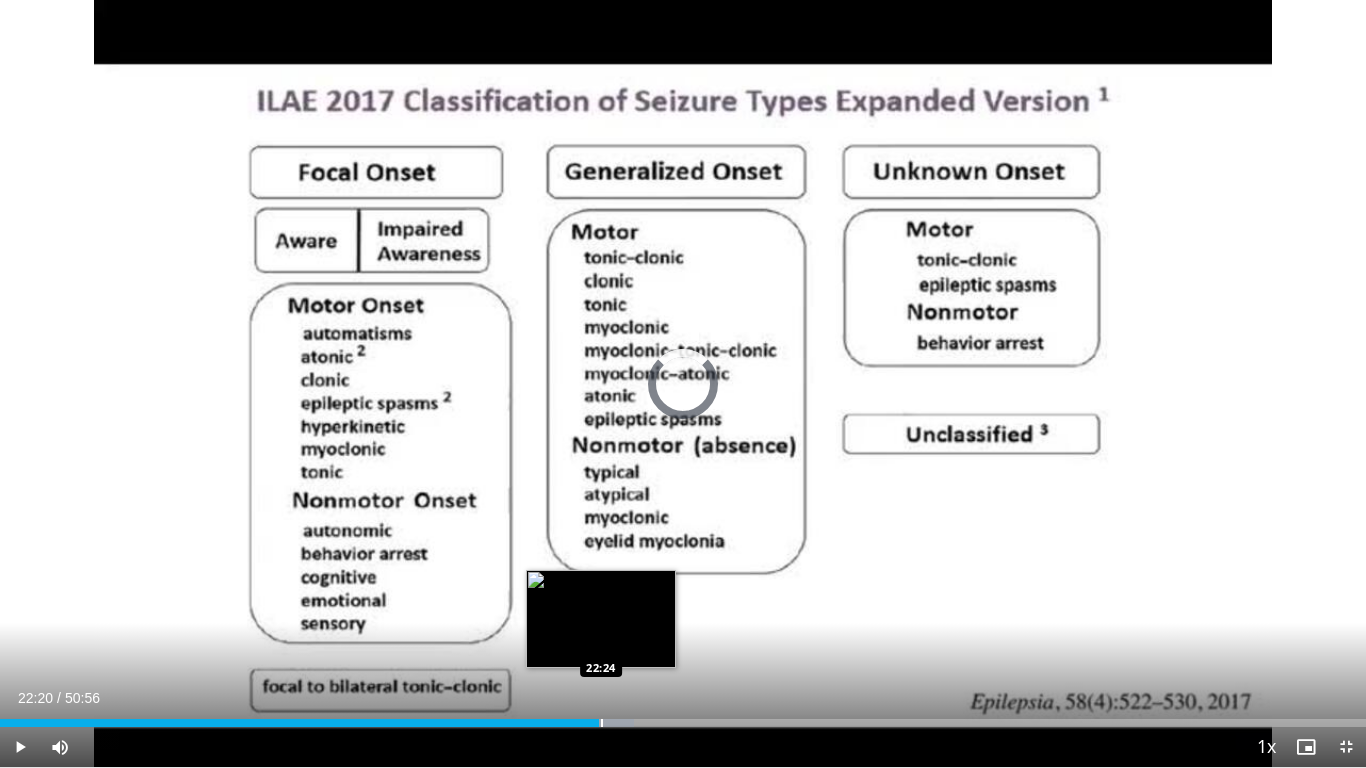 click at bounding box center [602, 723] 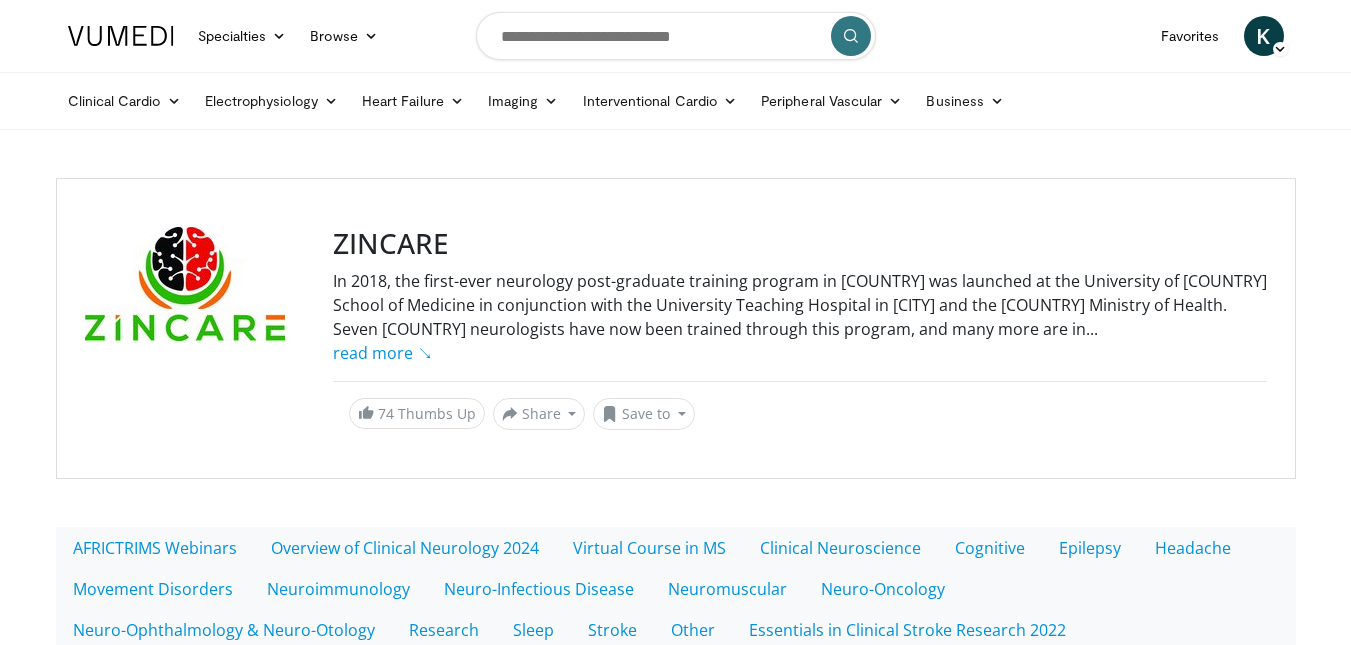 scroll, scrollTop: 0, scrollLeft: 0, axis: both 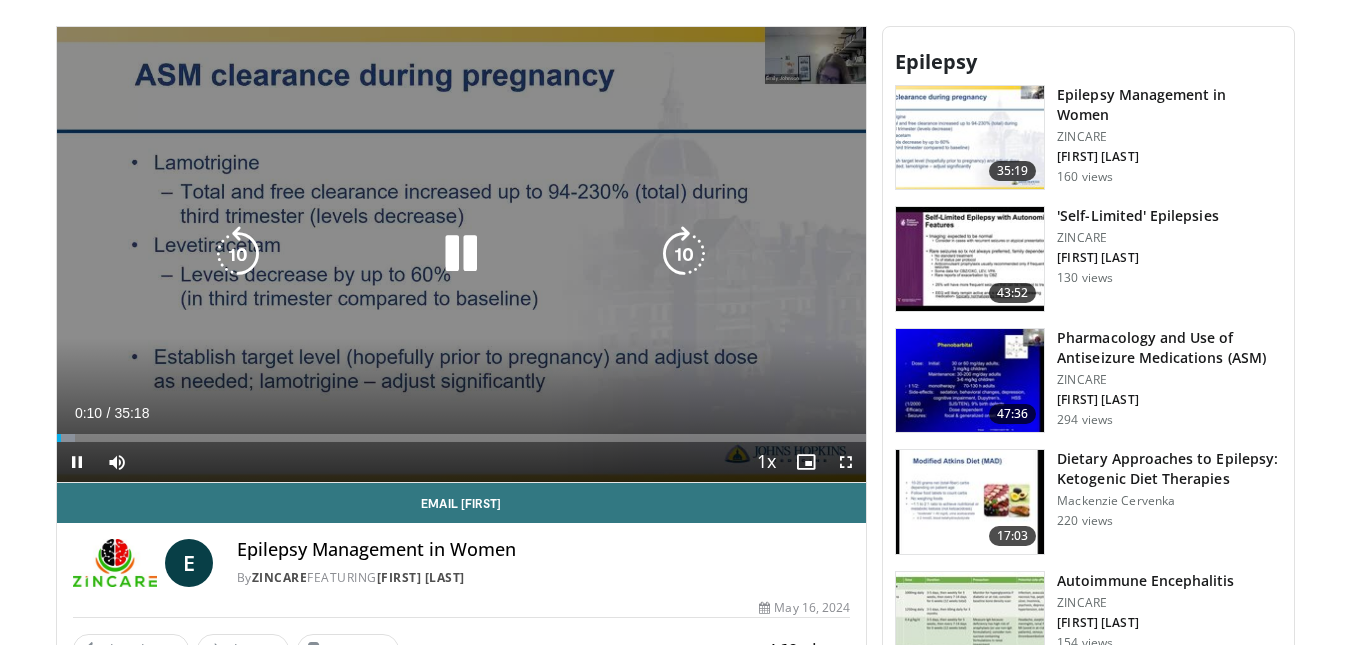 click at bounding box center (461, 254) 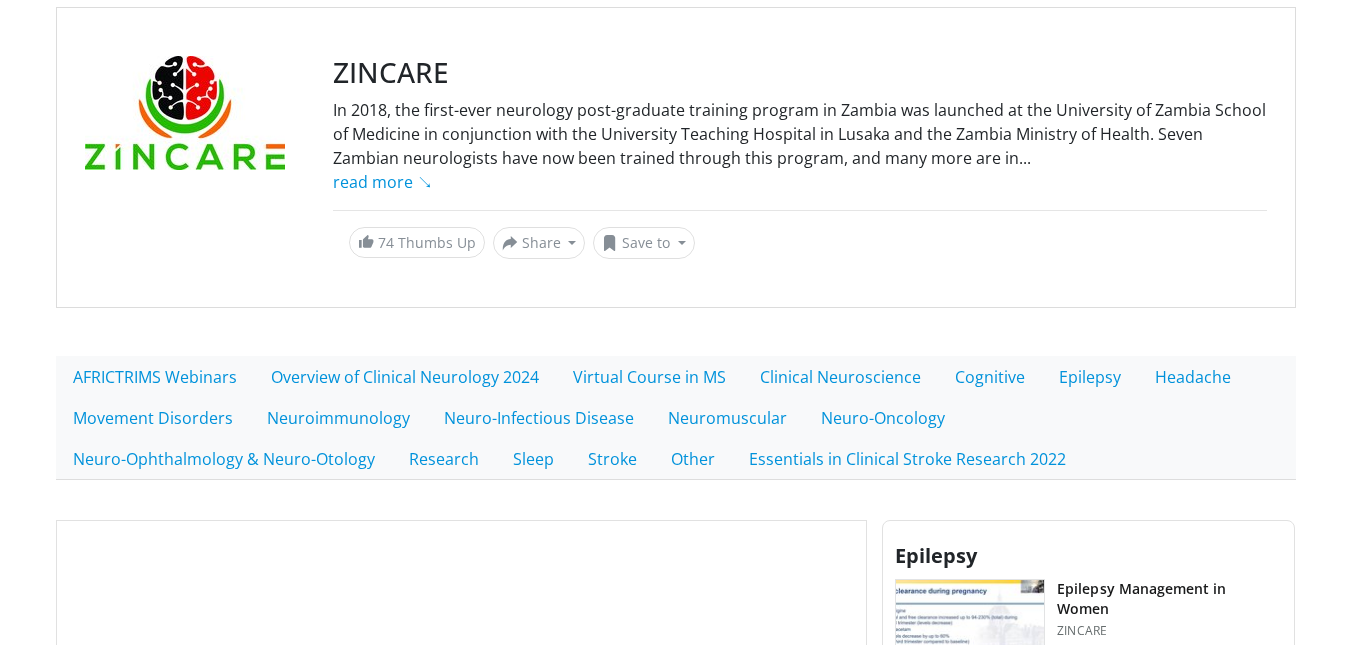 scroll, scrollTop: 0, scrollLeft: 0, axis: both 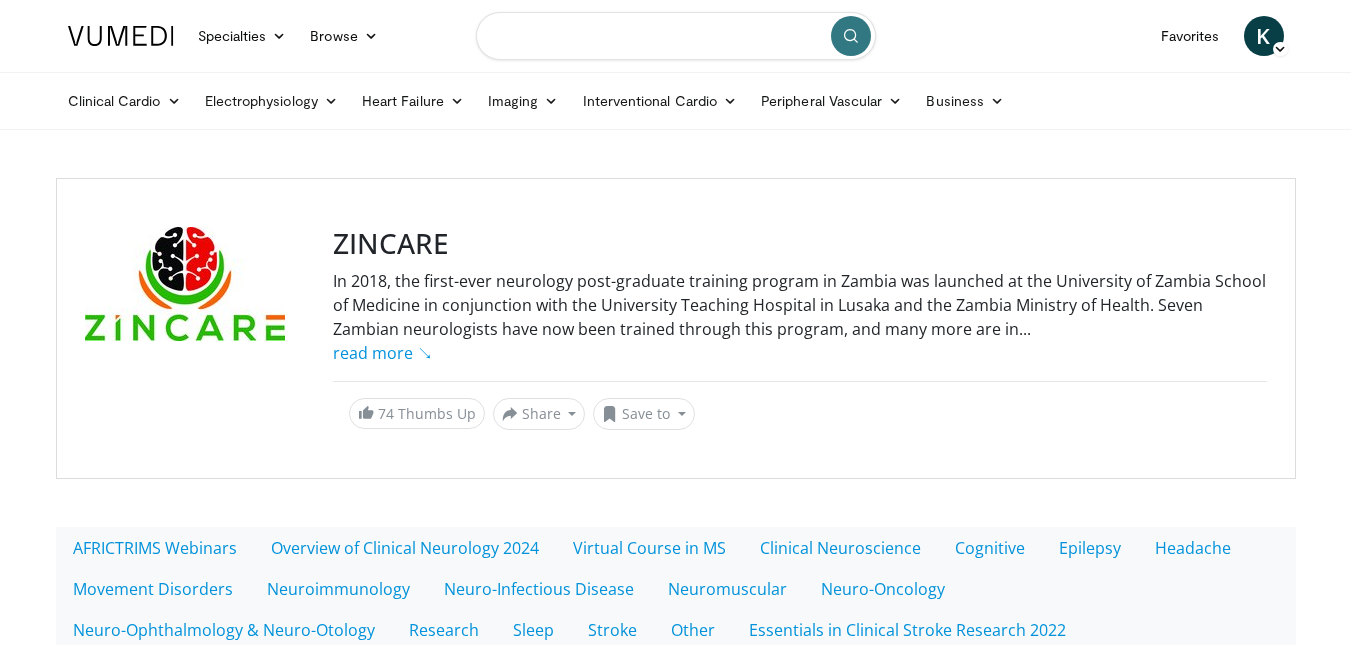click at bounding box center (676, 36) 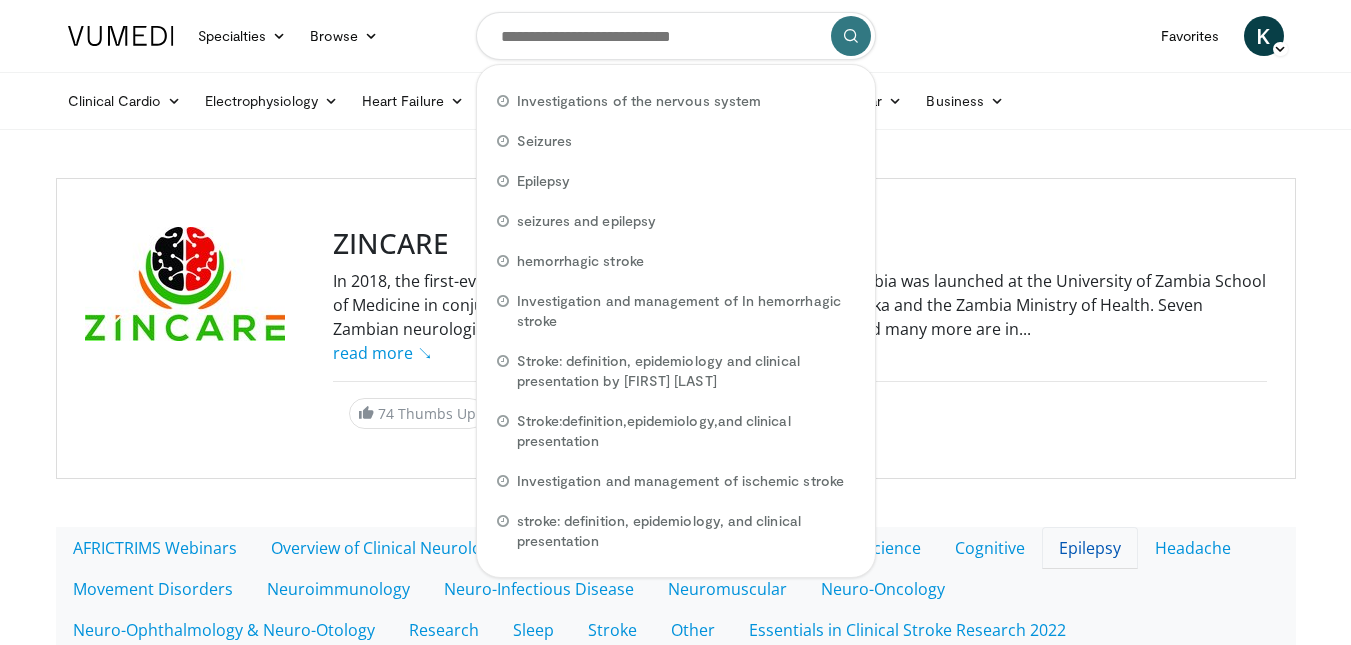 click on "Epilepsy" at bounding box center [1090, 548] 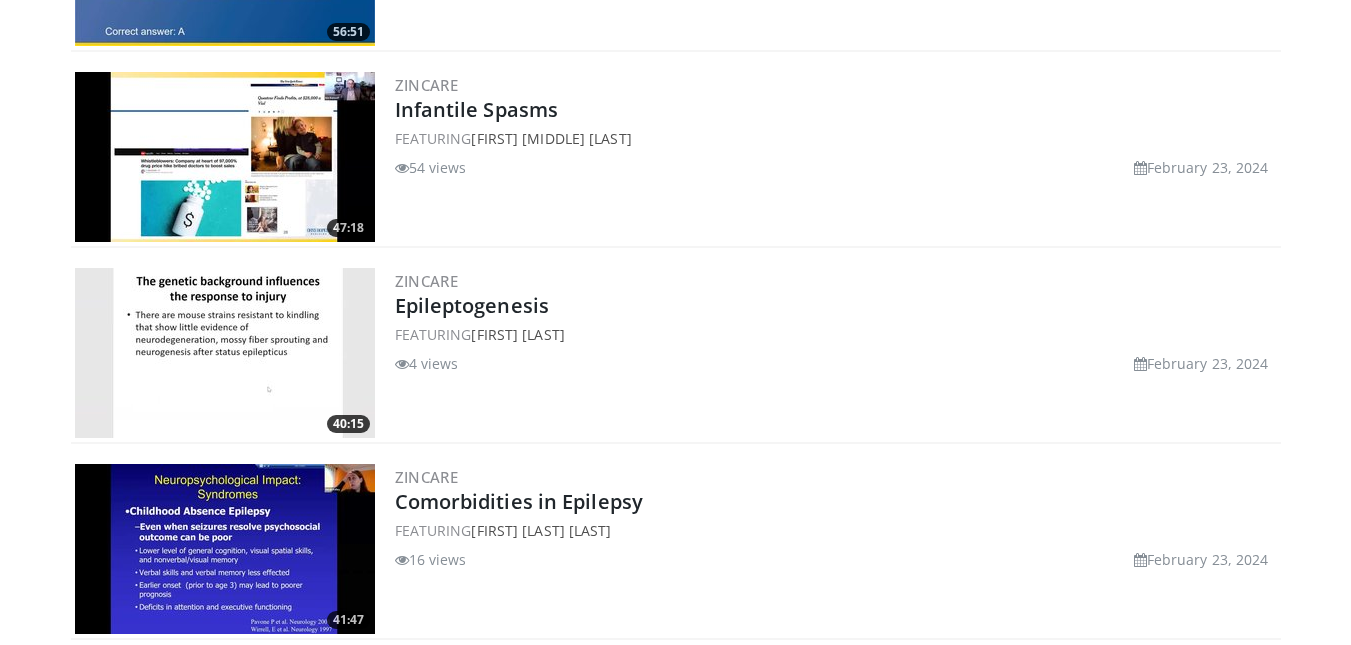 scroll, scrollTop: 1839, scrollLeft: 0, axis: vertical 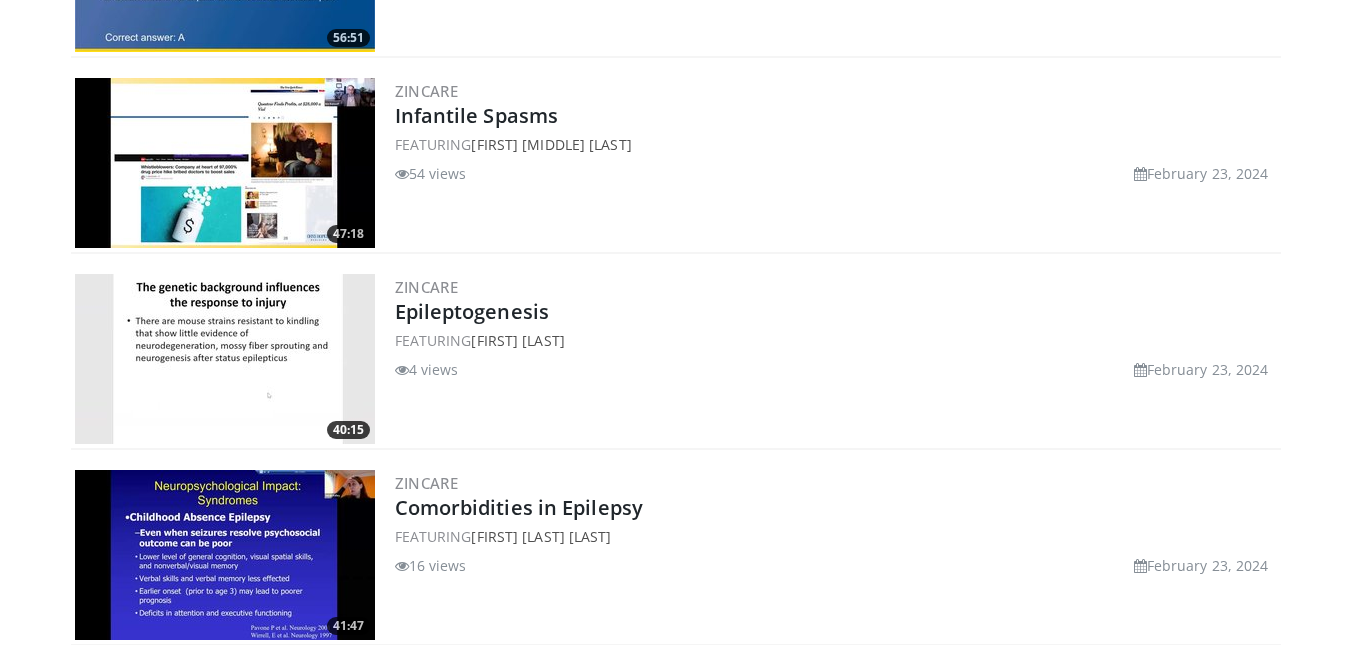 click at bounding box center (225, 359) 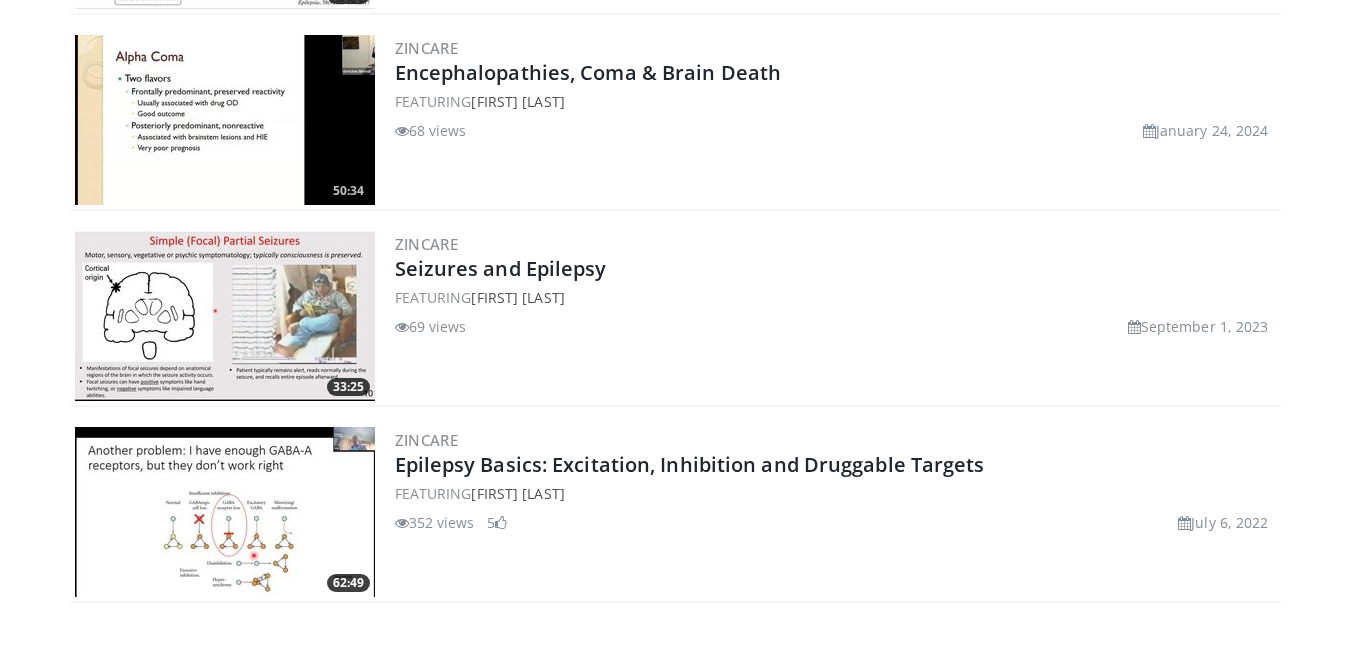 scroll, scrollTop: 3059, scrollLeft: 0, axis: vertical 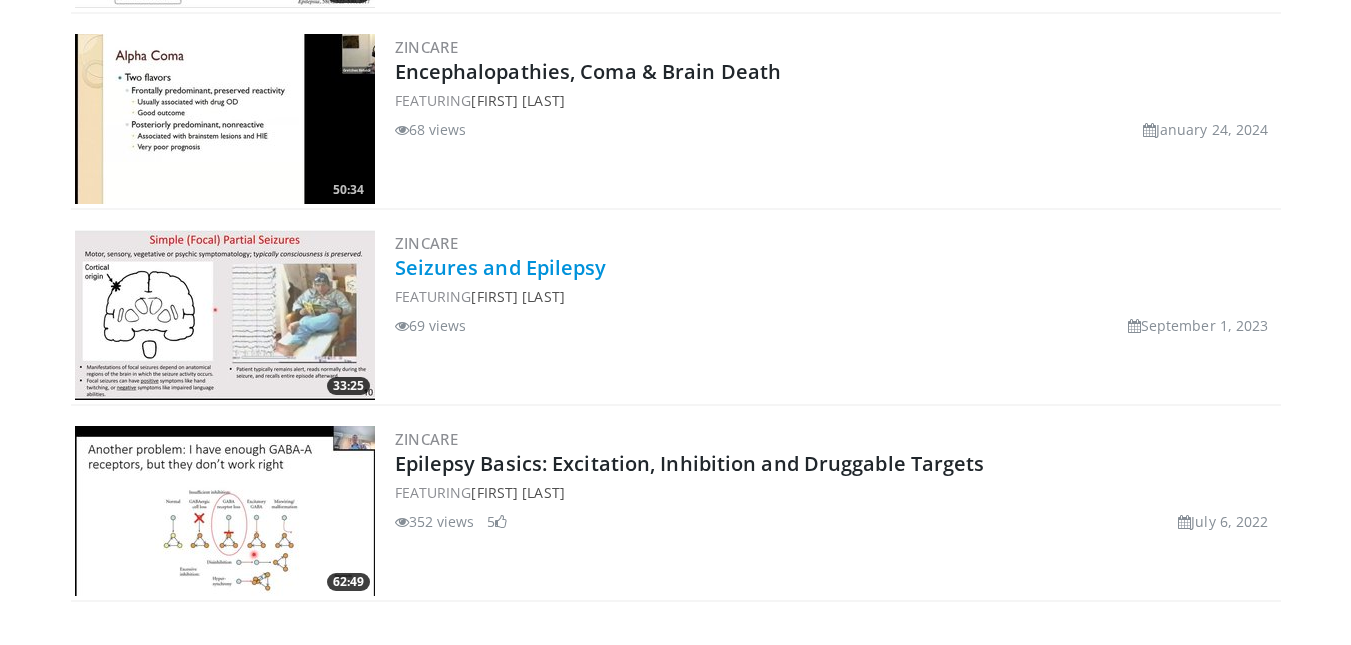 click on "Seizures and Epilepsy" at bounding box center [501, 267] 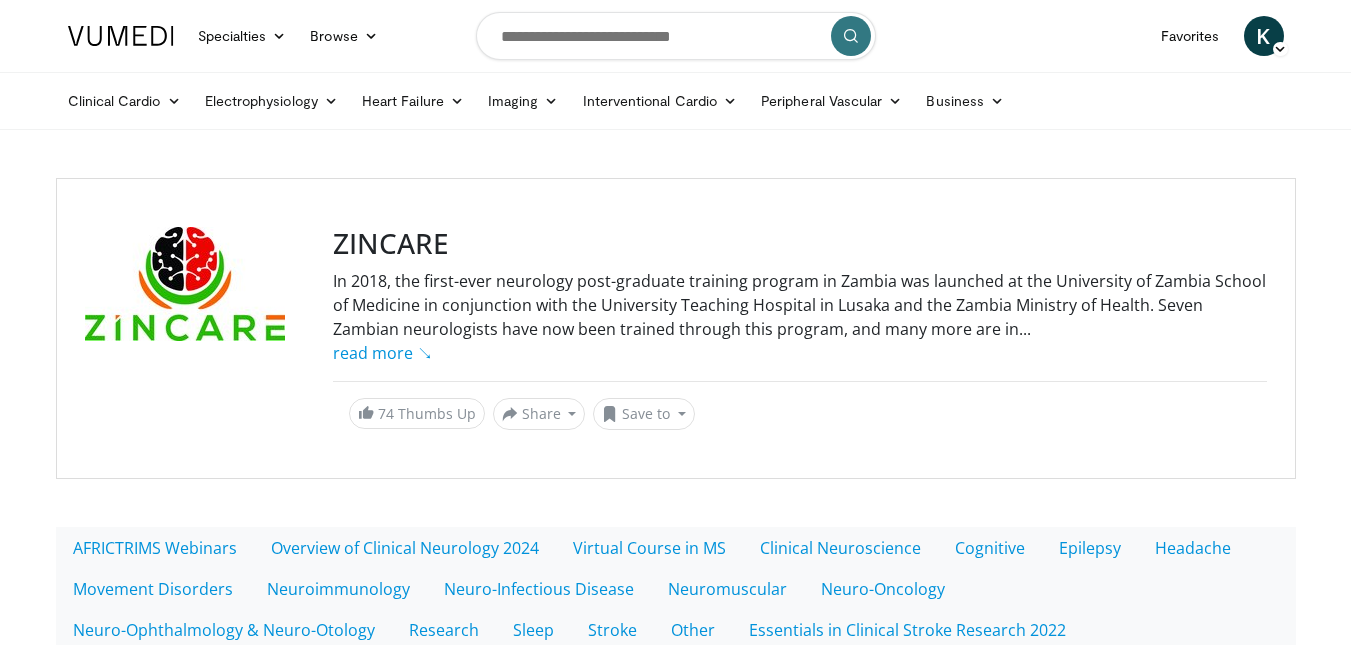 scroll, scrollTop: 216, scrollLeft: 0, axis: vertical 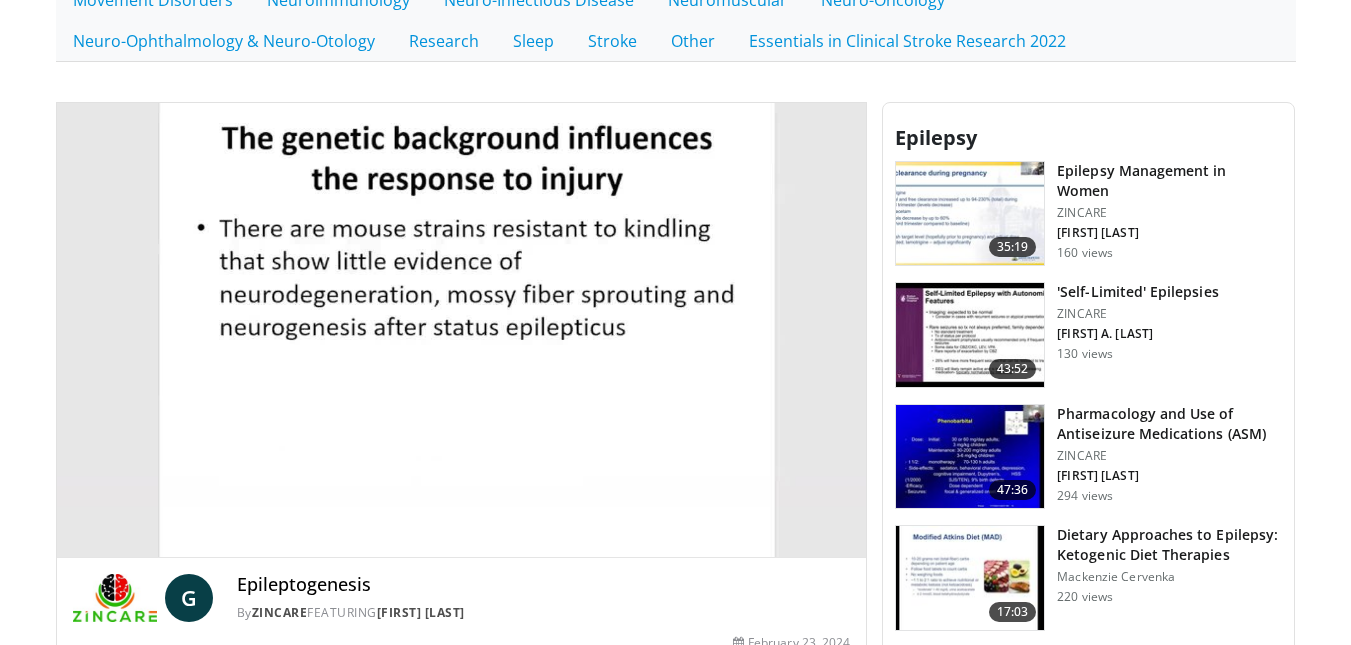 click at bounding box center [461, 330] 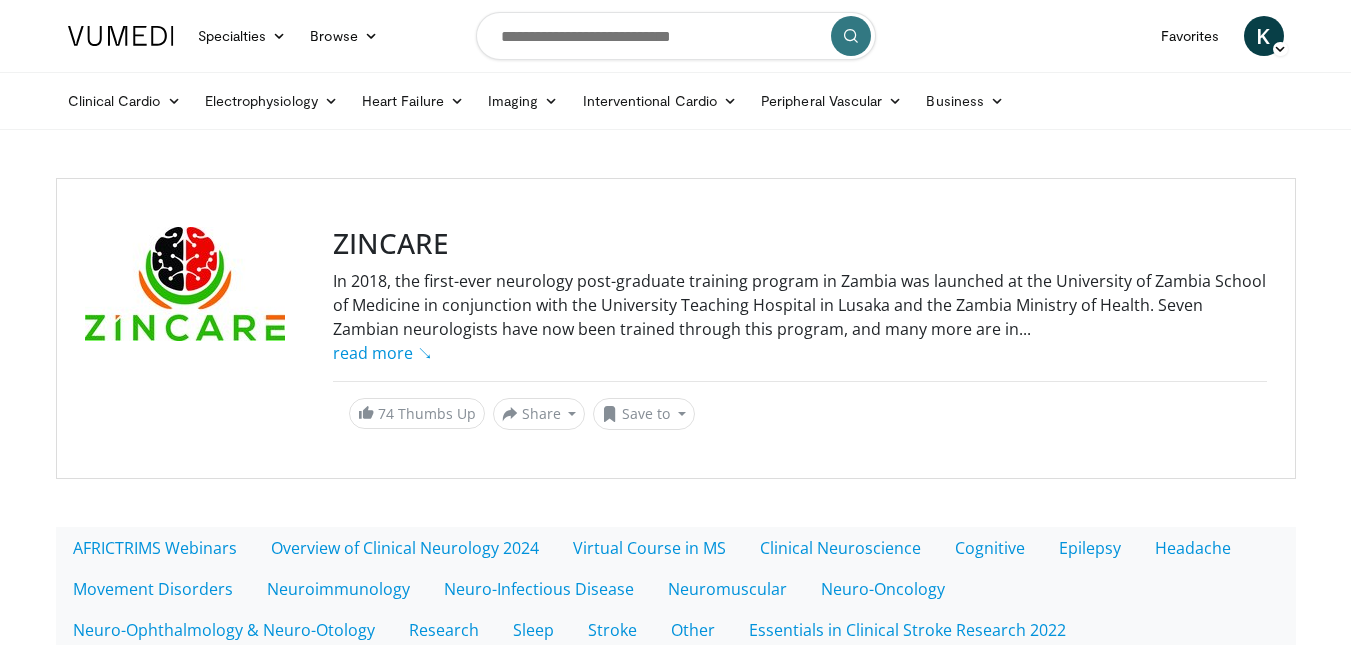 scroll, scrollTop: 204, scrollLeft: 0, axis: vertical 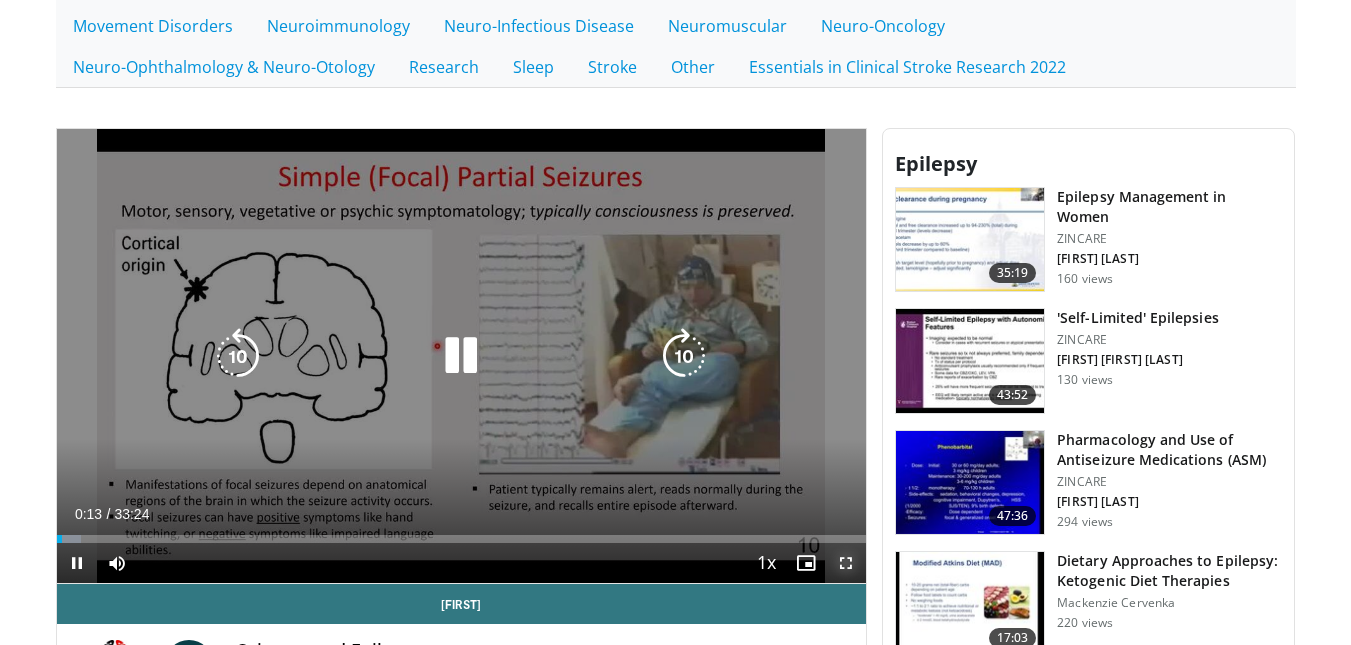 drag, startPoint x: 846, startPoint y: 561, endPoint x: 846, endPoint y: 682, distance: 121 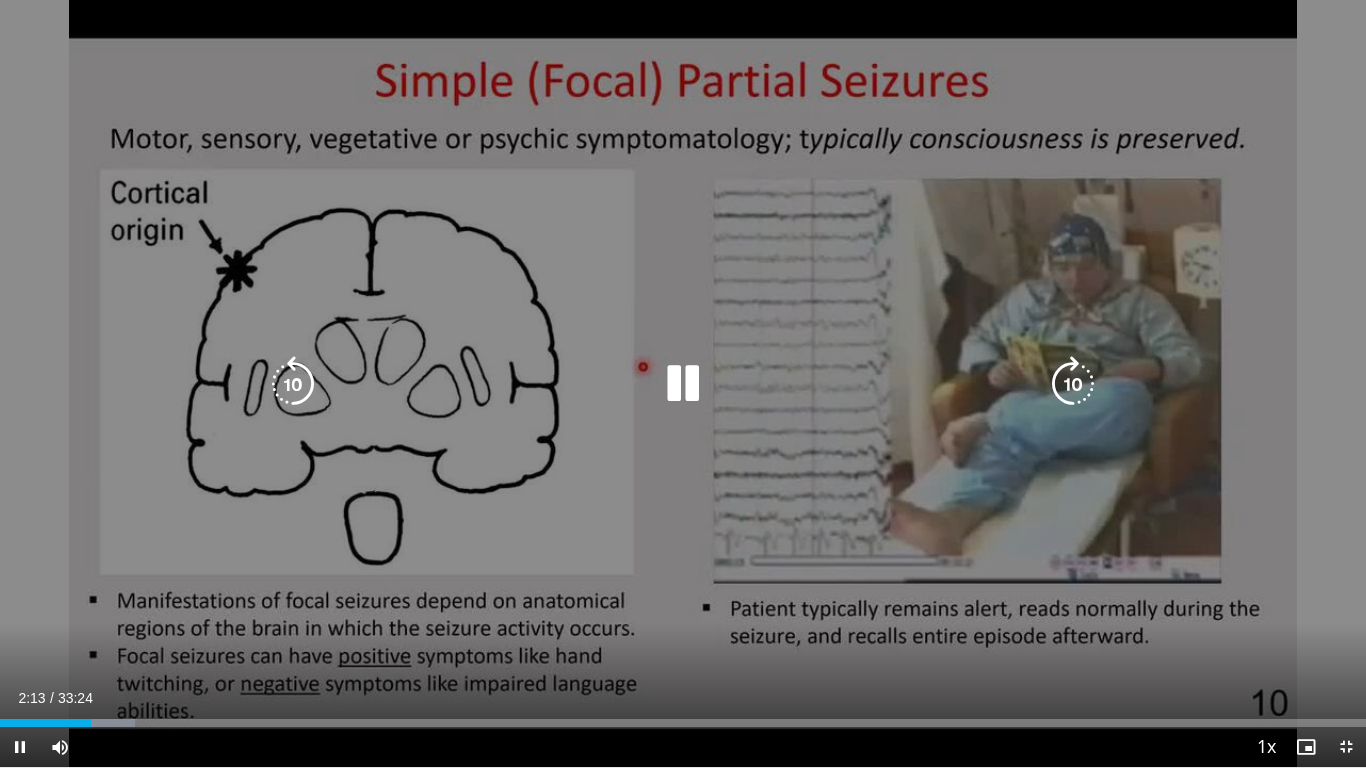 click at bounding box center [683, 384] 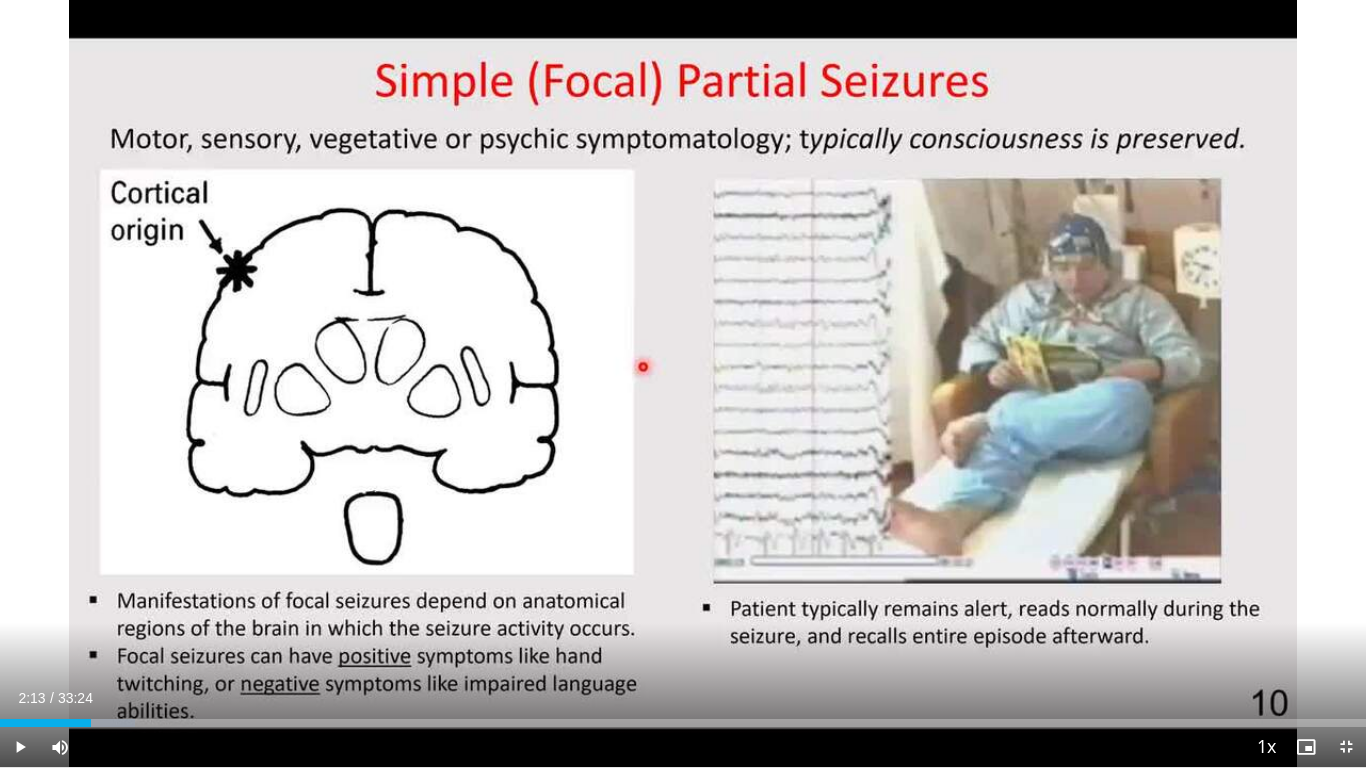 type 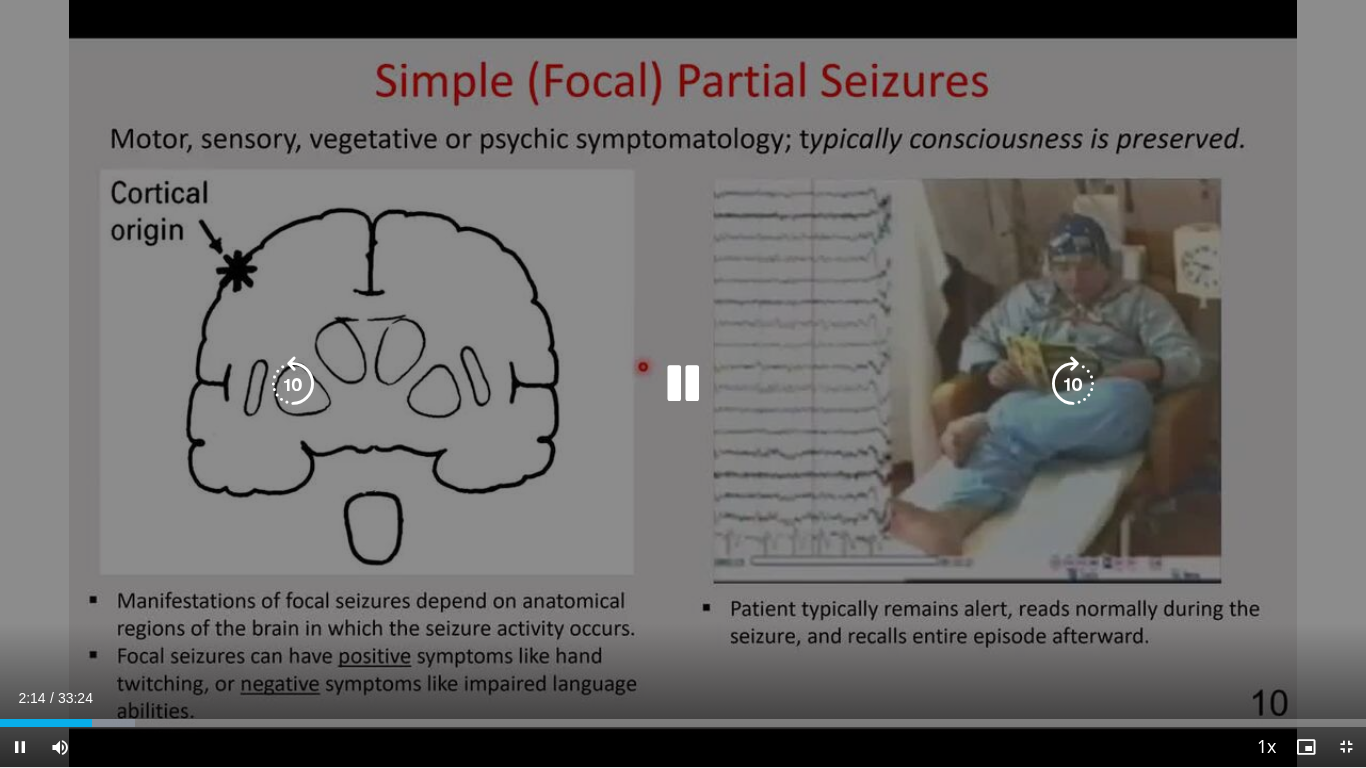 click on "10 seconds
Tap to unmute" at bounding box center [683, 383] 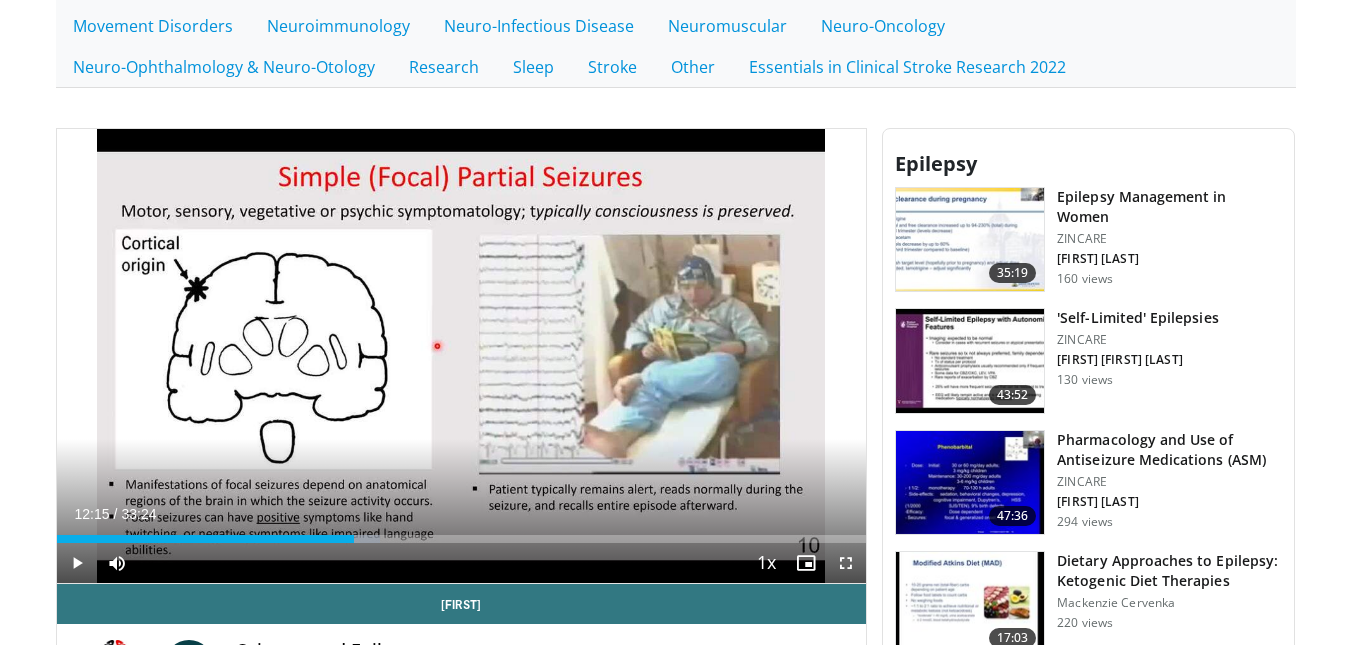 click at bounding box center (970, 483) 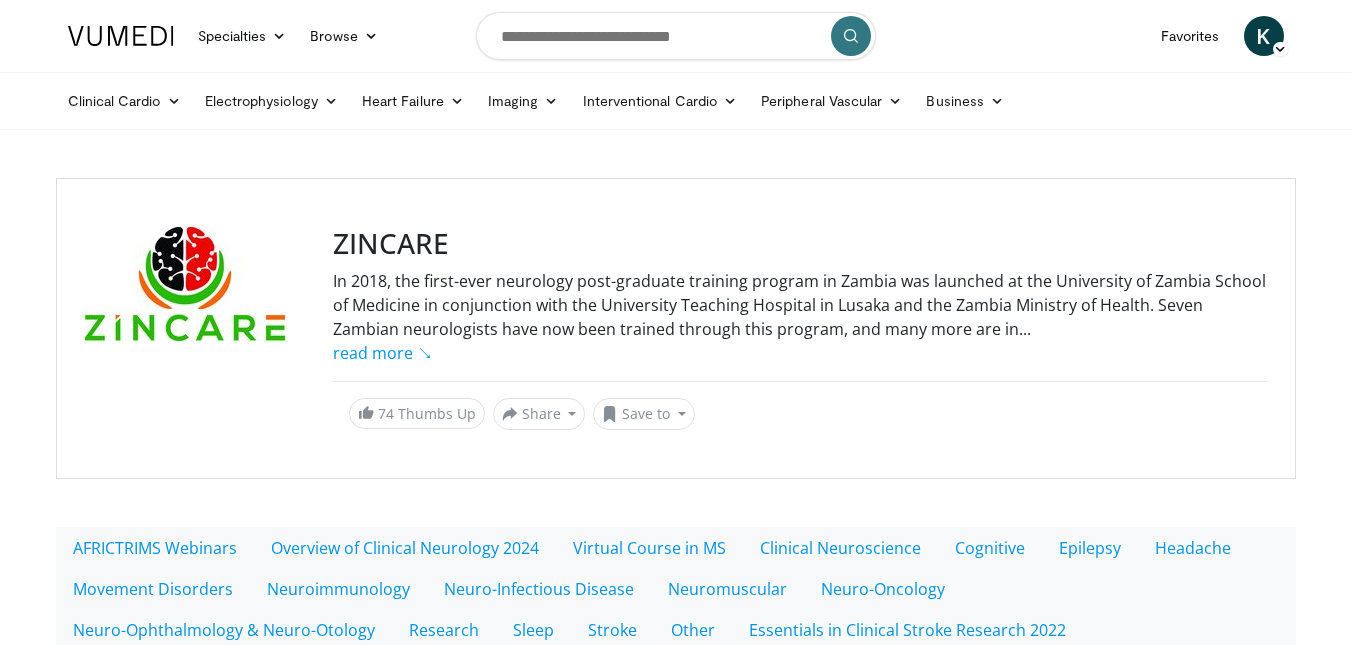 scroll, scrollTop: 0, scrollLeft: 0, axis: both 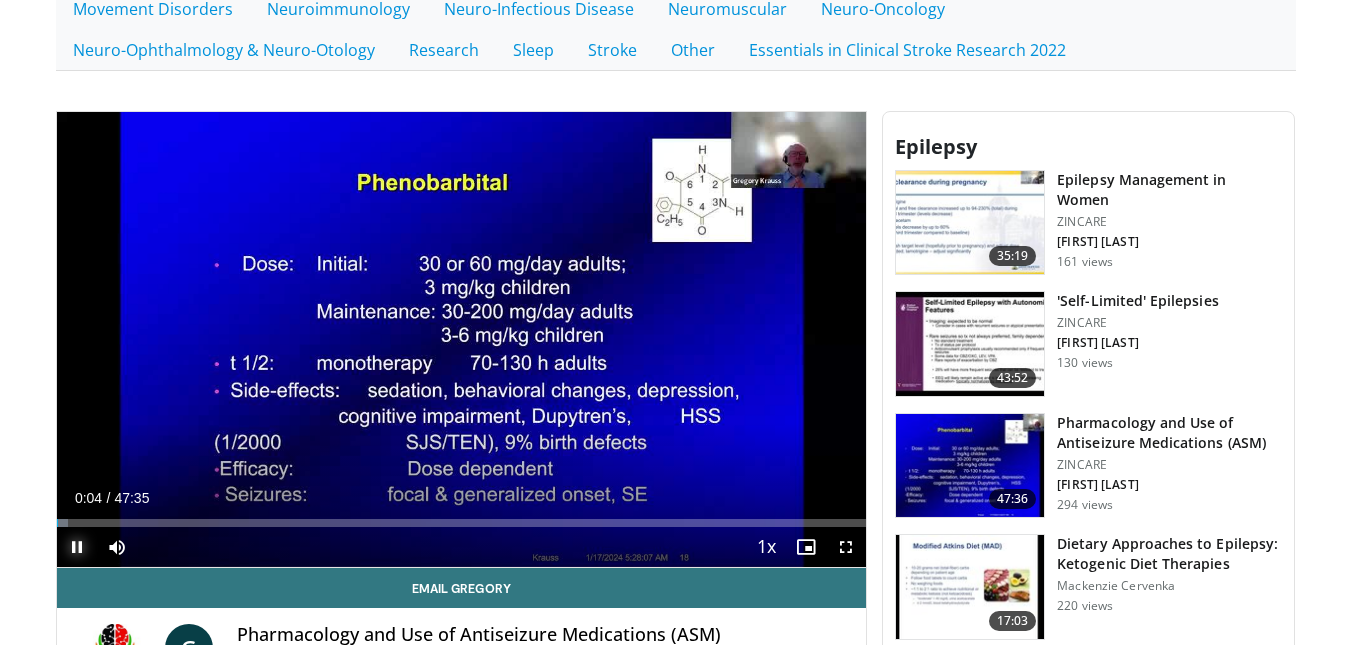 click at bounding box center [77, 547] 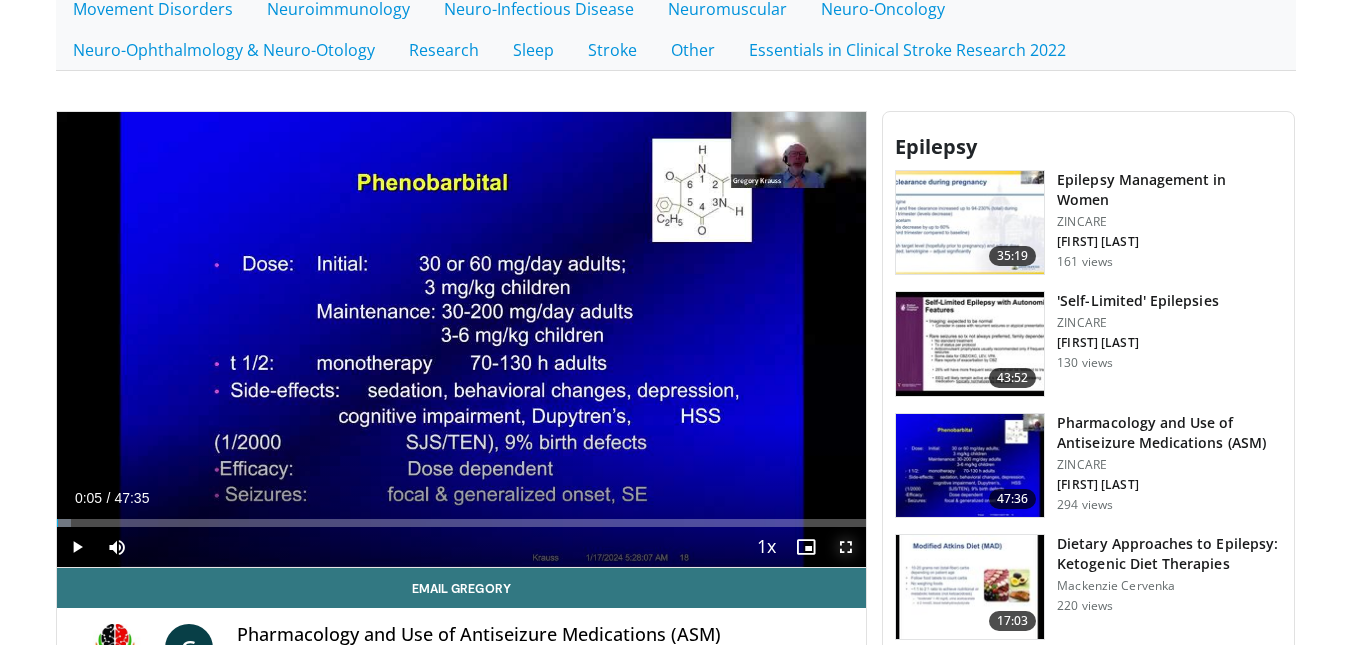 click at bounding box center (846, 547) 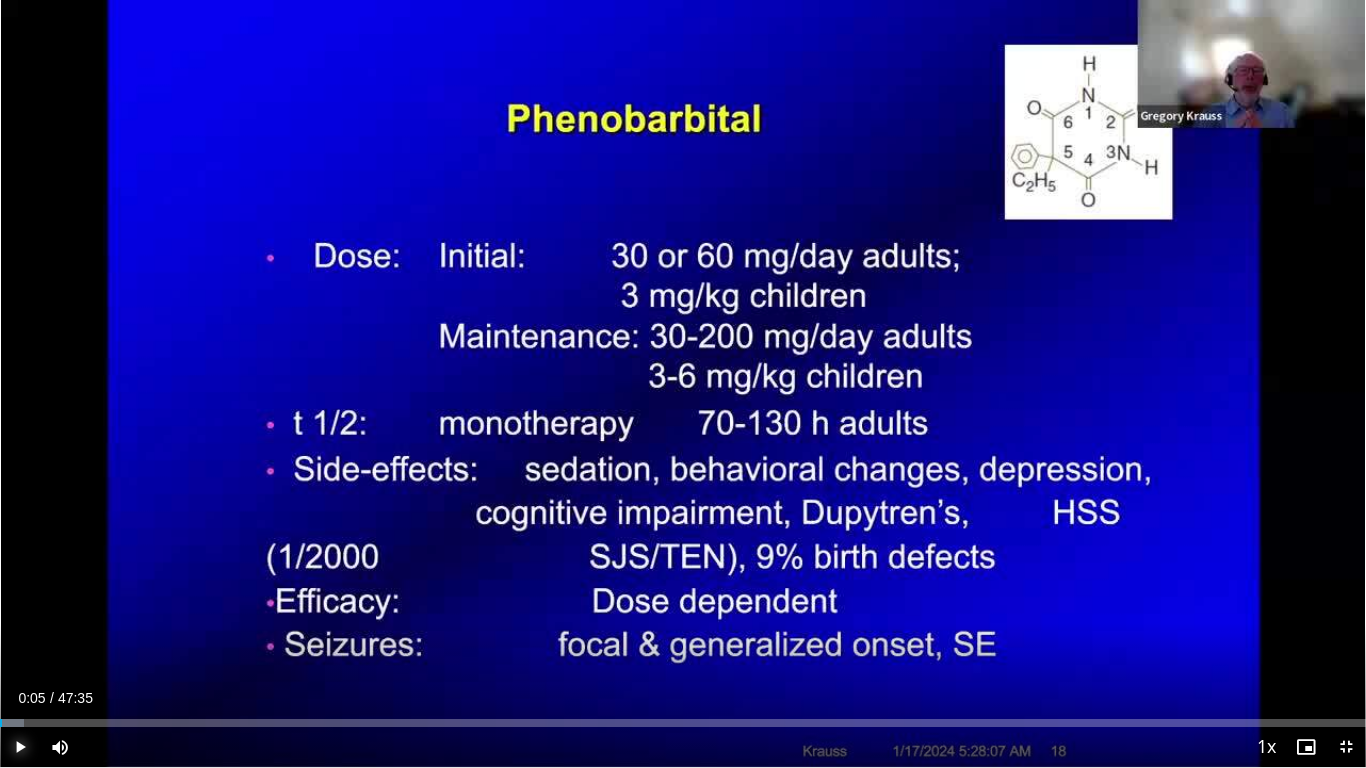 click at bounding box center (20, 747) 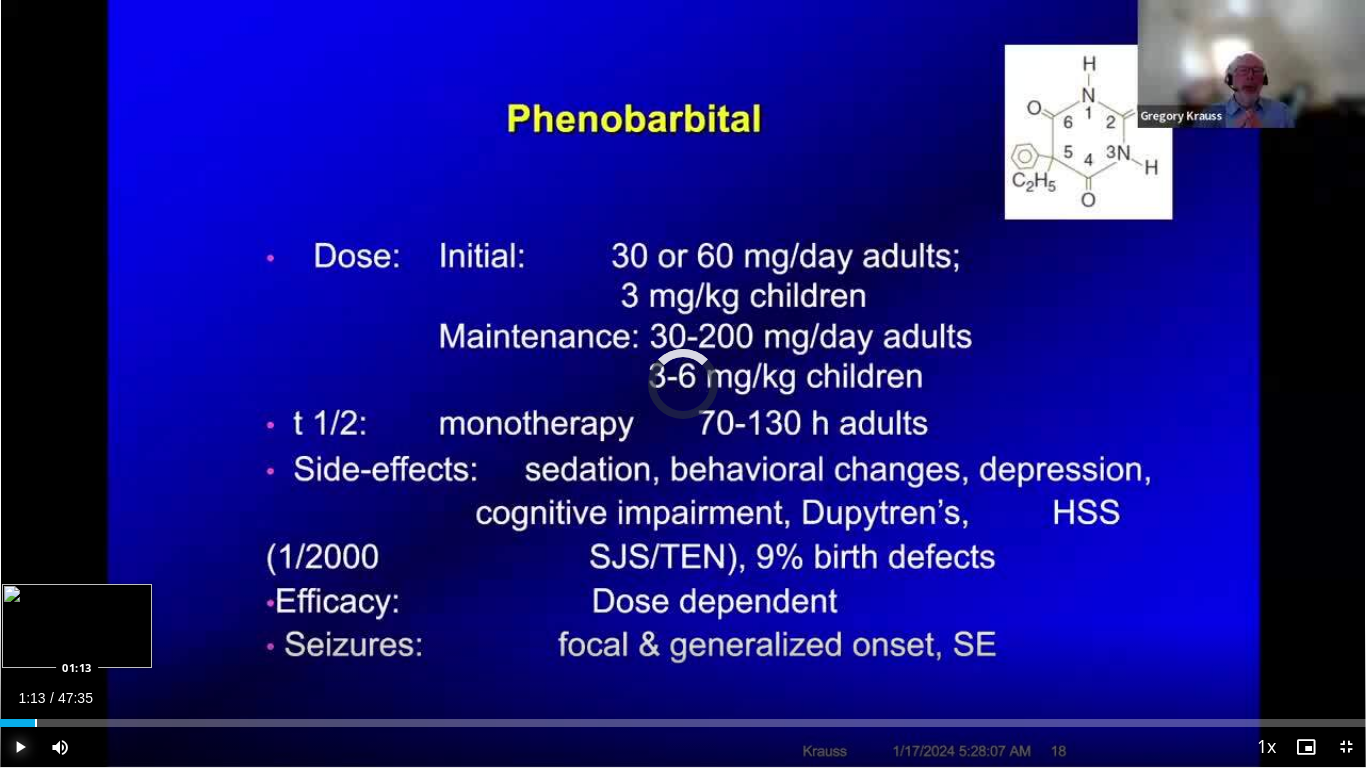 click at bounding box center [36, 723] 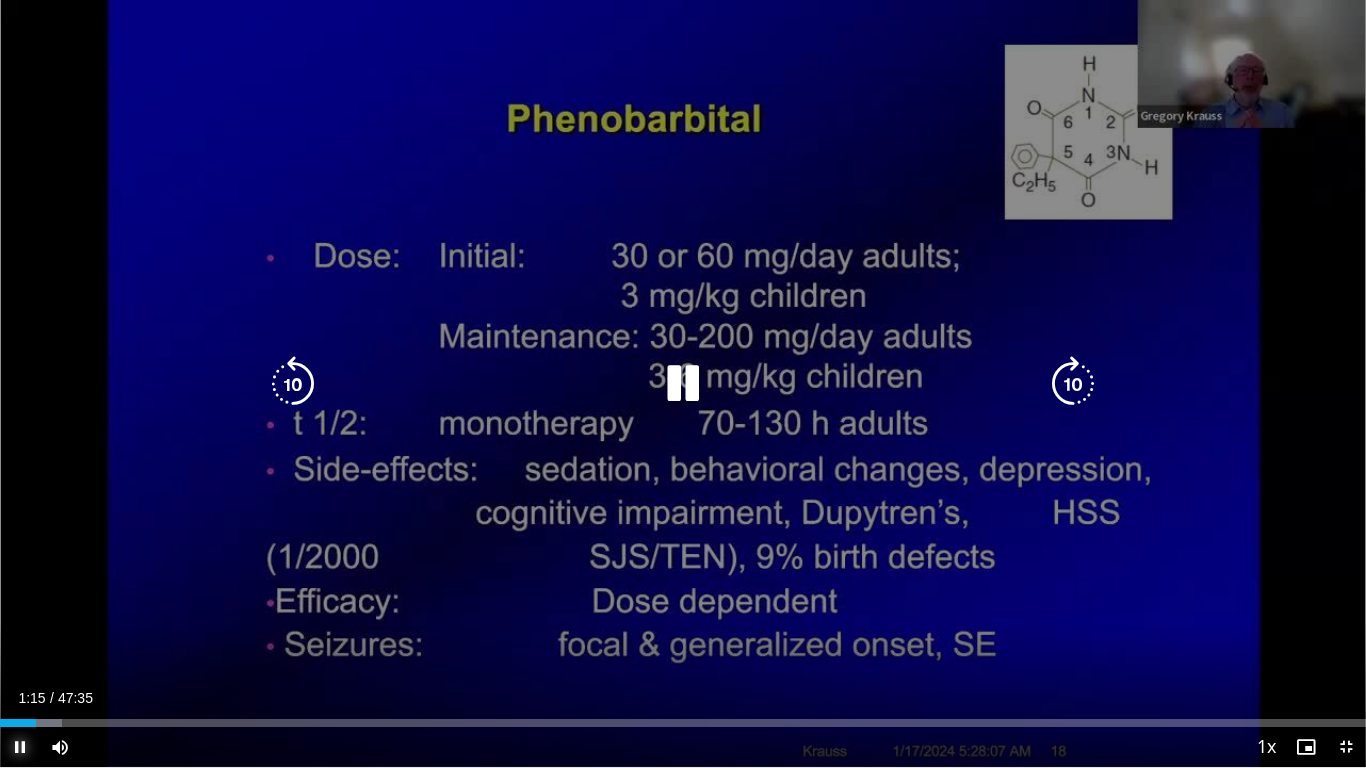 type 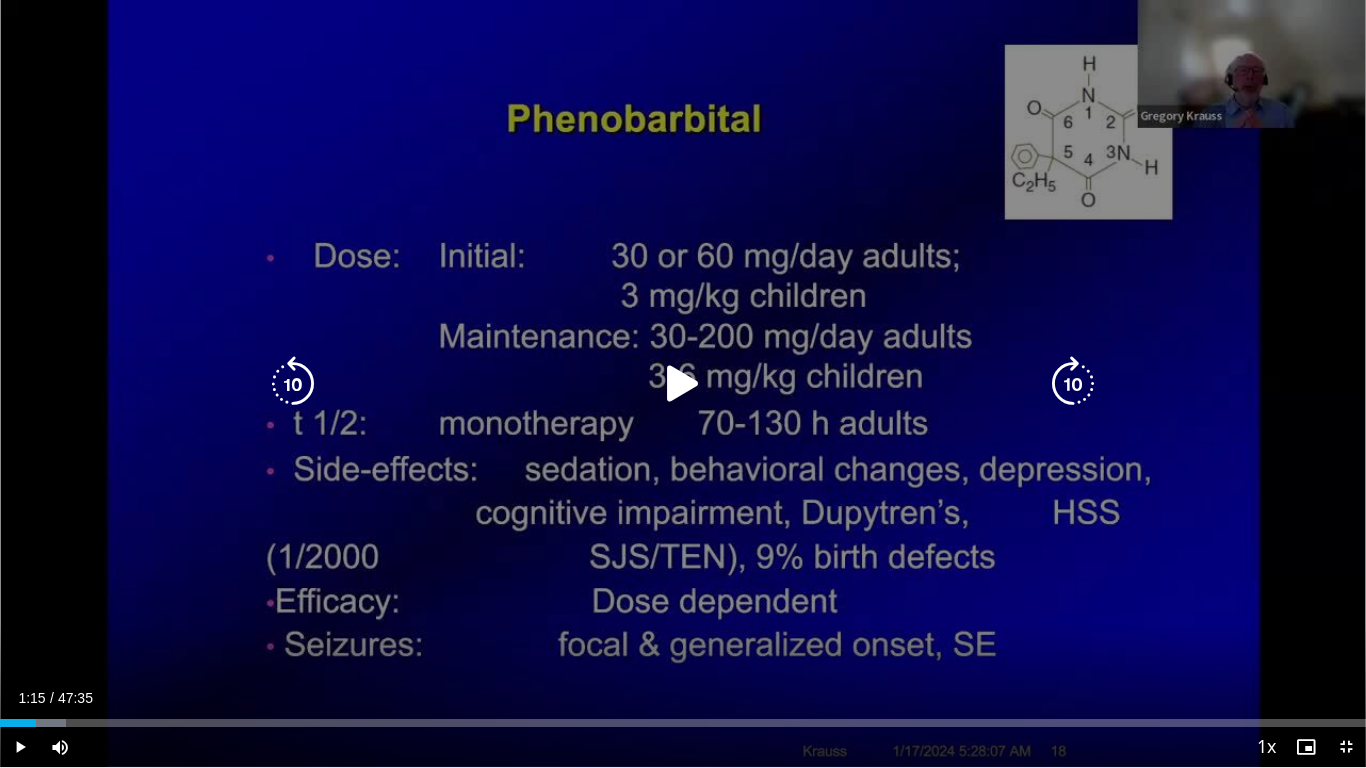 click at bounding box center [683, 384] 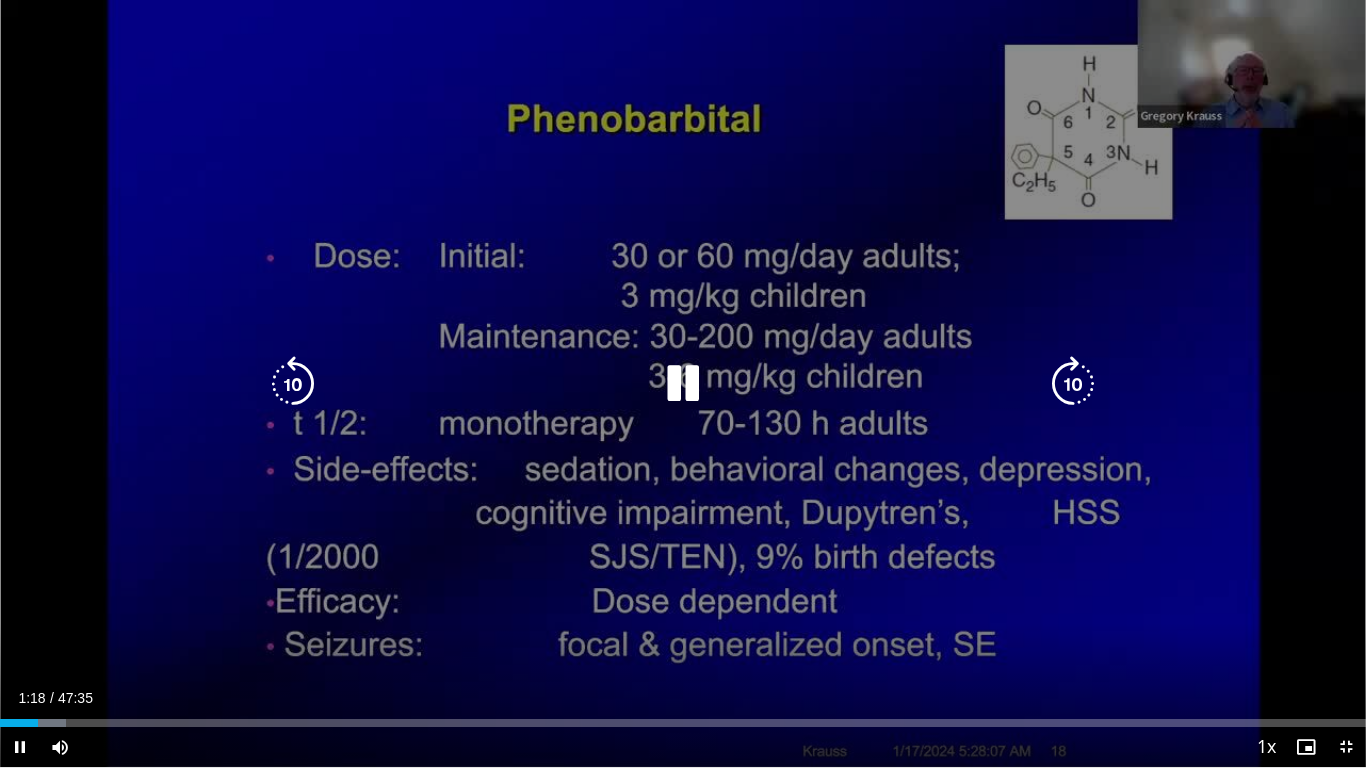 click at bounding box center (683, 384) 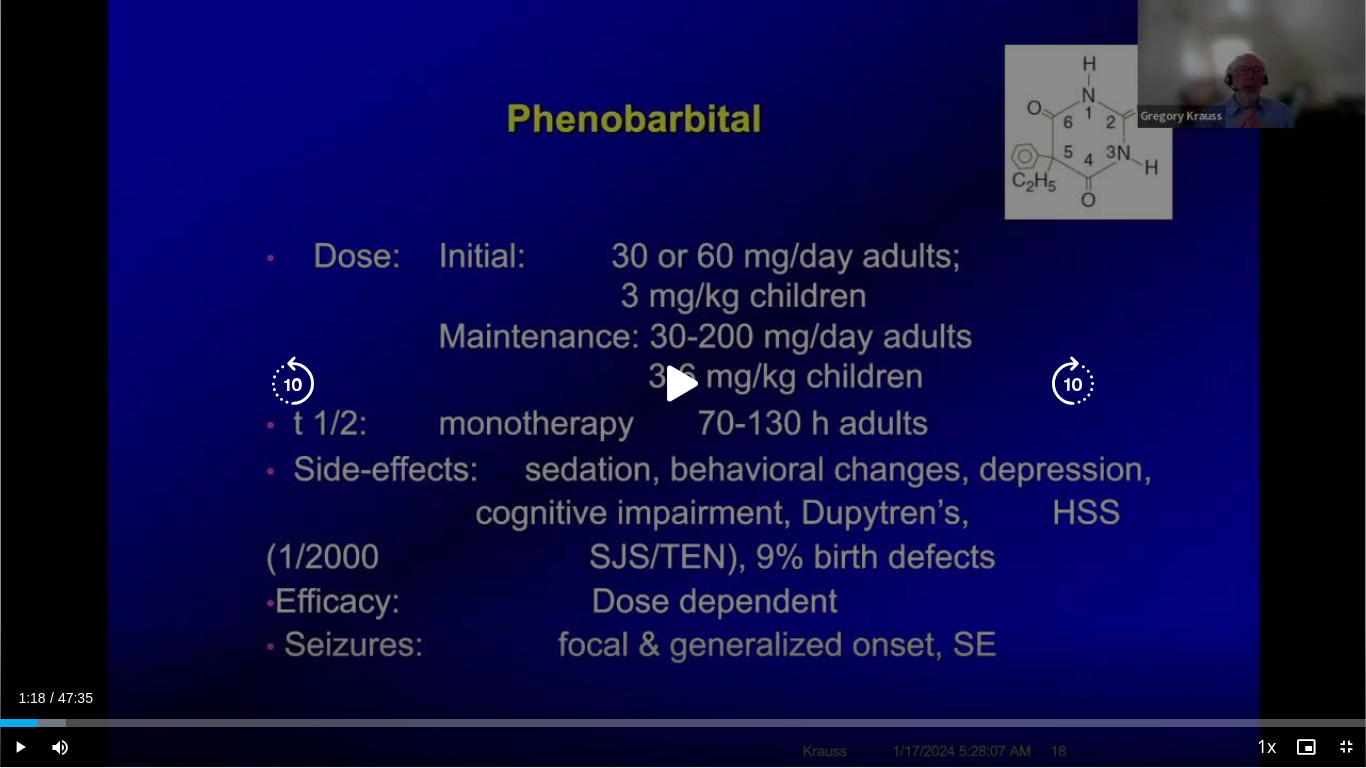 click at bounding box center (683, 384) 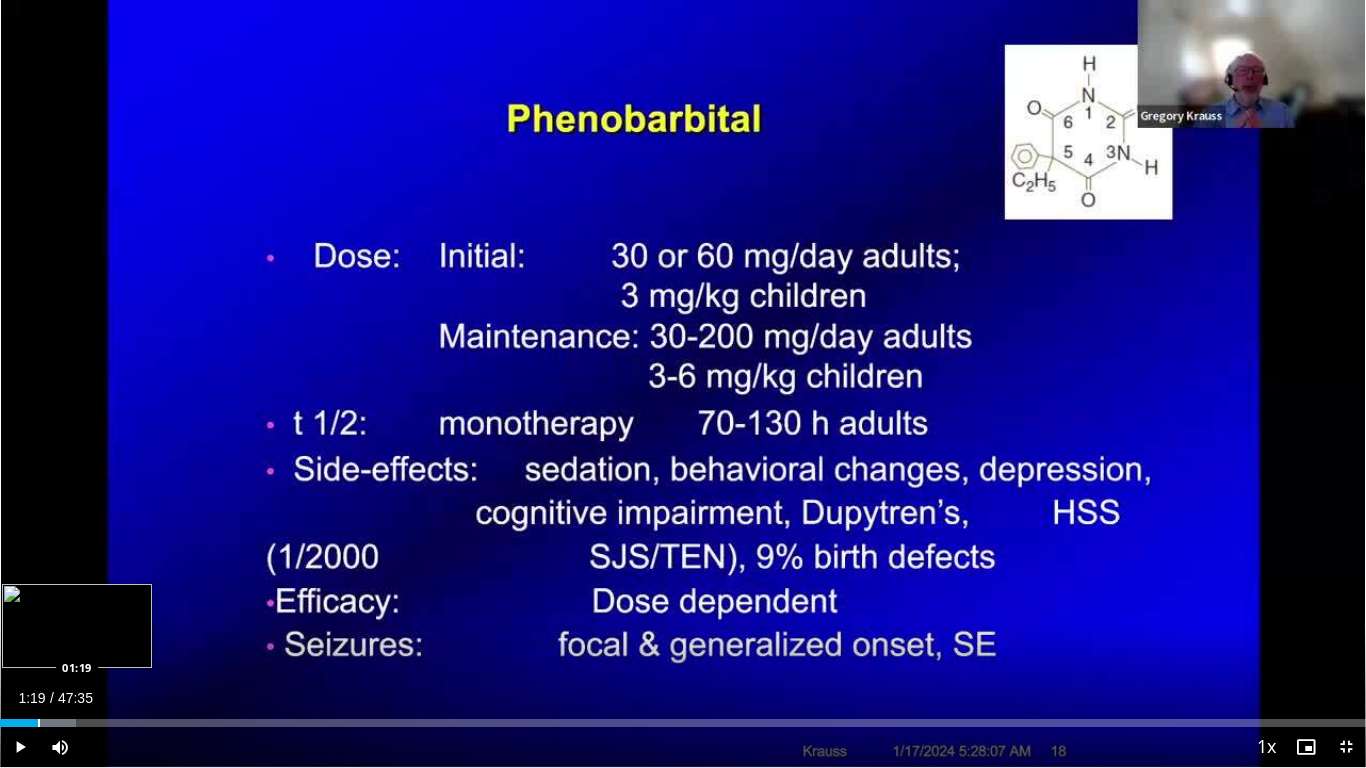 click at bounding box center (39, 723) 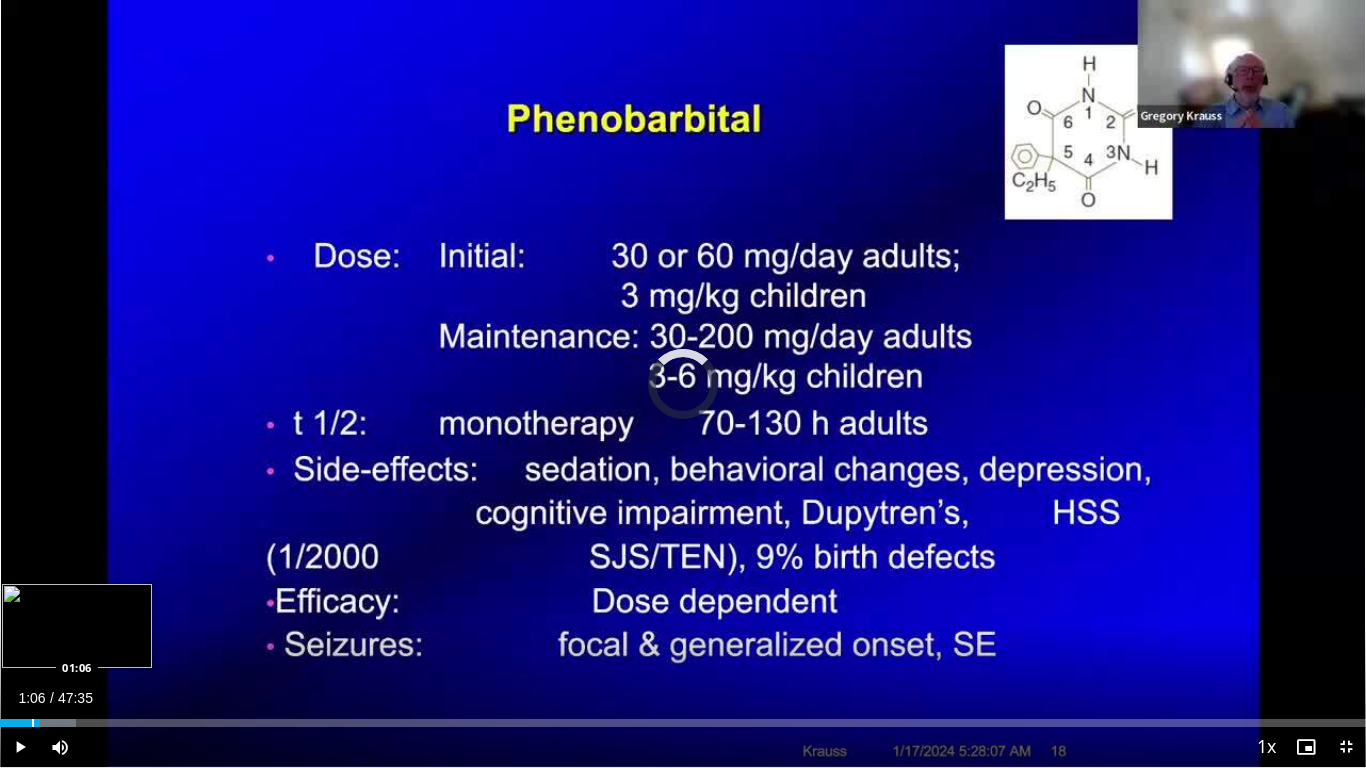 click at bounding box center (33, 723) 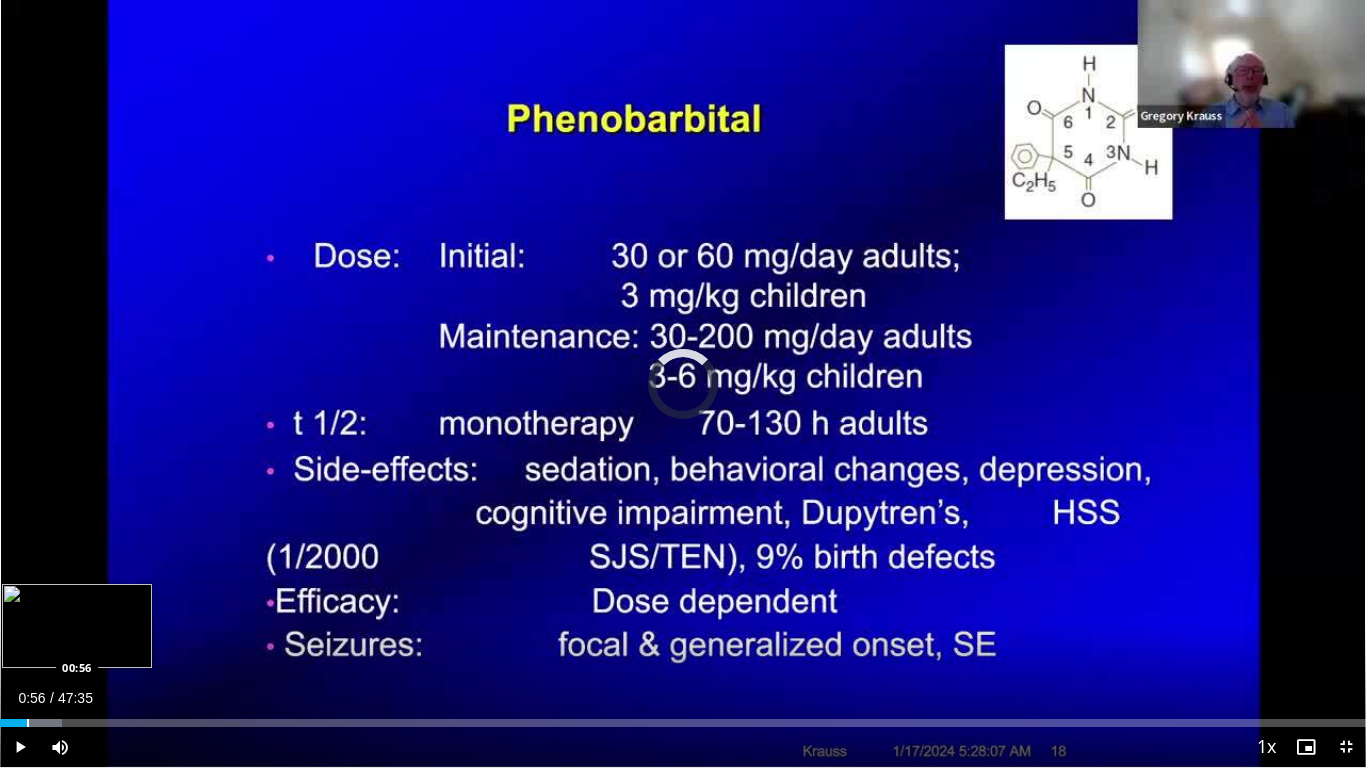 click at bounding box center (28, 723) 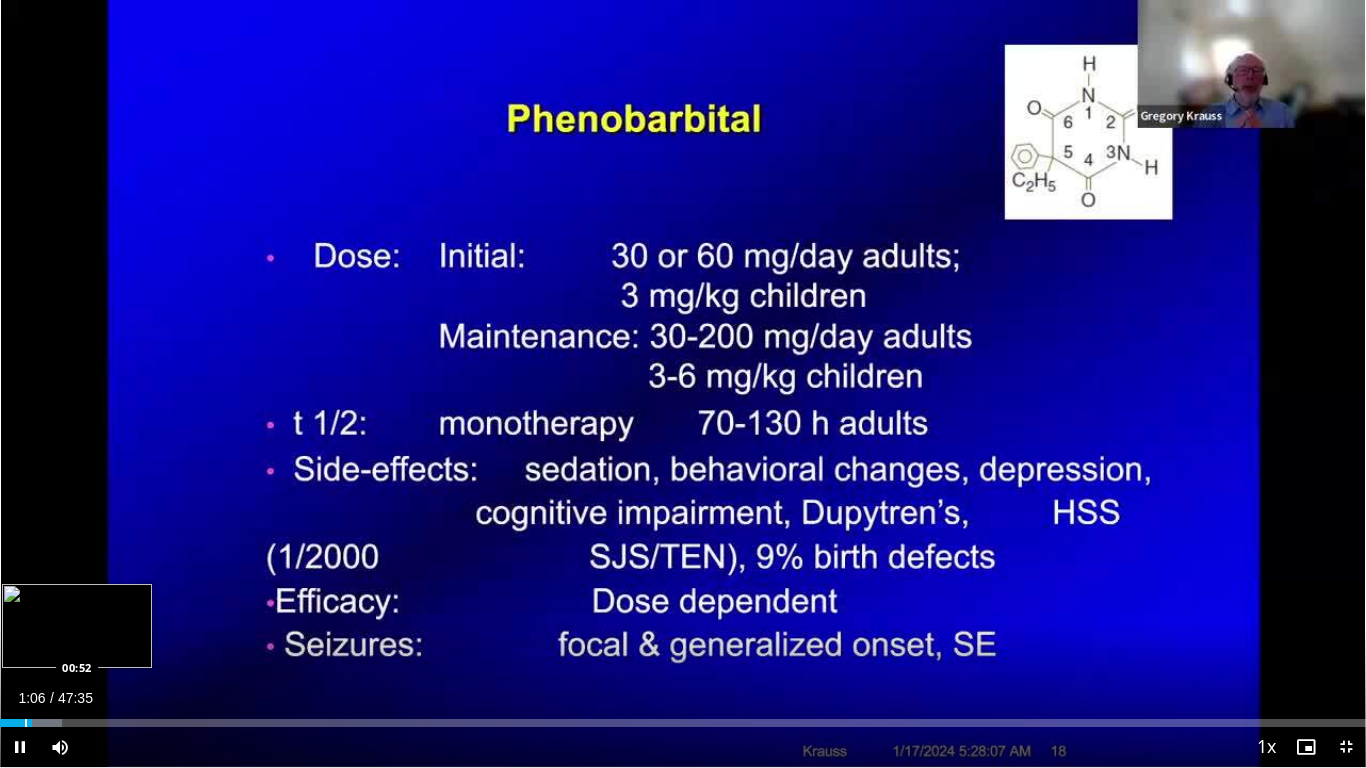 click at bounding box center (26, 723) 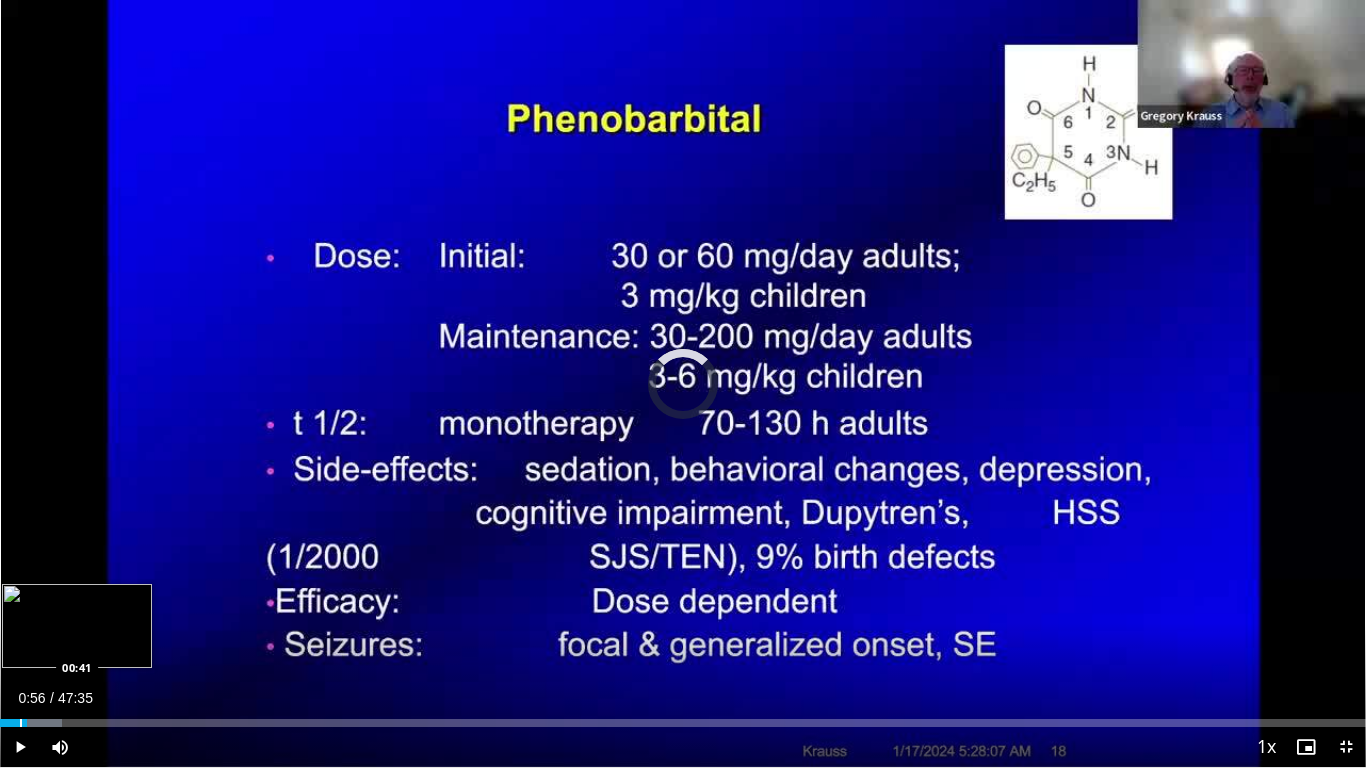 click at bounding box center (21, 723) 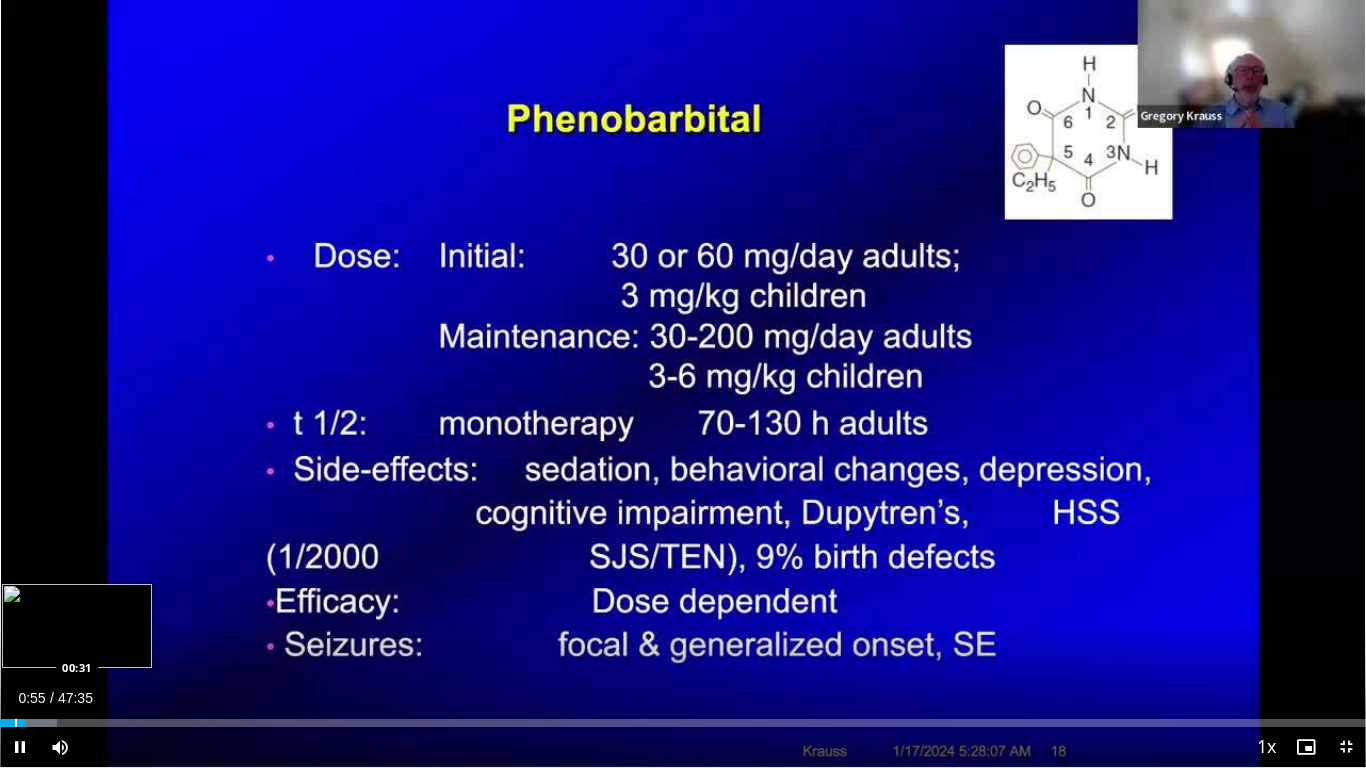 click at bounding box center [16, 723] 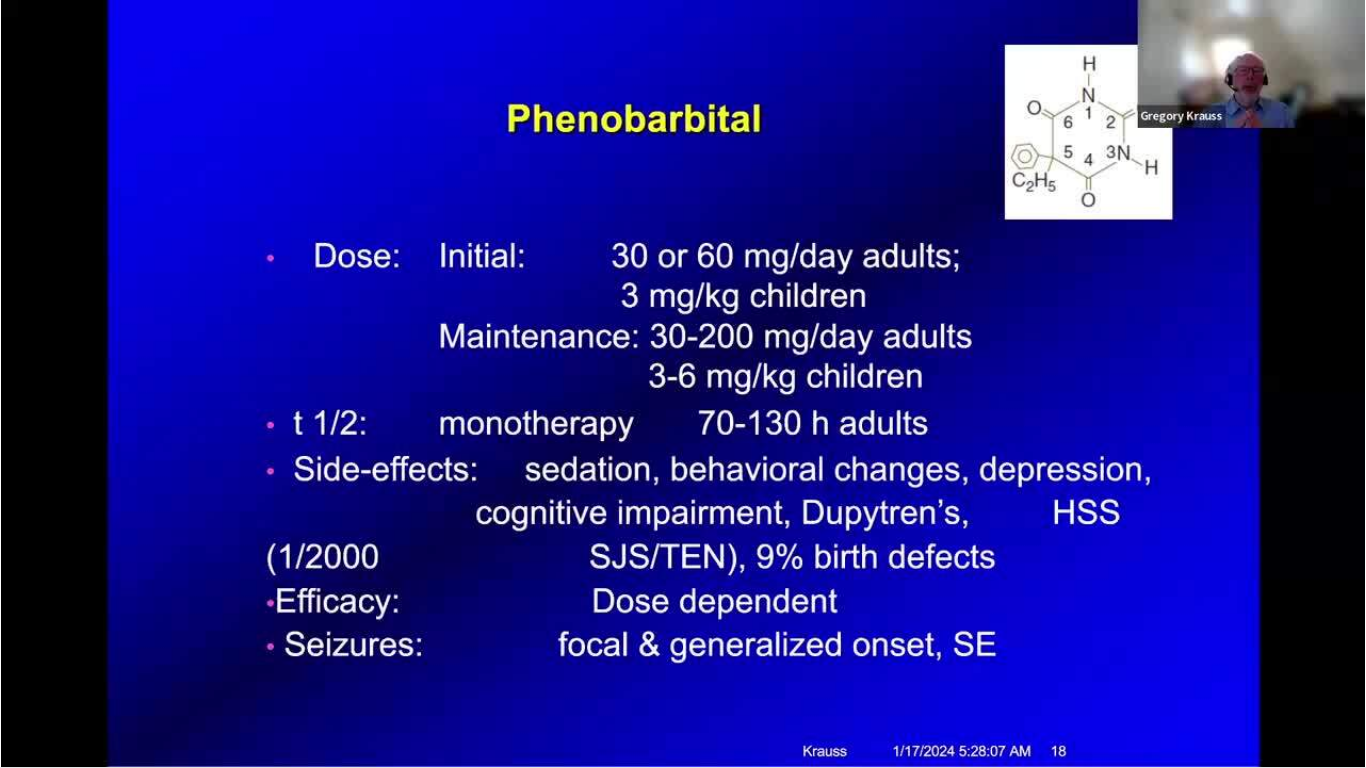 type 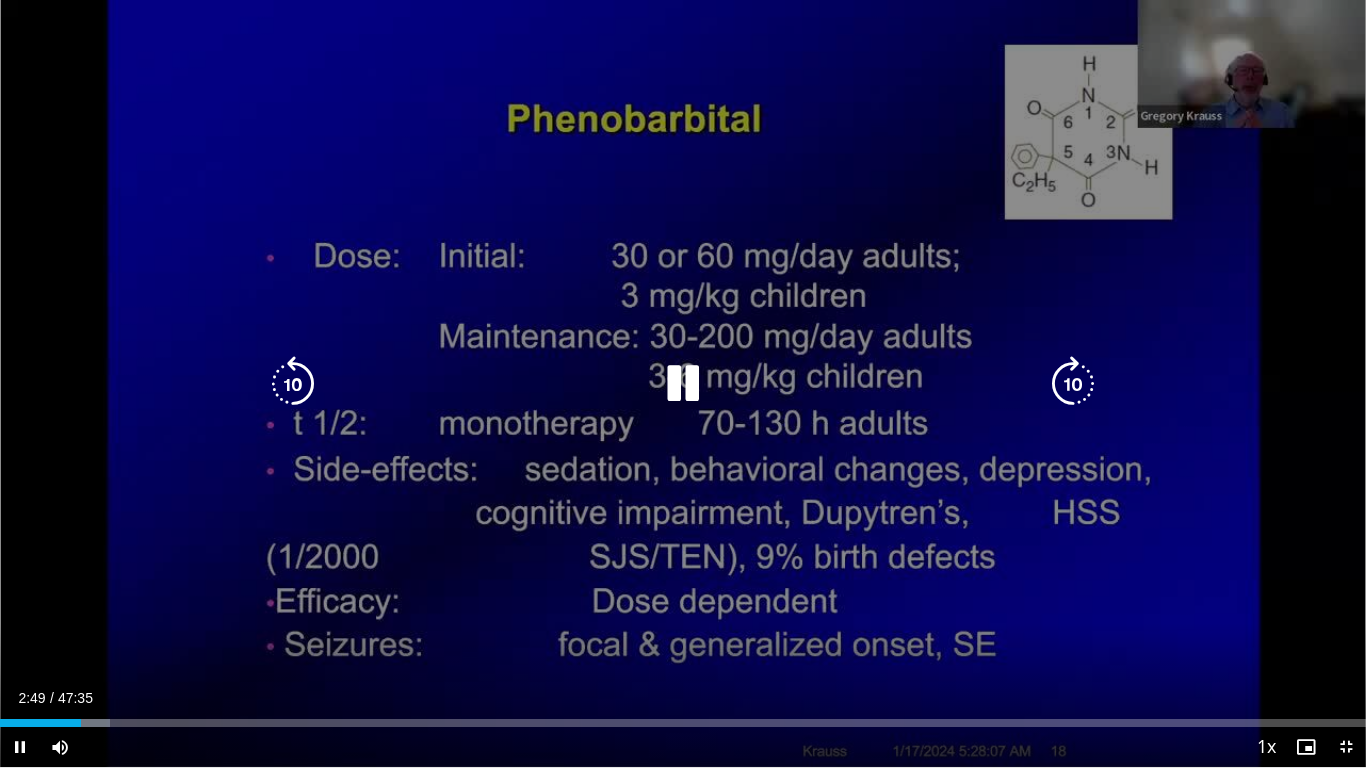 click at bounding box center [1073, 384] 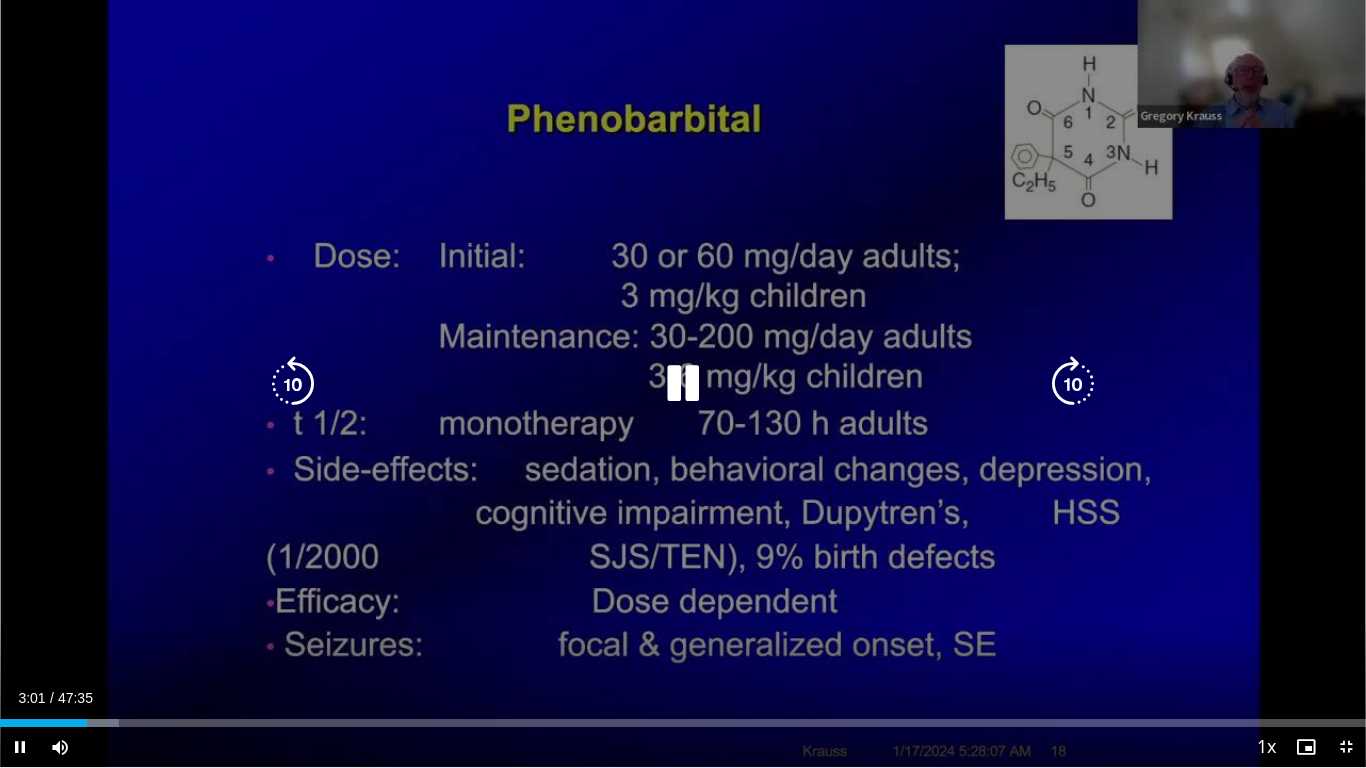 click at bounding box center [1073, 384] 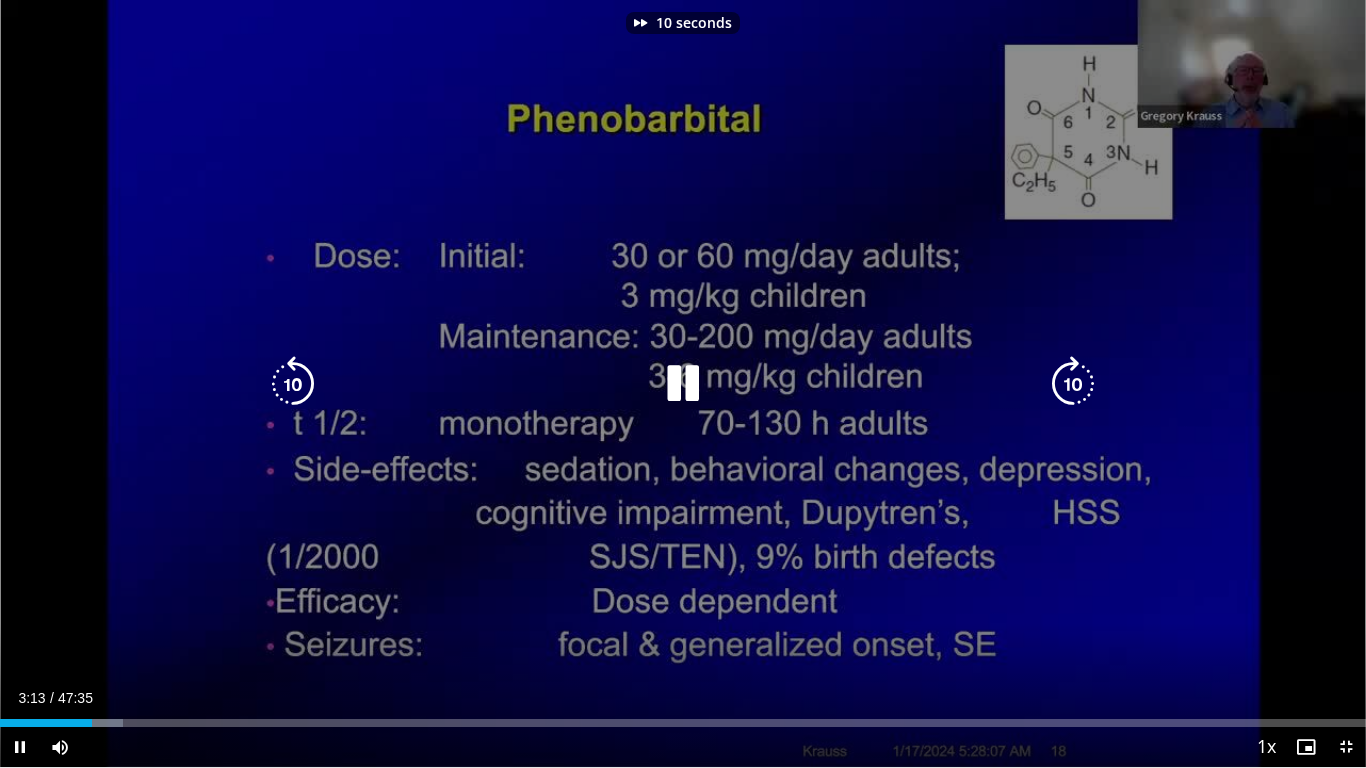 click at bounding box center [1073, 384] 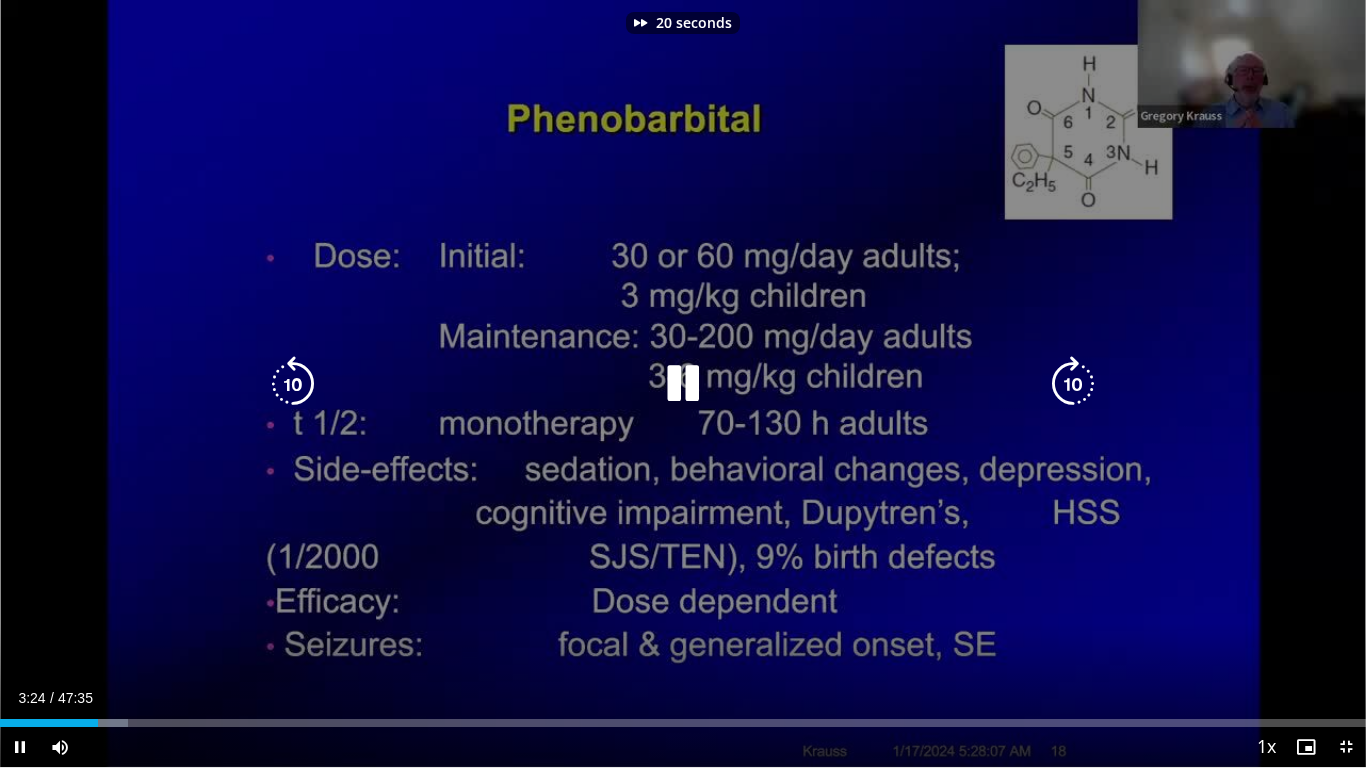 click at bounding box center [1073, 384] 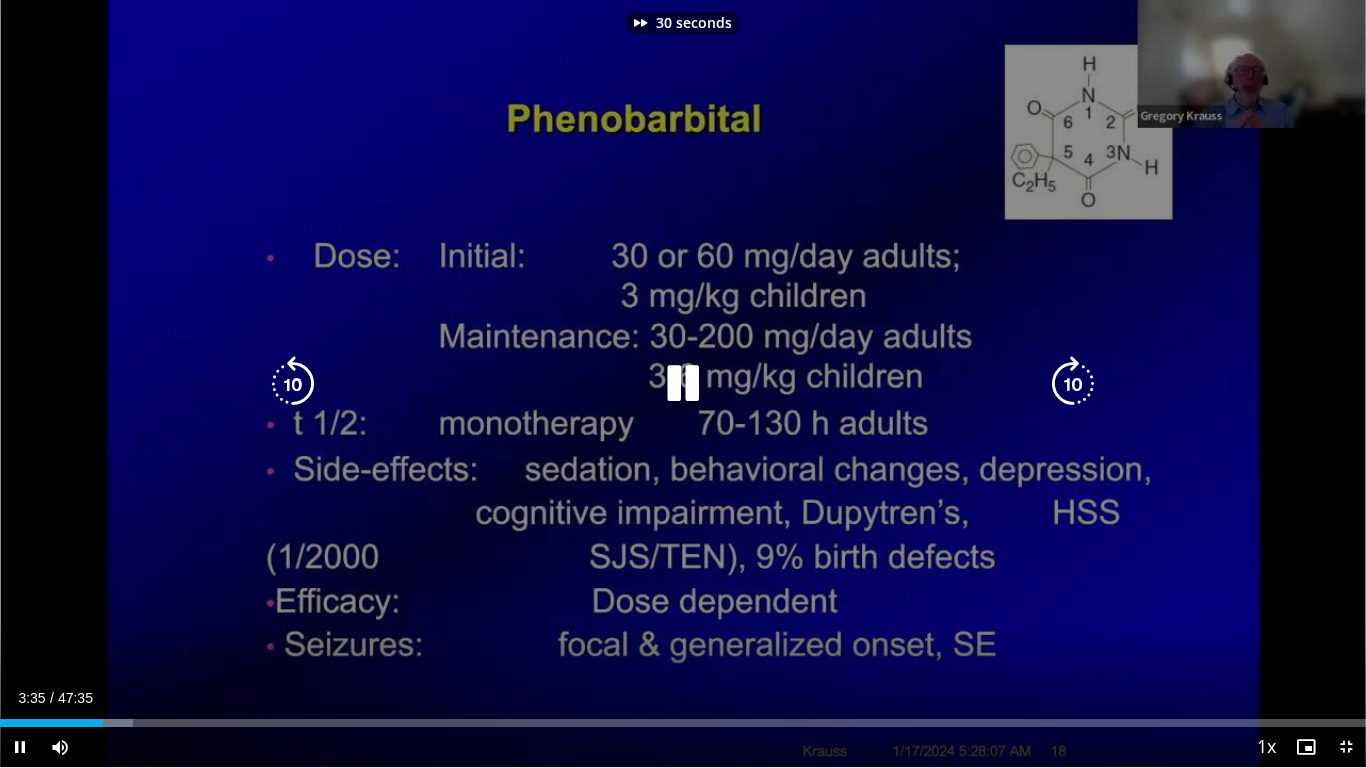 click at bounding box center (1073, 384) 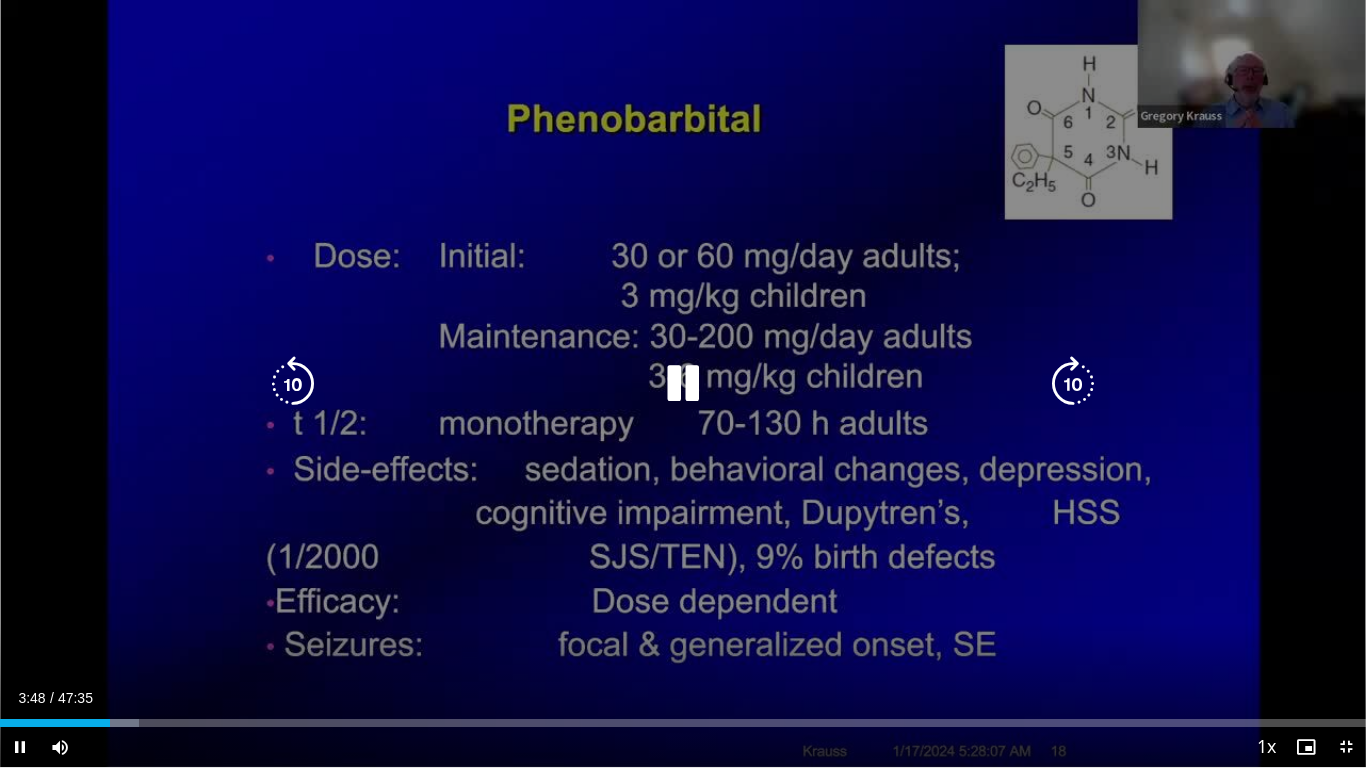 click at bounding box center [683, 384] 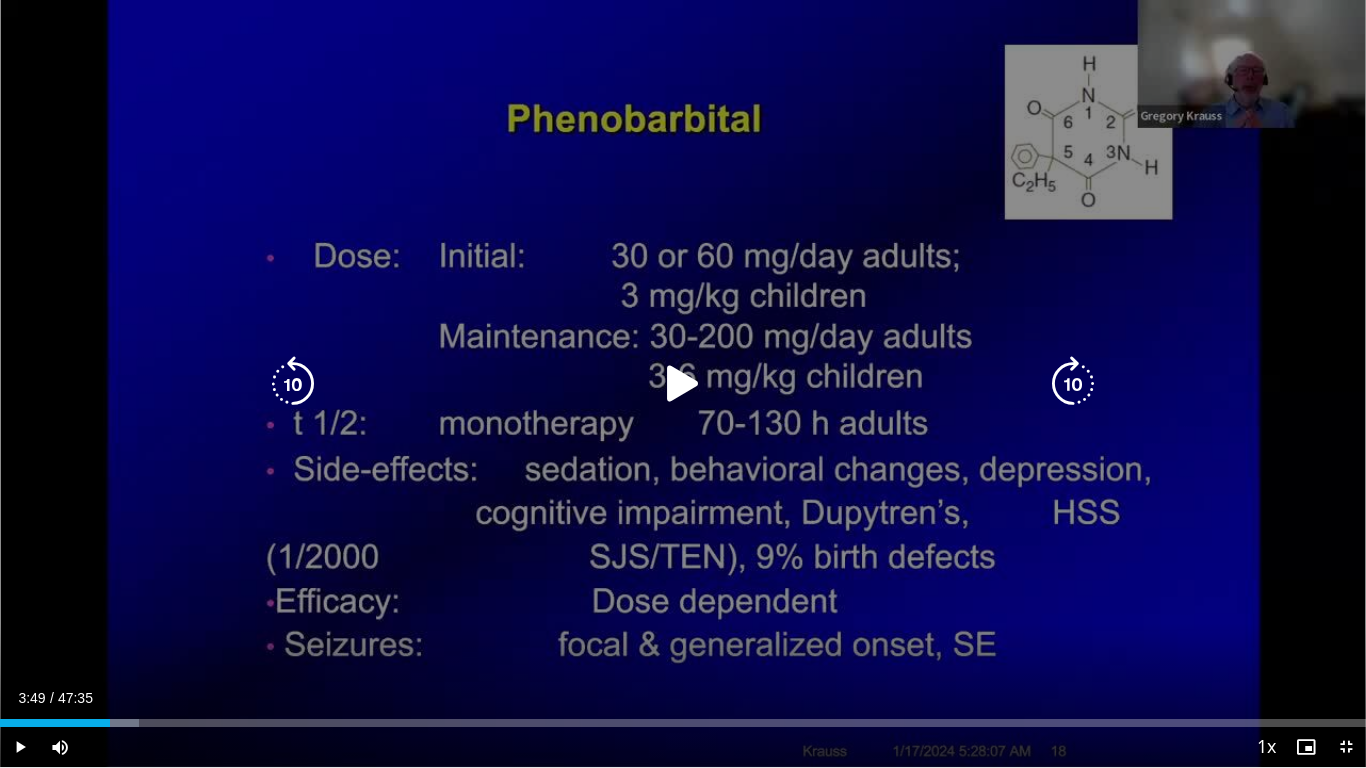 click on "40 seconds
Tap to unmute" at bounding box center [683, 383] 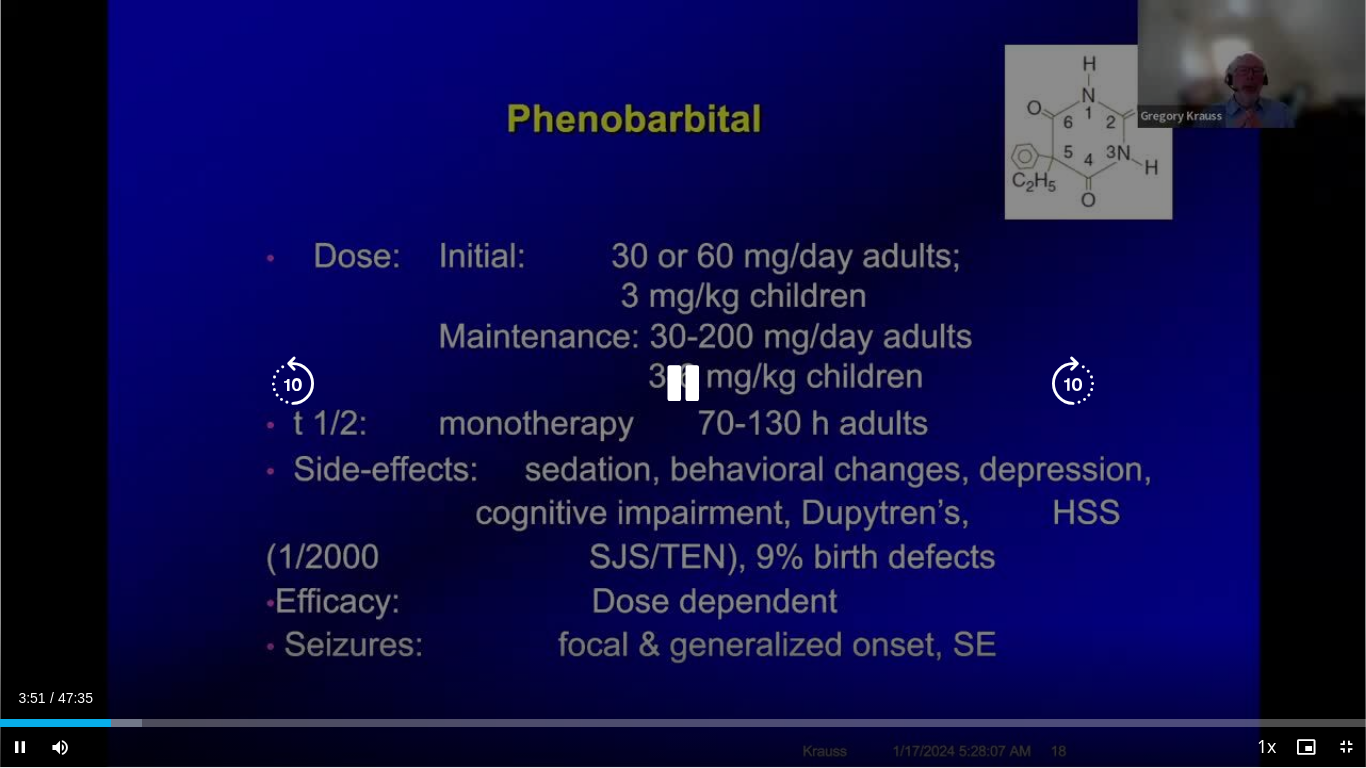 click at bounding box center (683, 384) 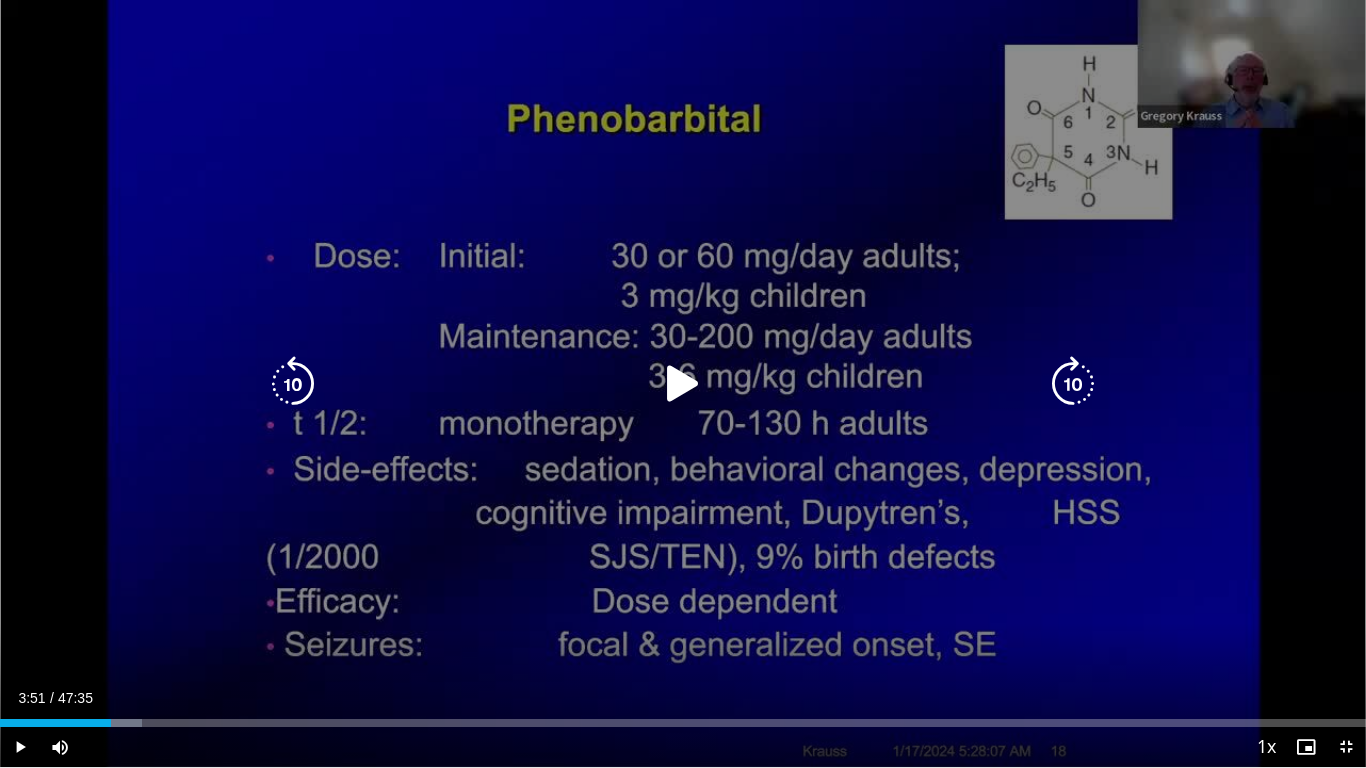 click on "40 seconds
Tap to unmute" at bounding box center (683, 383) 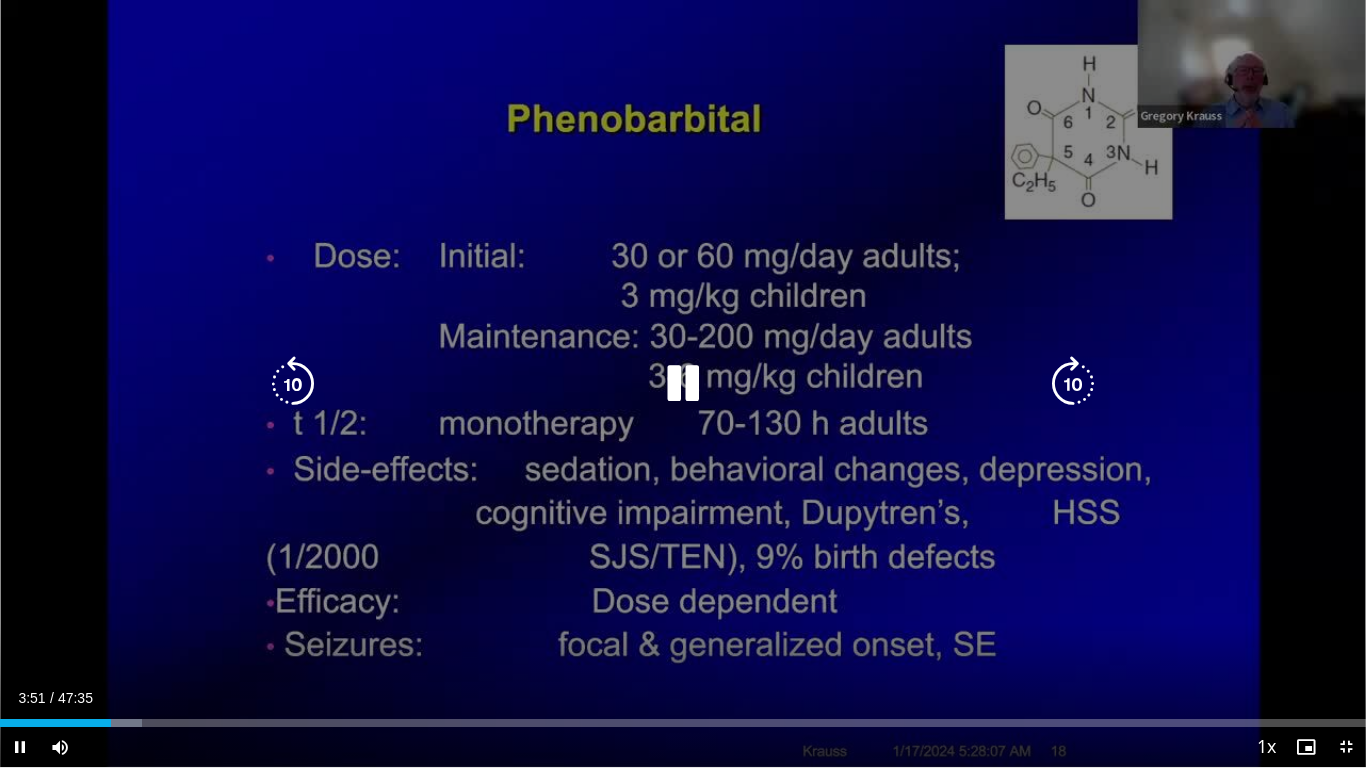 click on "40 seconds
Tap to unmute" at bounding box center [683, 383] 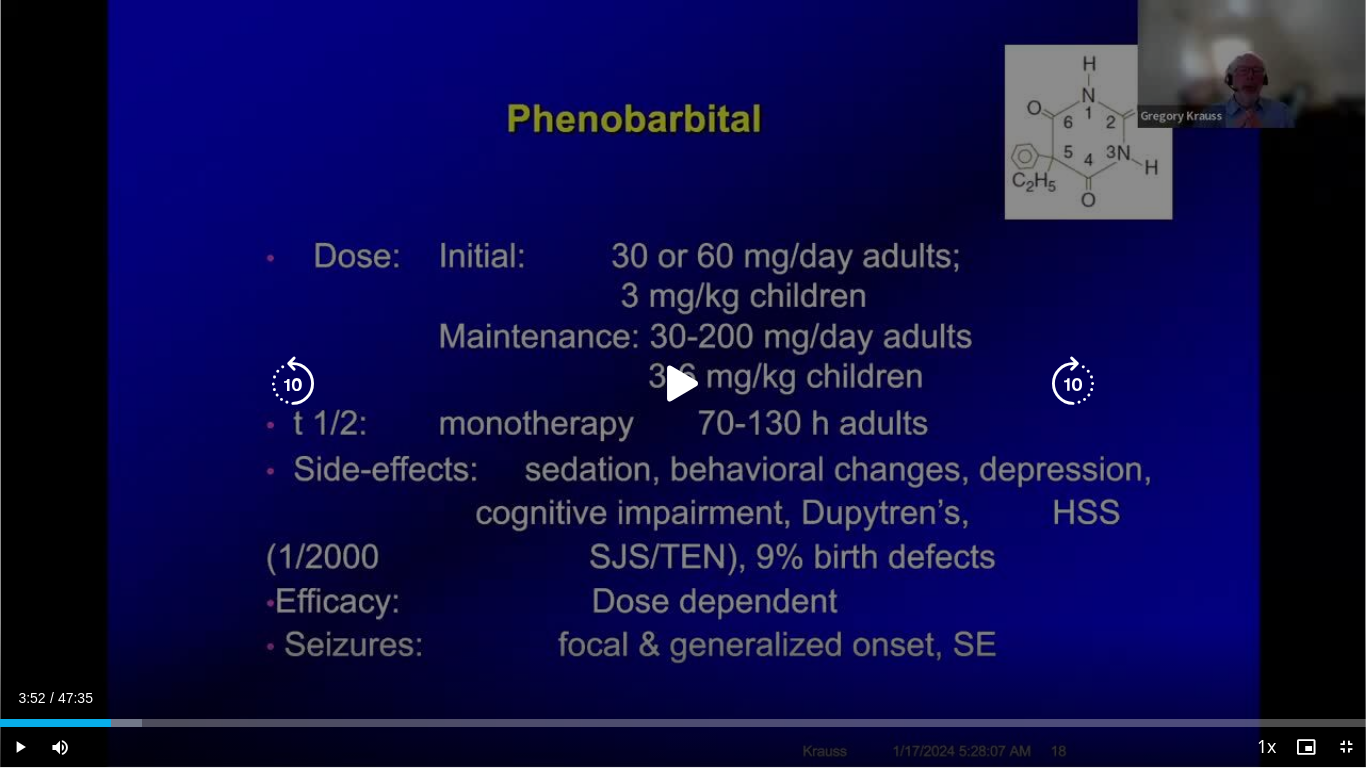 click at bounding box center (683, 384) 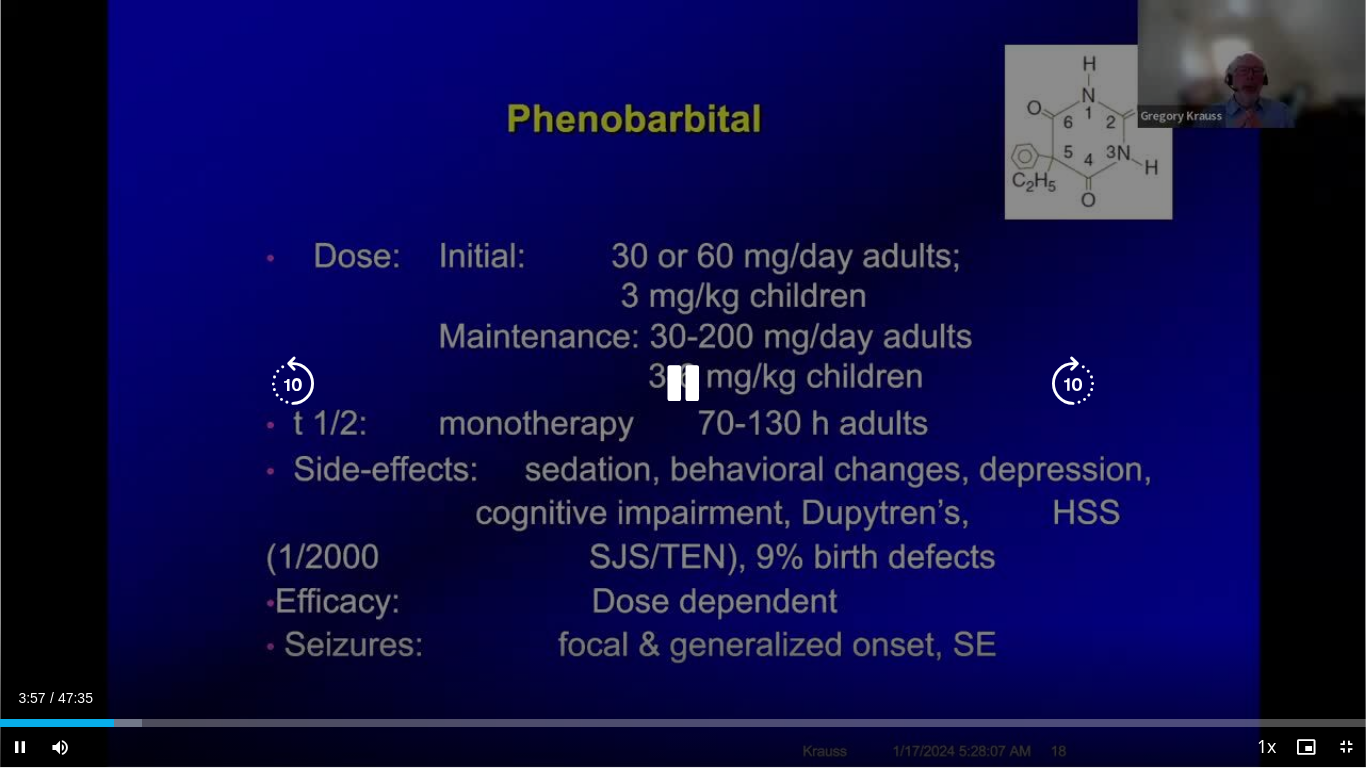 click at bounding box center [1073, 384] 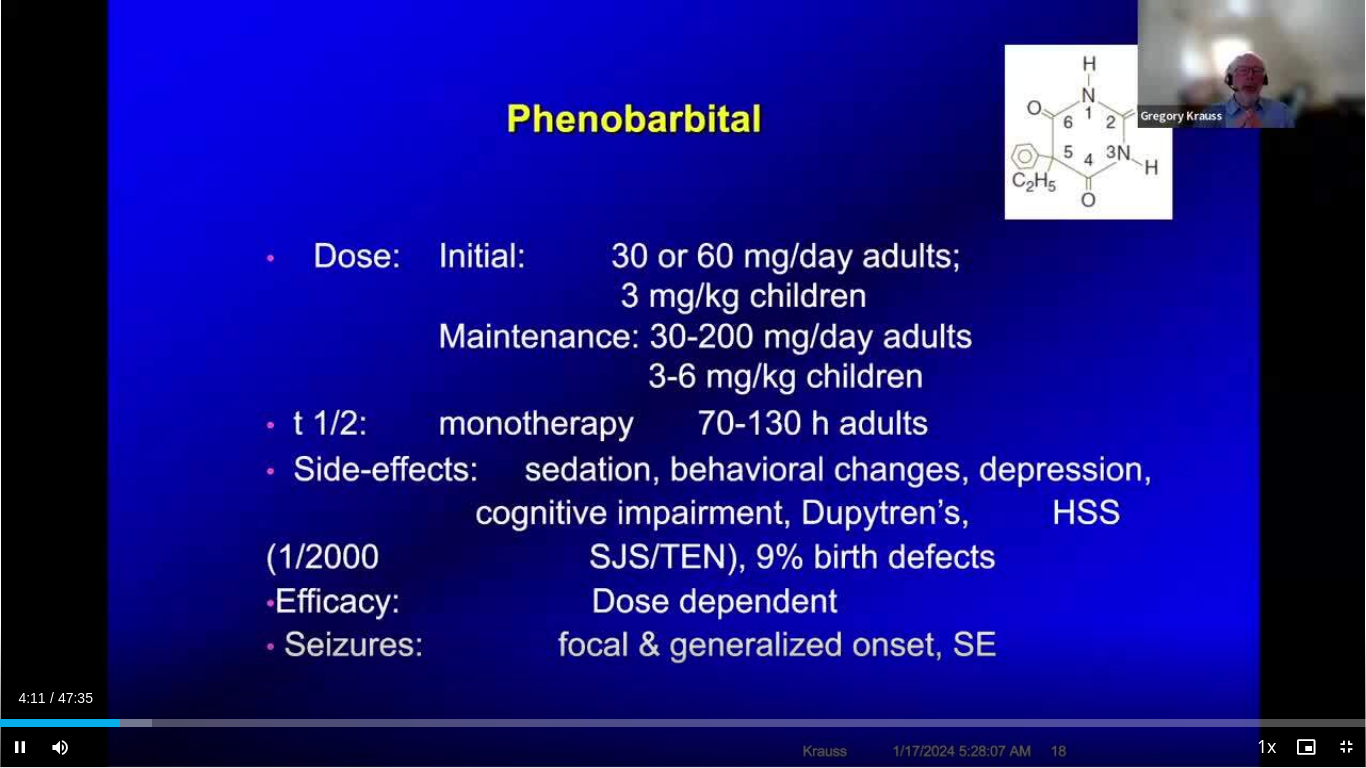 click on "10 seconds
Tap to unmute" at bounding box center [683, 383] 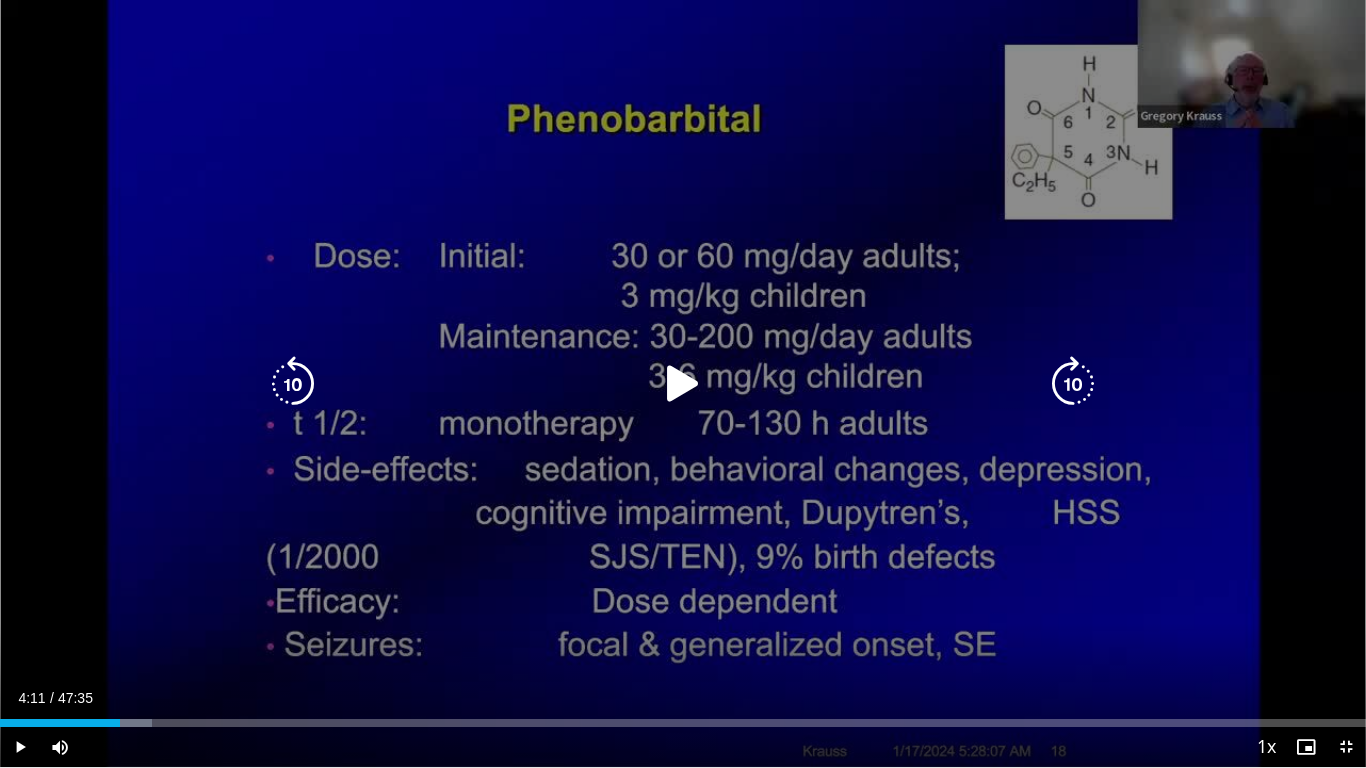 click at bounding box center (1073, 384) 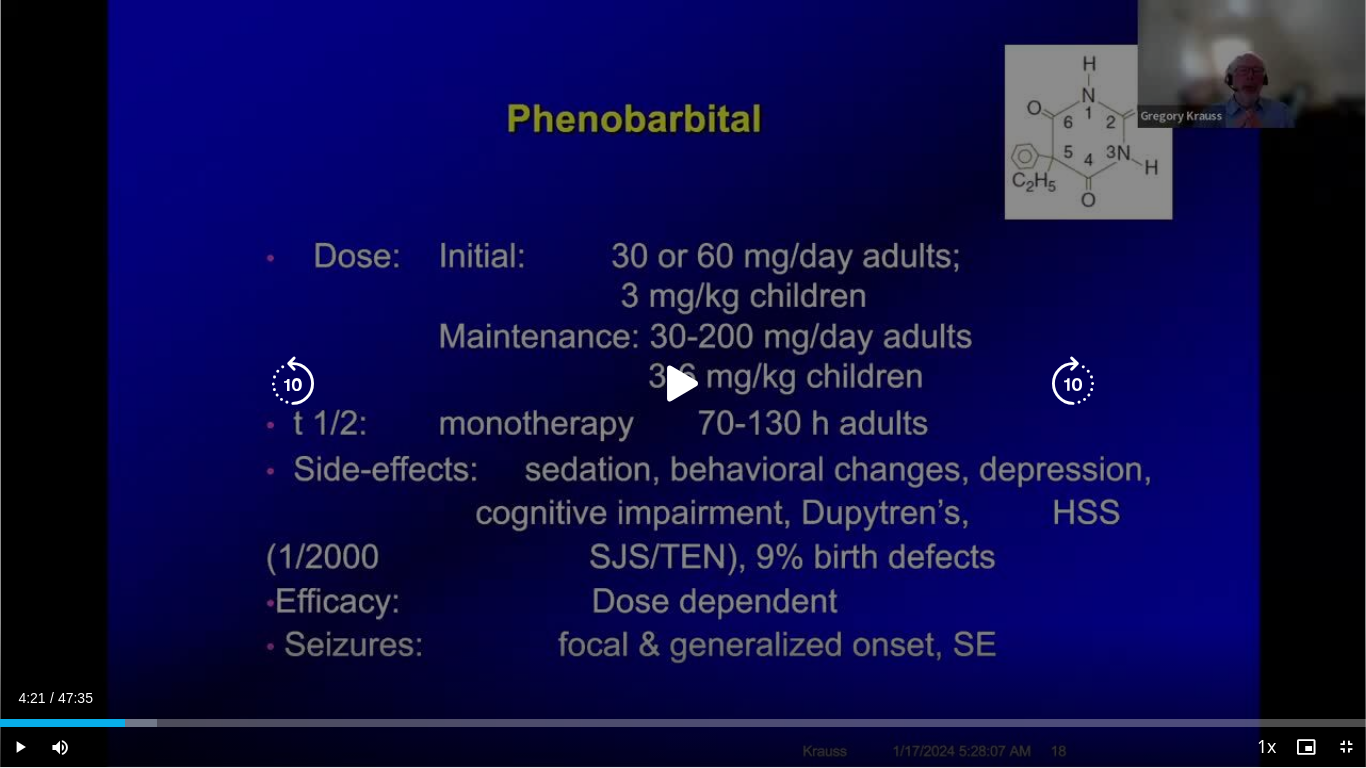 click at bounding box center (1073, 384) 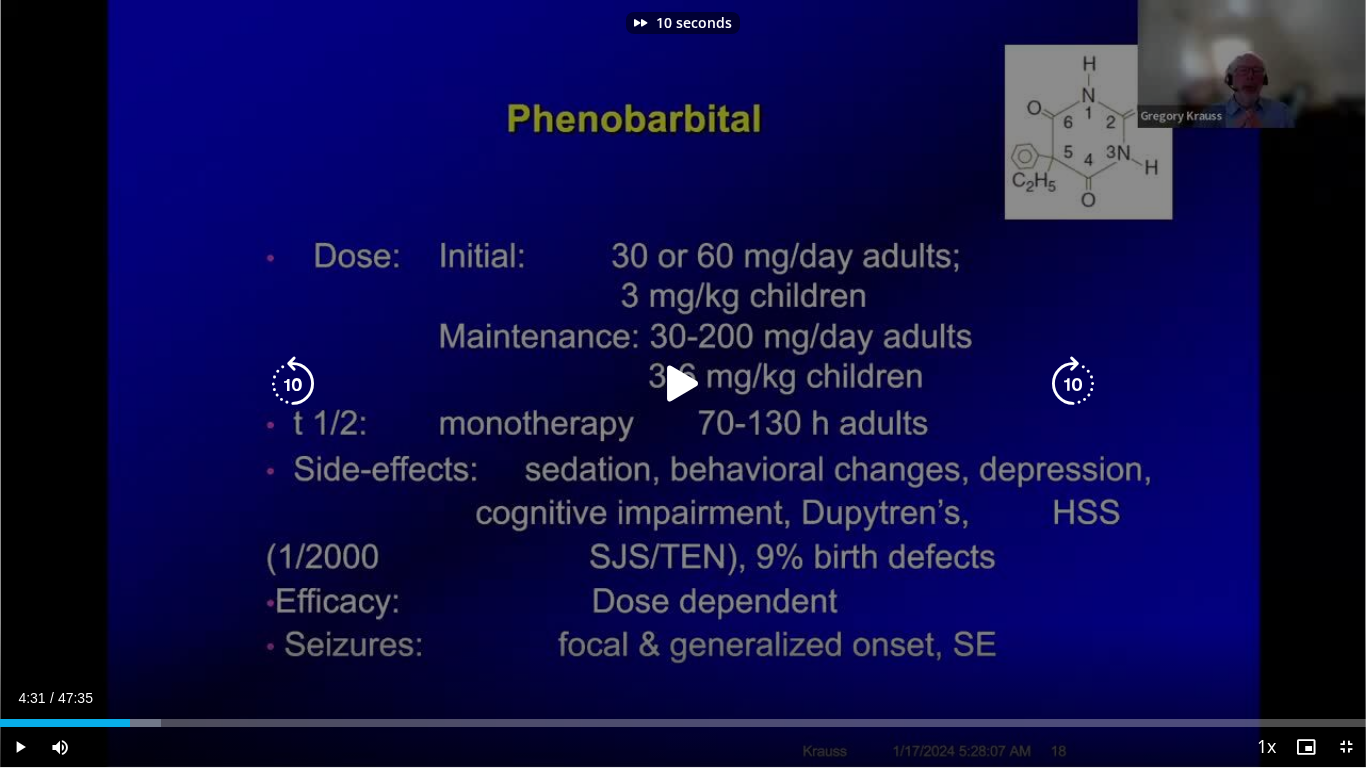 click at bounding box center [683, 384] 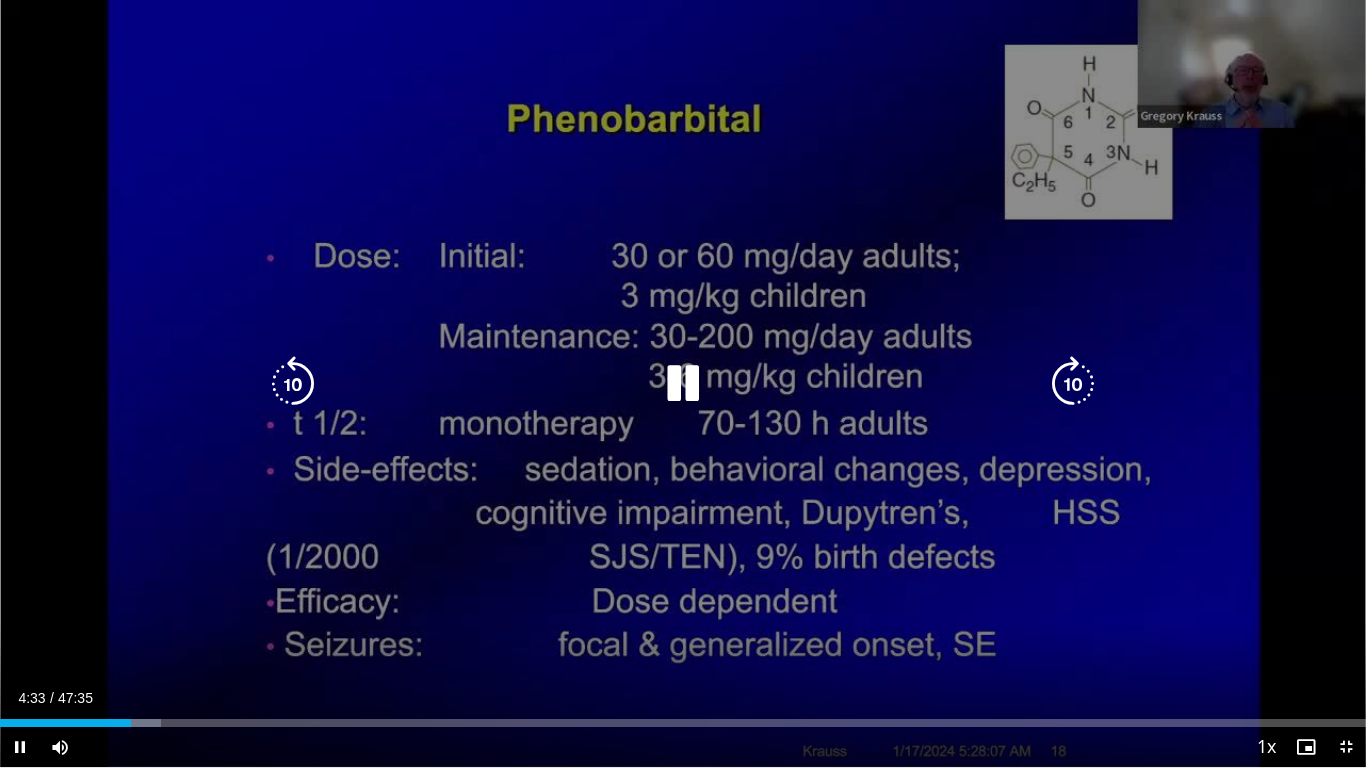 click at bounding box center (1073, 384) 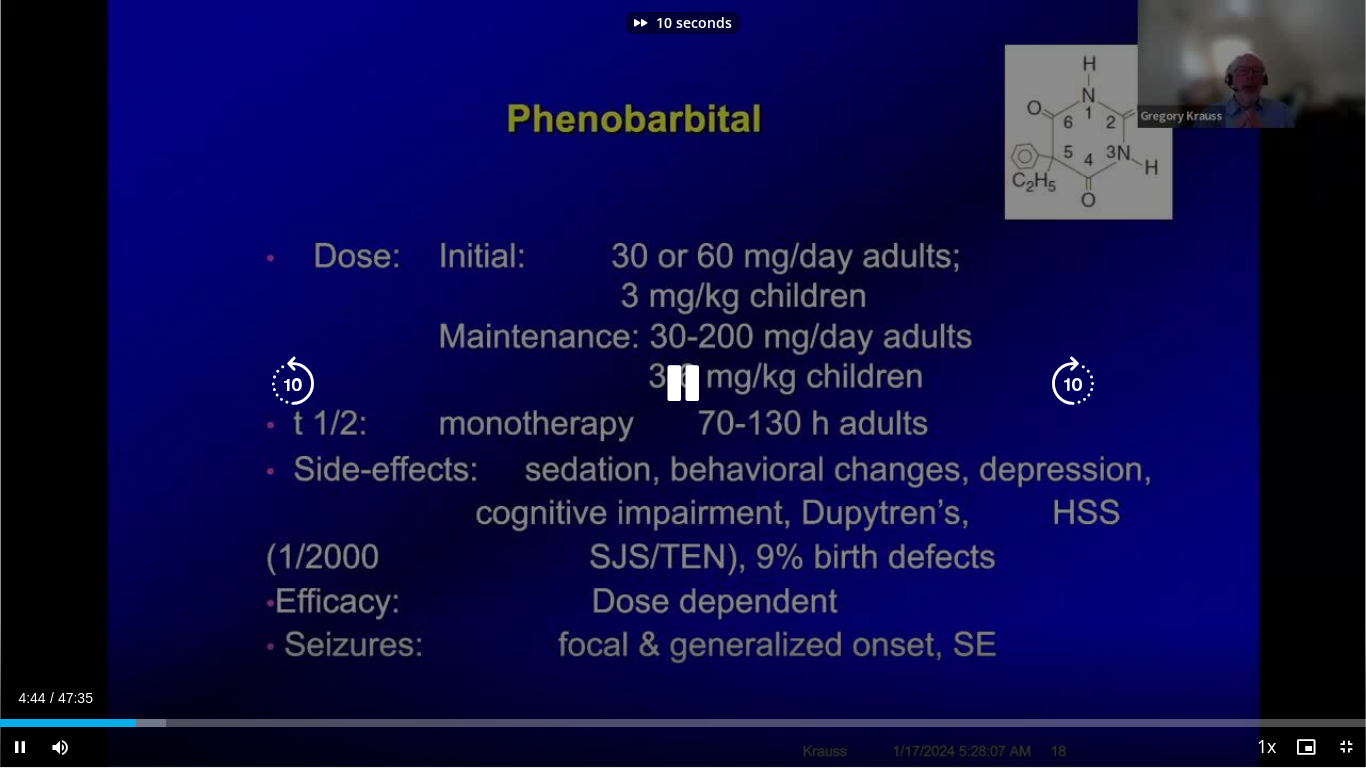click at bounding box center (1073, 384) 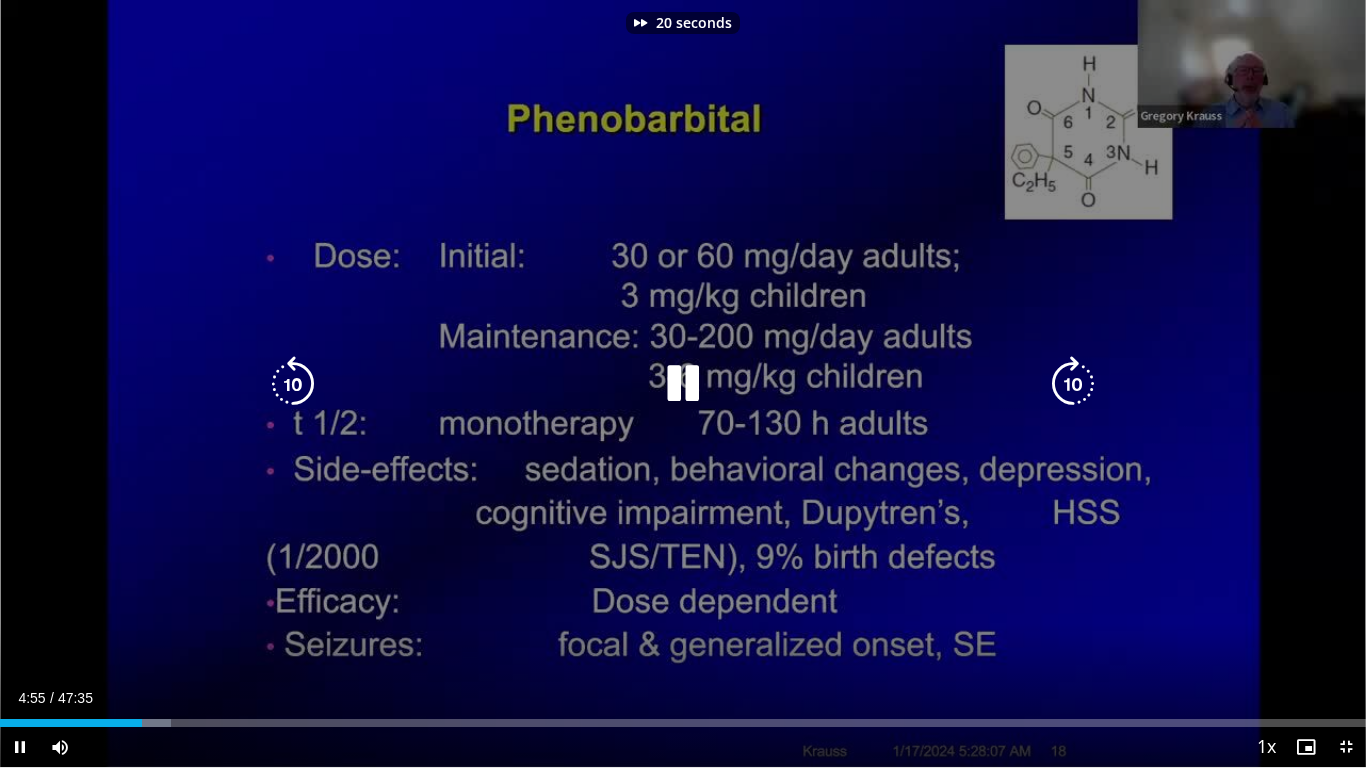 click at bounding box center (1073, 384) 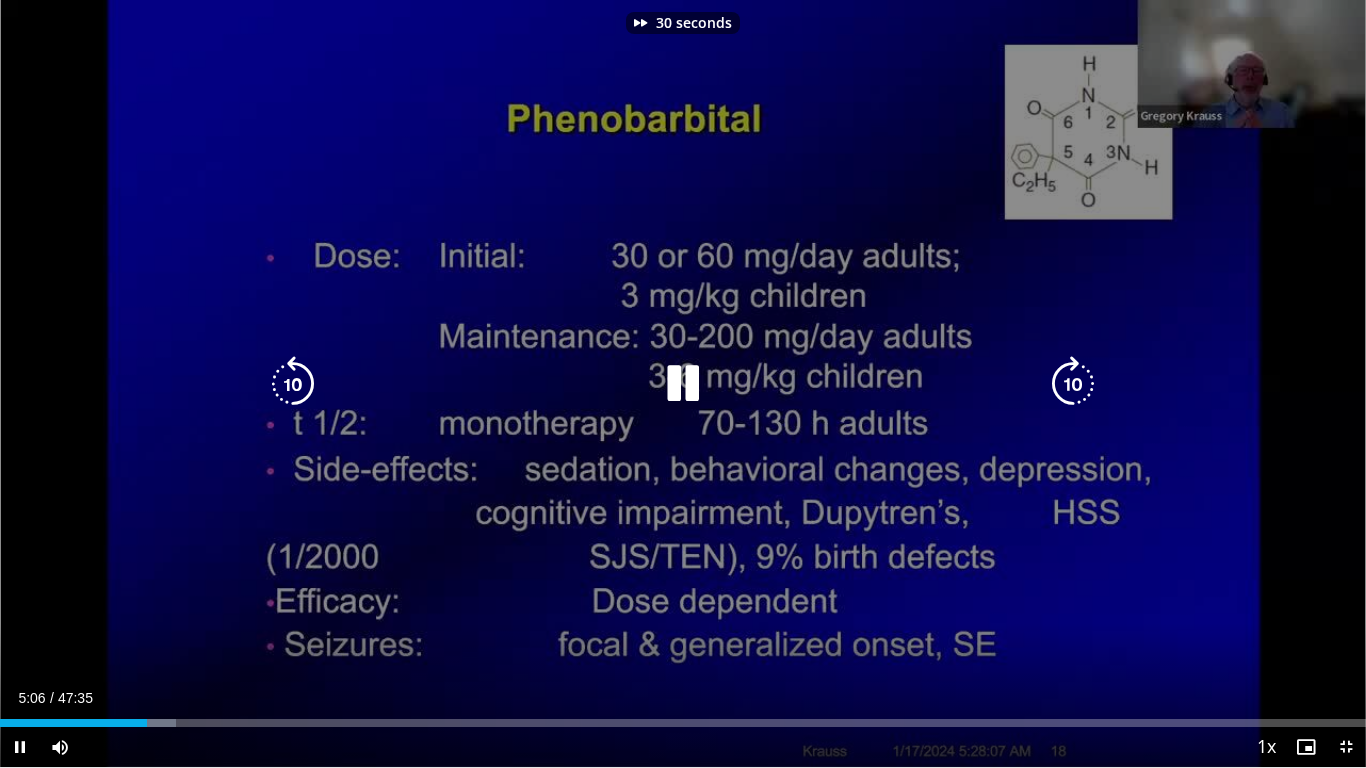 click at bounding box center (1073, 384) 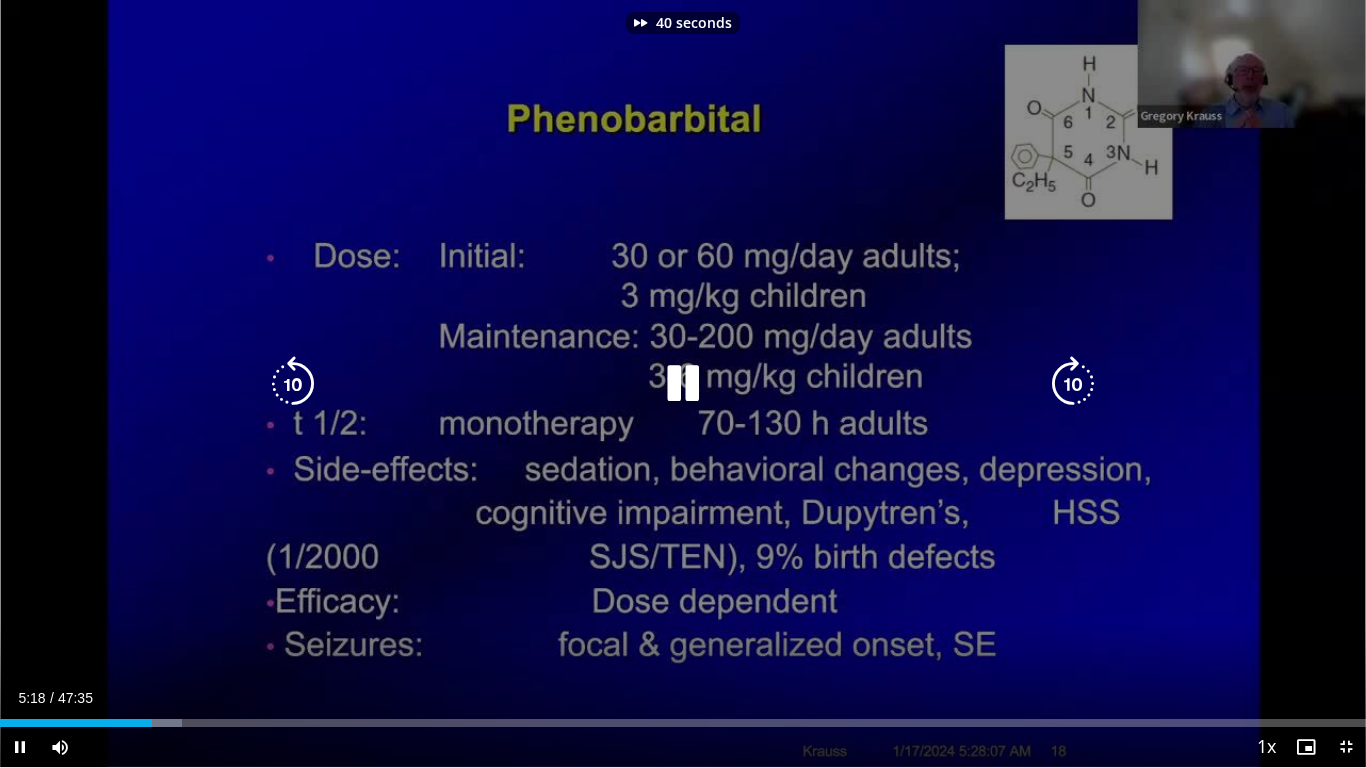 click at bounding box center (1073, 384) 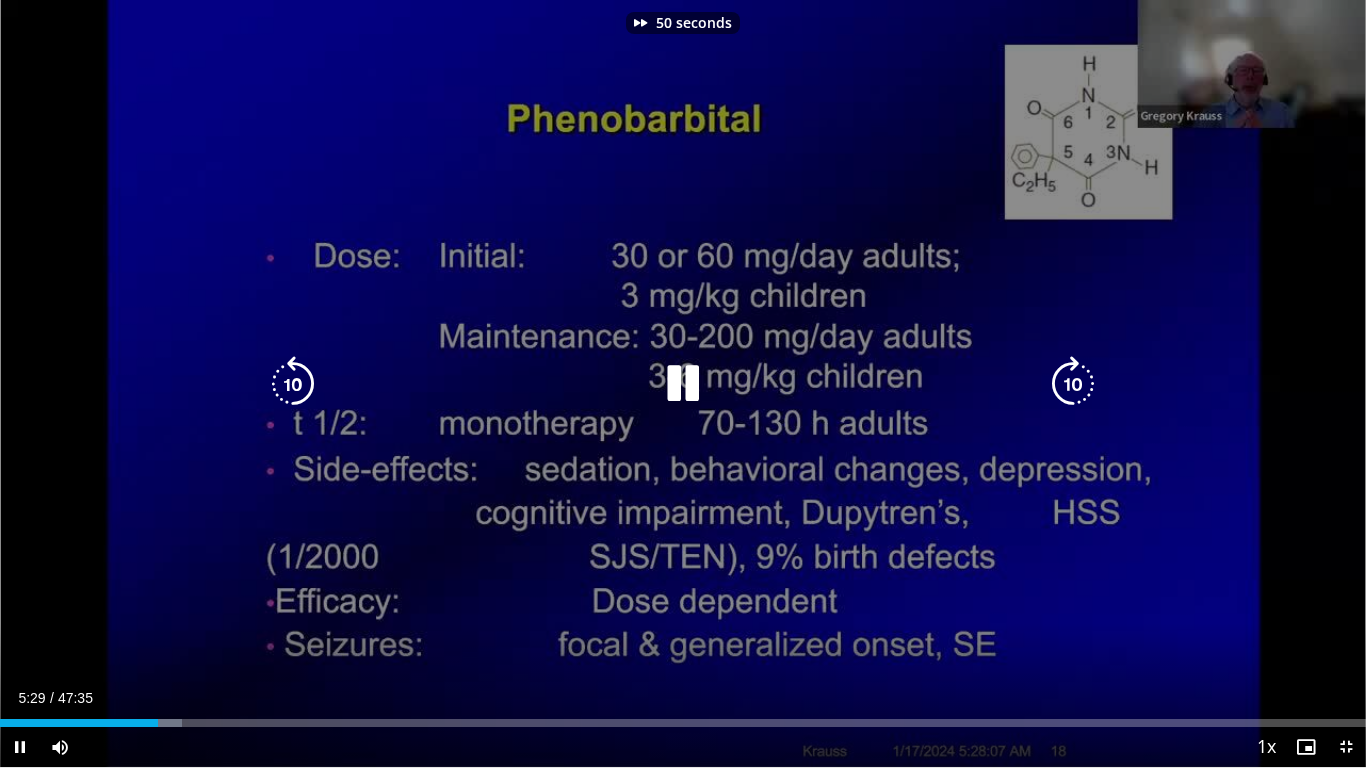 click at bounding box center [1073, 384] 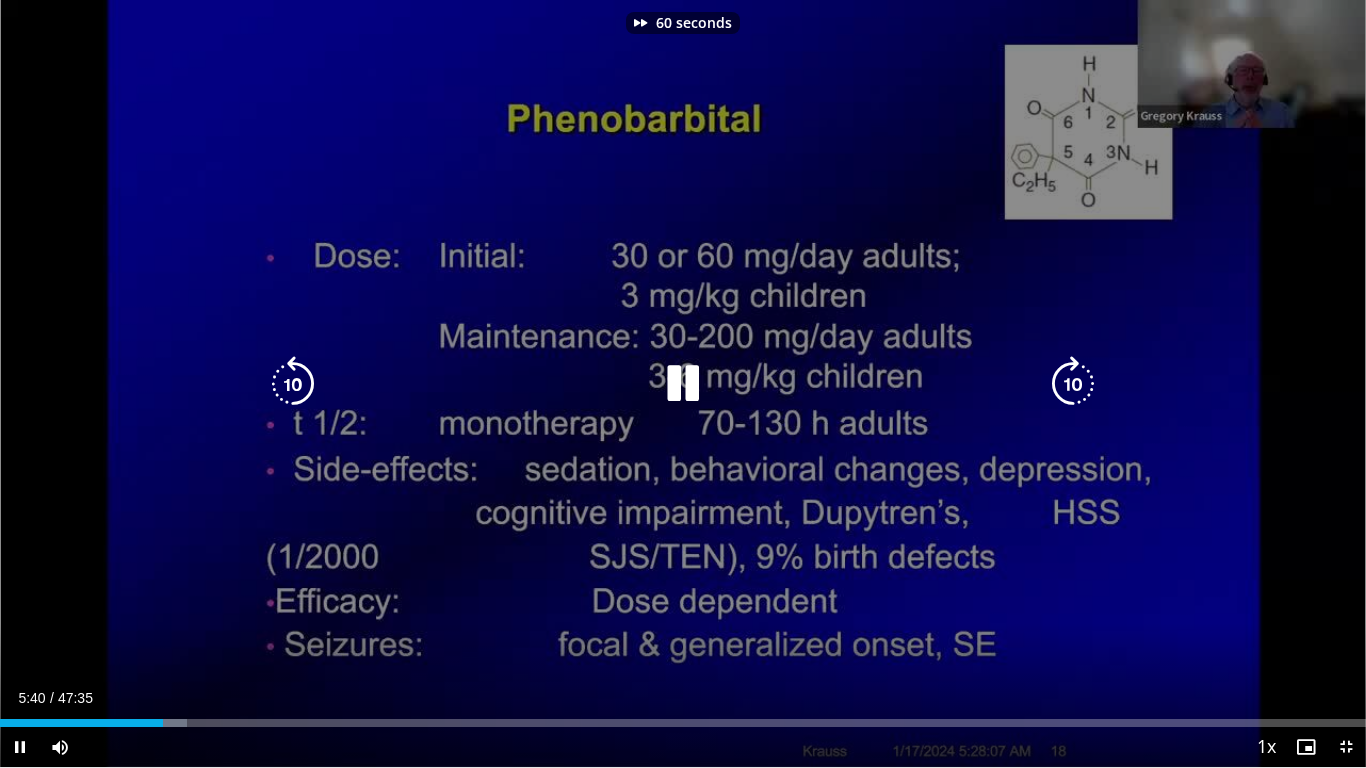 click at bounding box center (1073, 384) 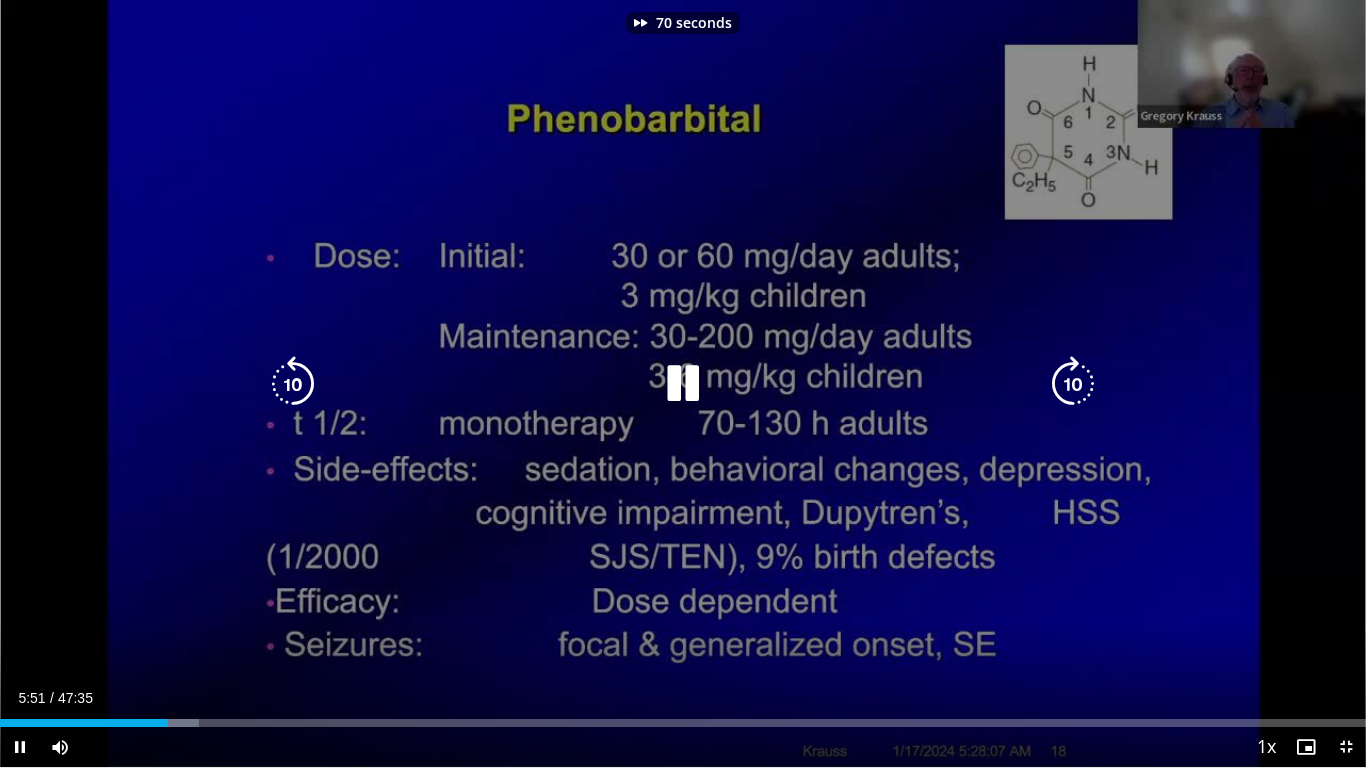 click at bounding box center [1073, 384] 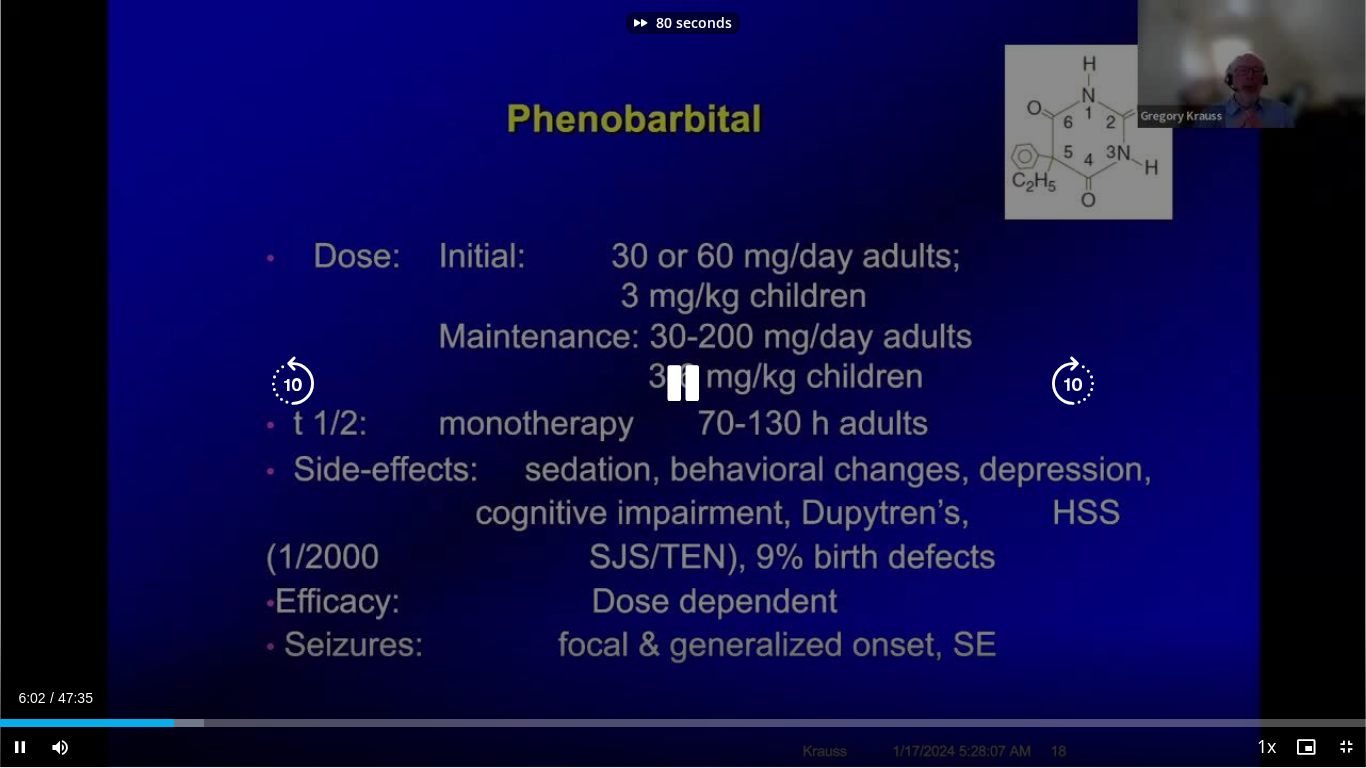 click at bounding box center (1073, 384) 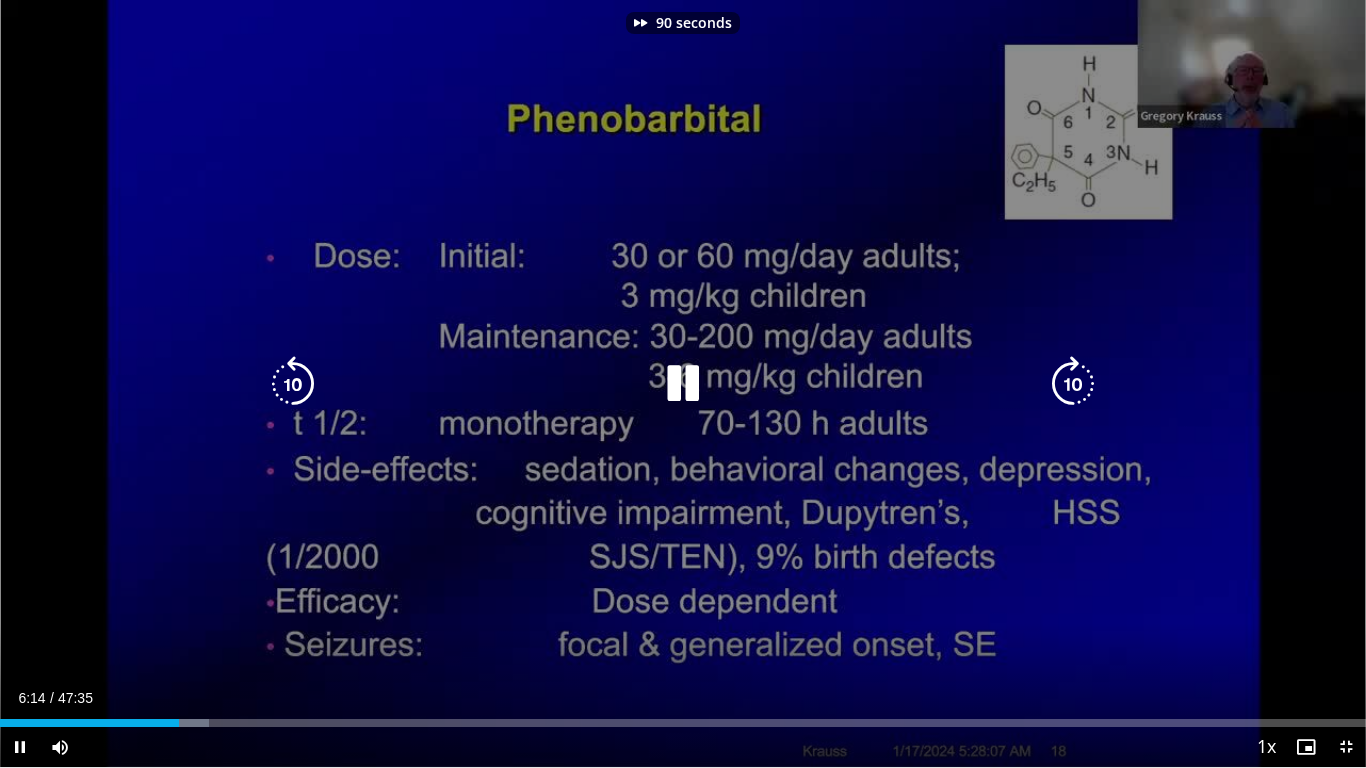 click at bounding box center [1073, 384] 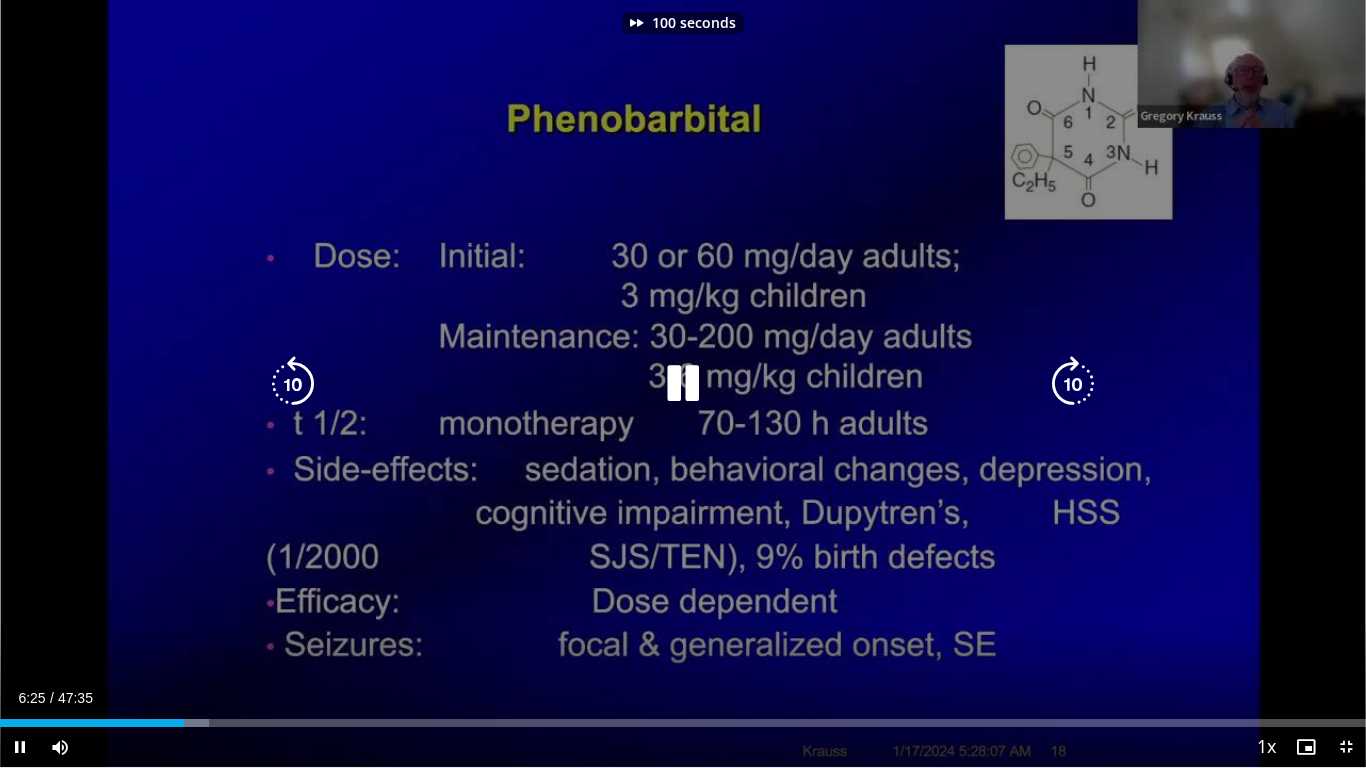 click at bounding box center (1073, 384) 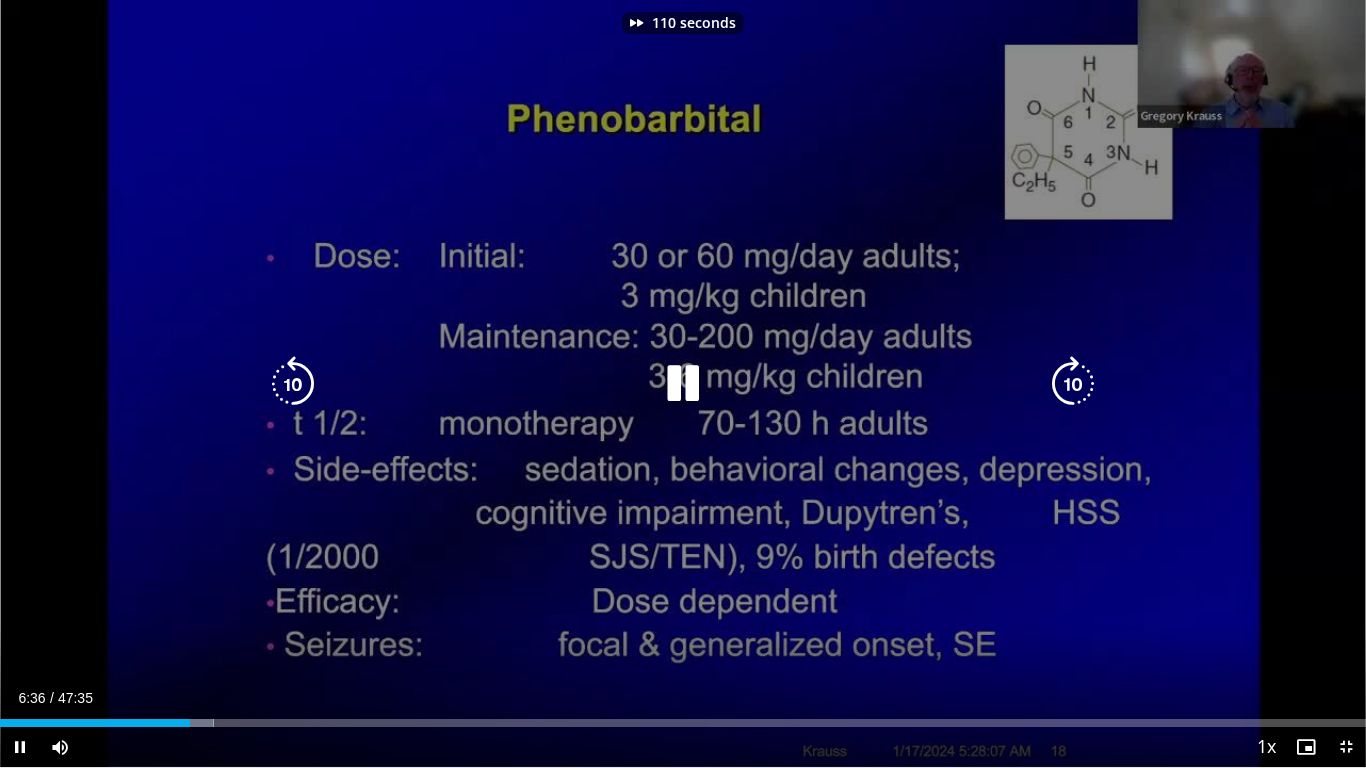 click at bounding box center [1073, 384] 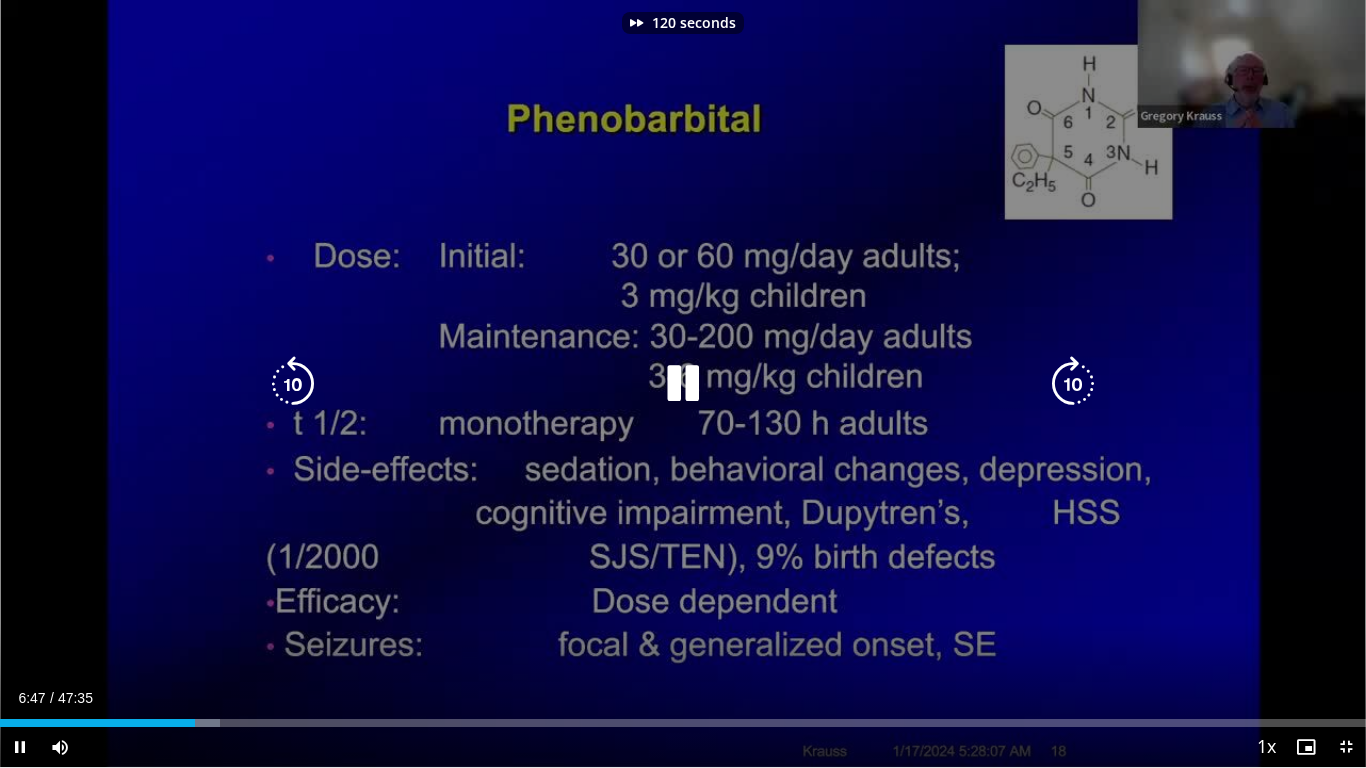 click at bounding box center (1073, 384) 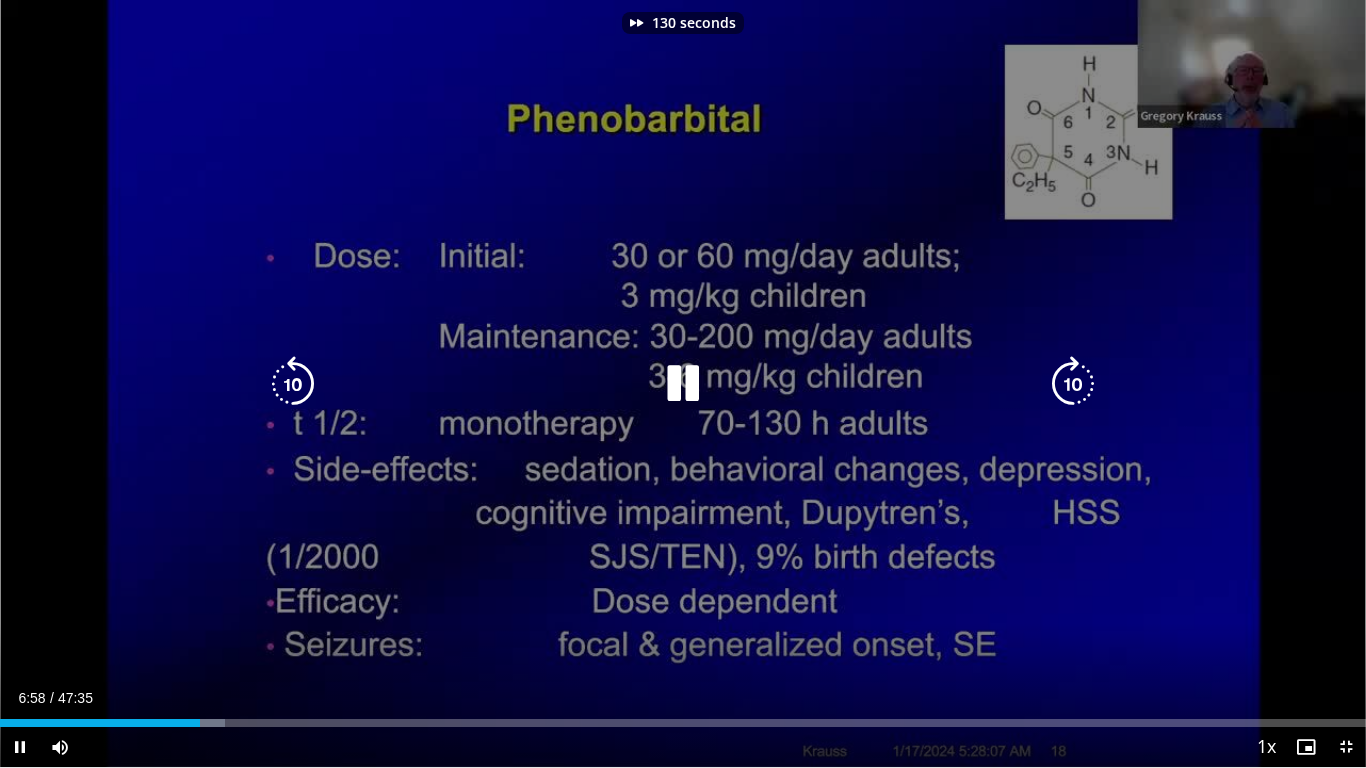 click at bounding box center [1073, 384] 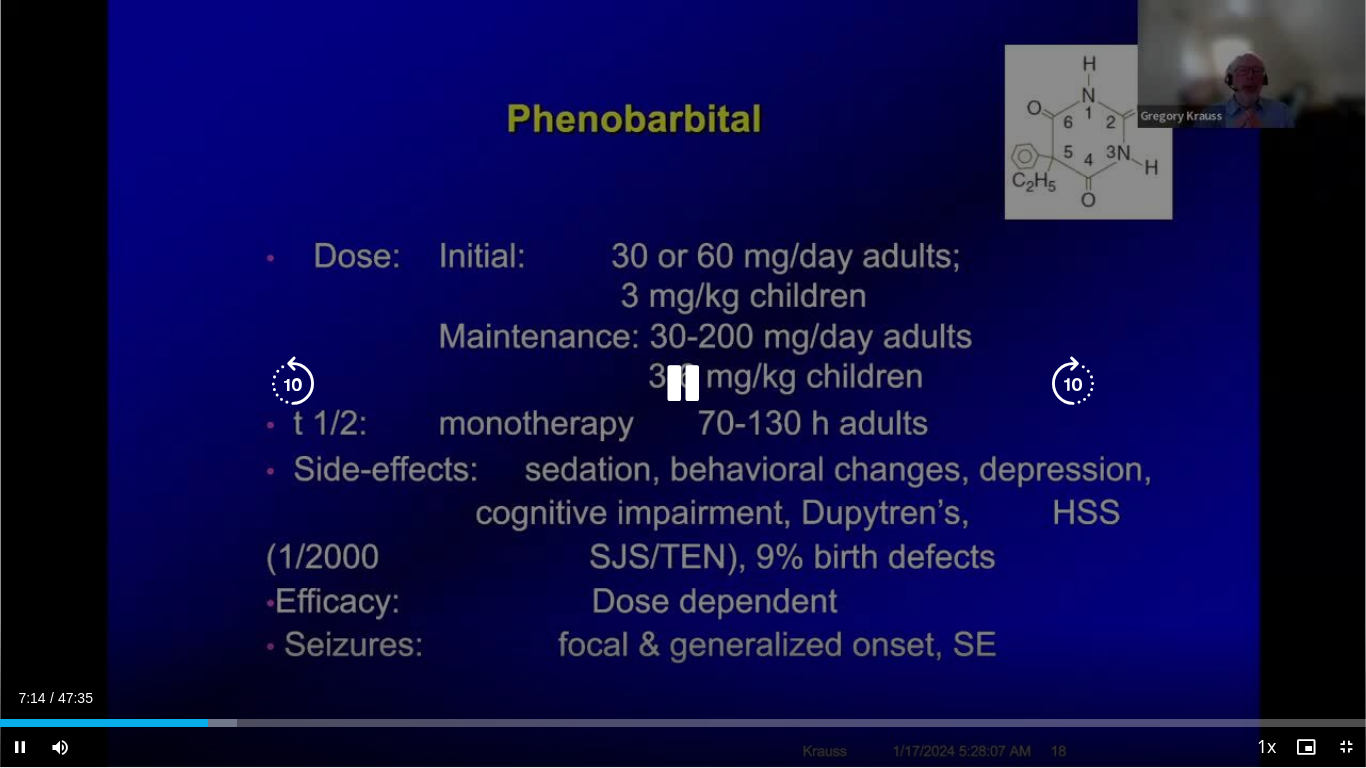 click at bounding box center [683, 384] 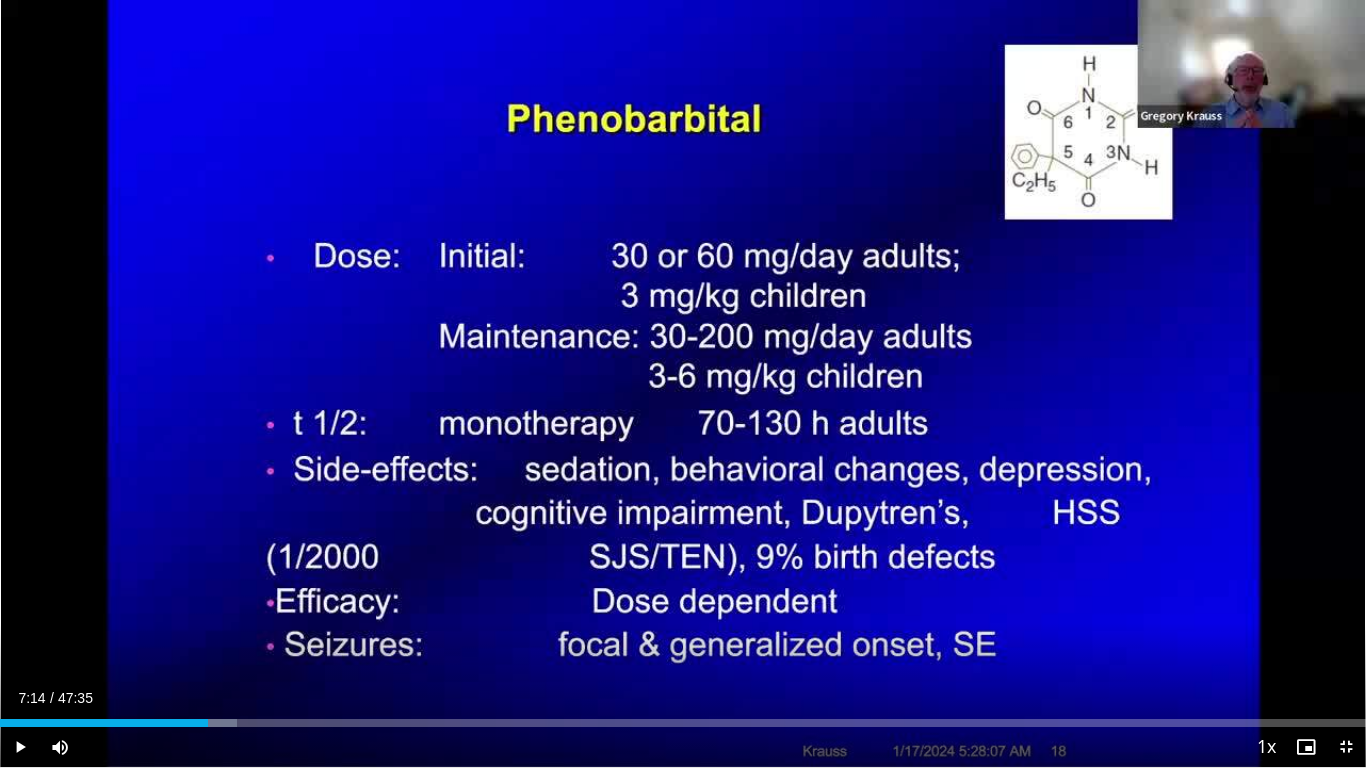 click on "140 seconds
Tap to unmute" at bounding box center (683, 383) 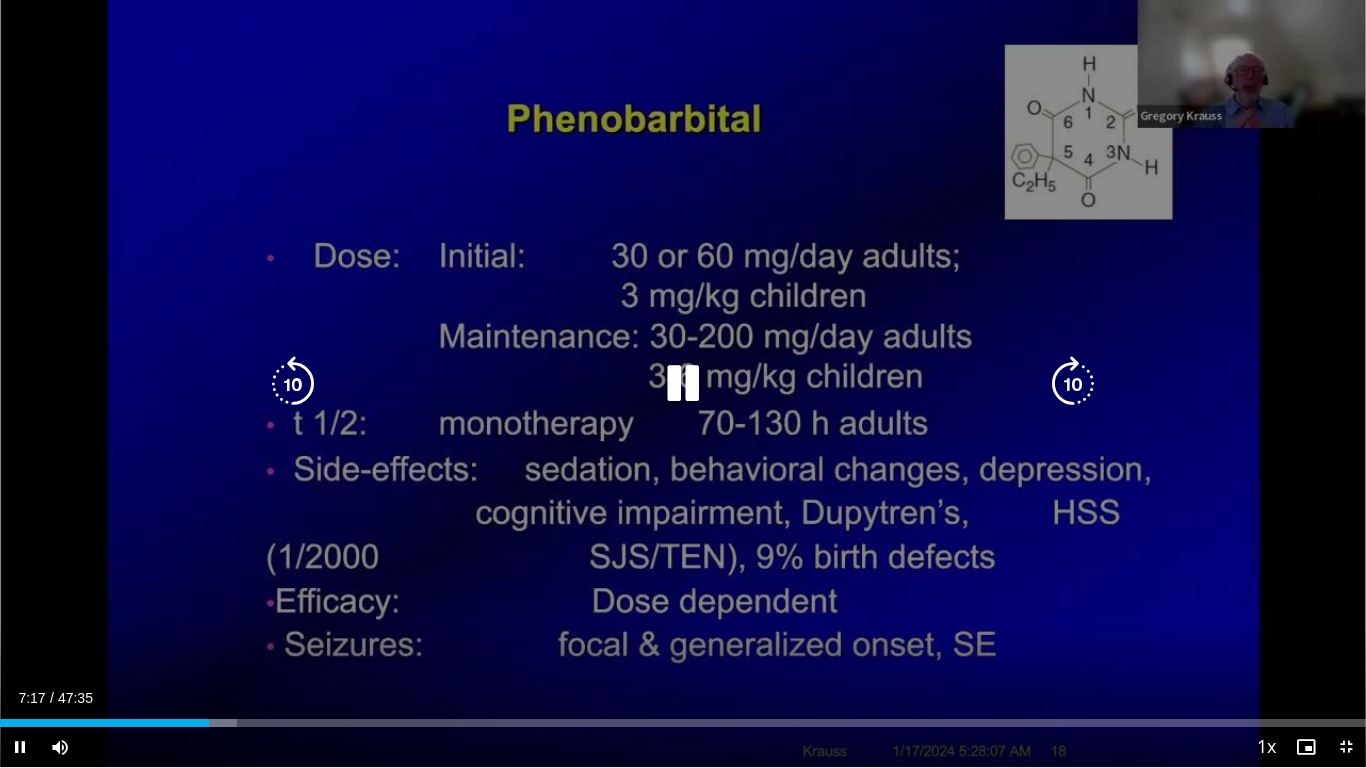 click at bounding box center (1073, 384) 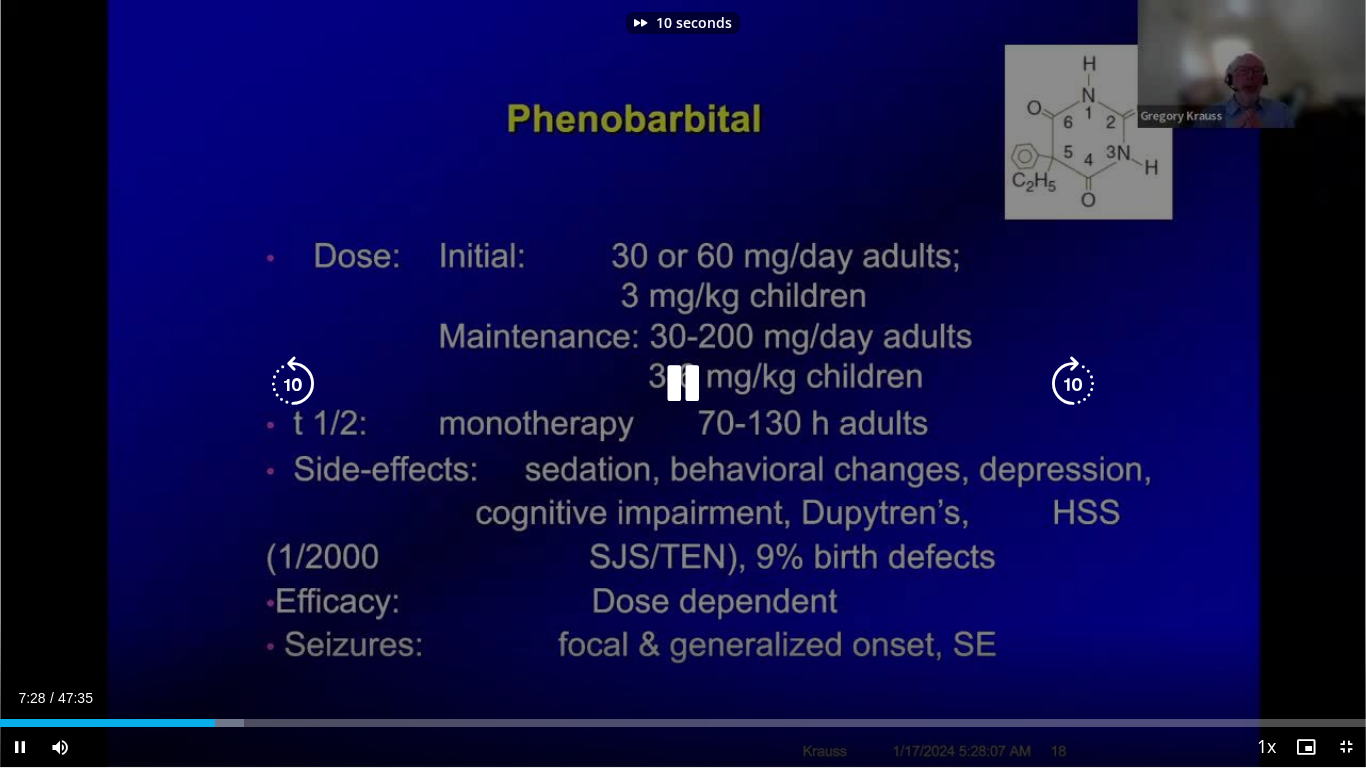 click at bounding box center (1073, 384) 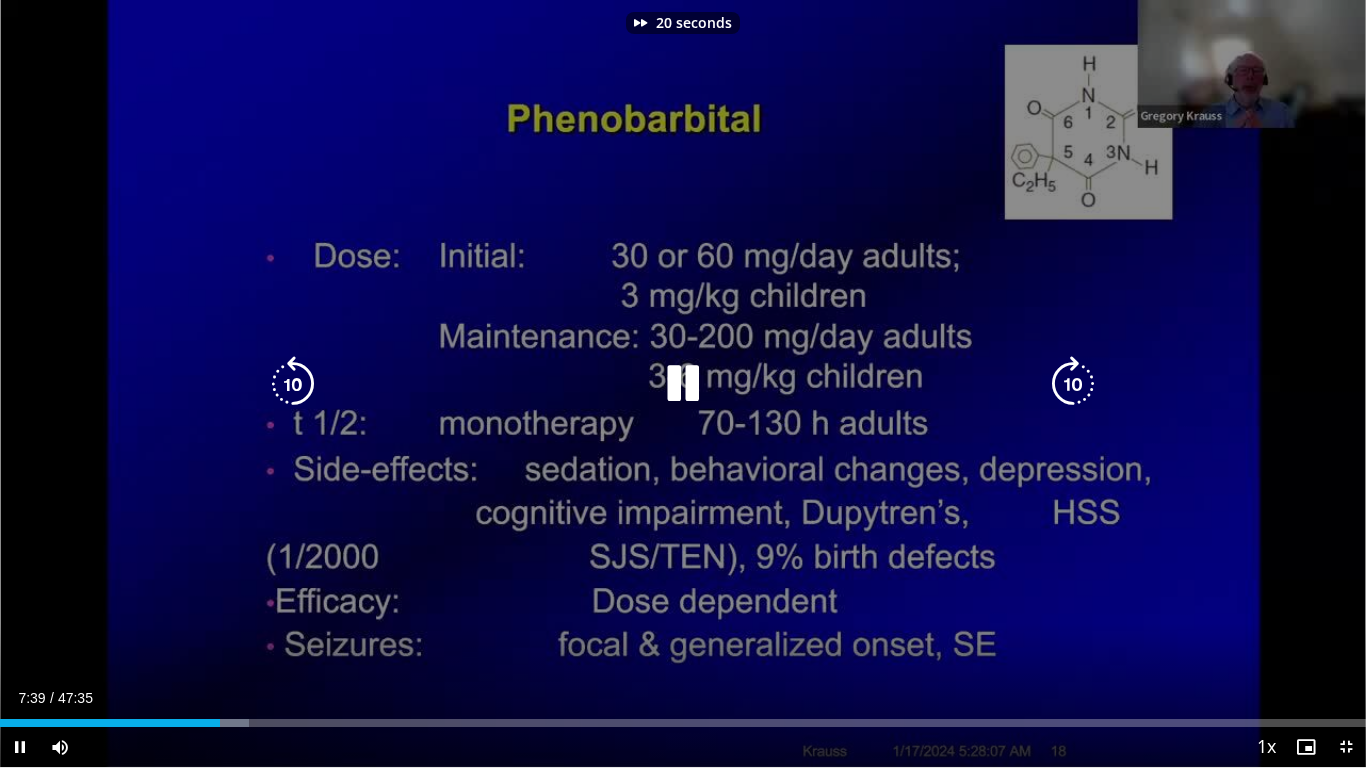 click at bounding box center [1073, 384] 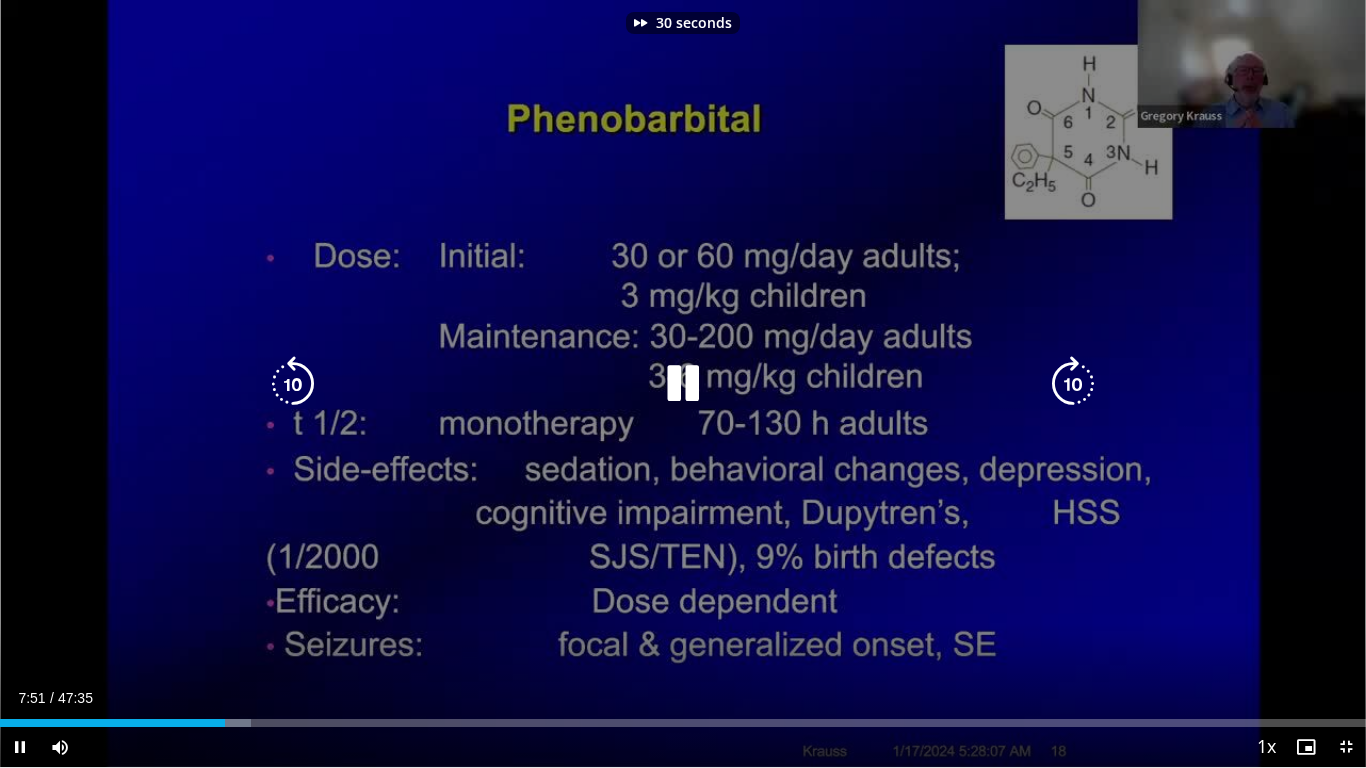 click at bounding box center [1073, 384] 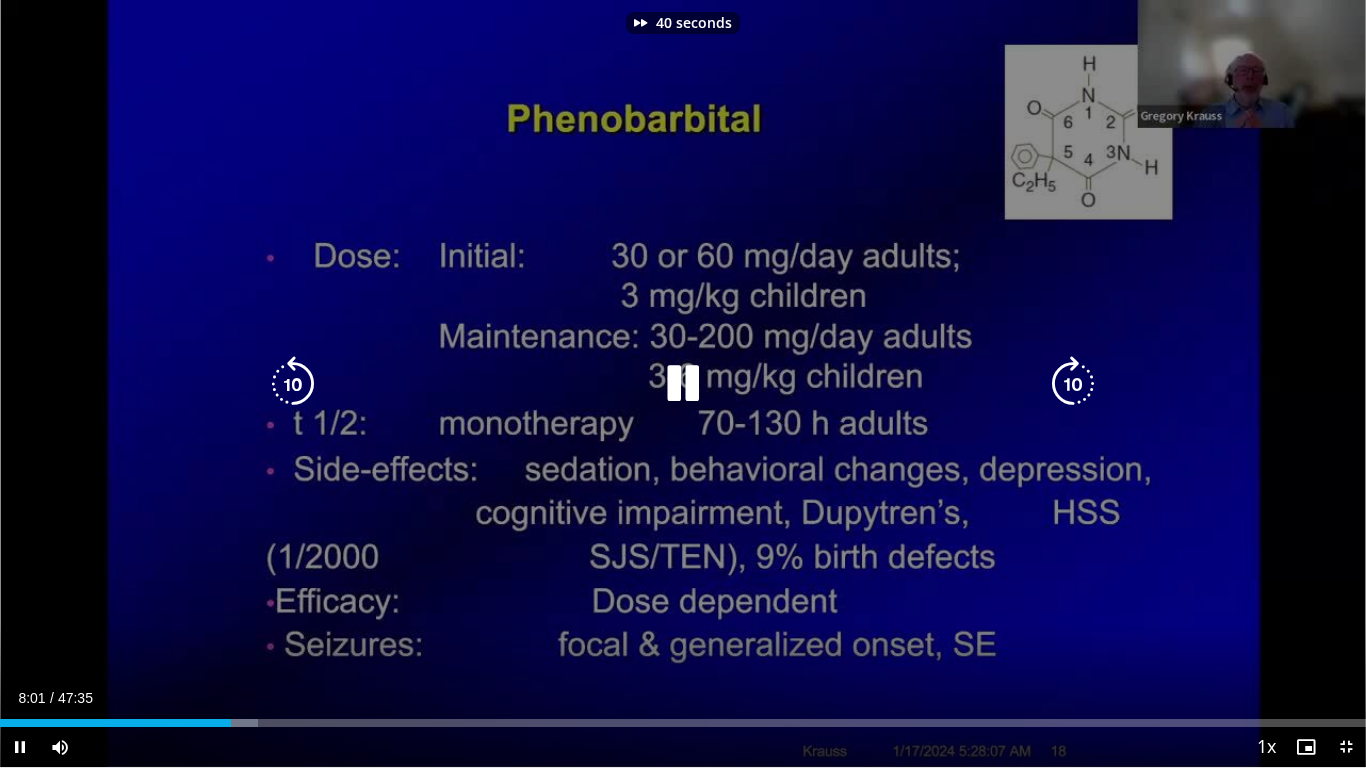 click at bounding box center (1073, 384) 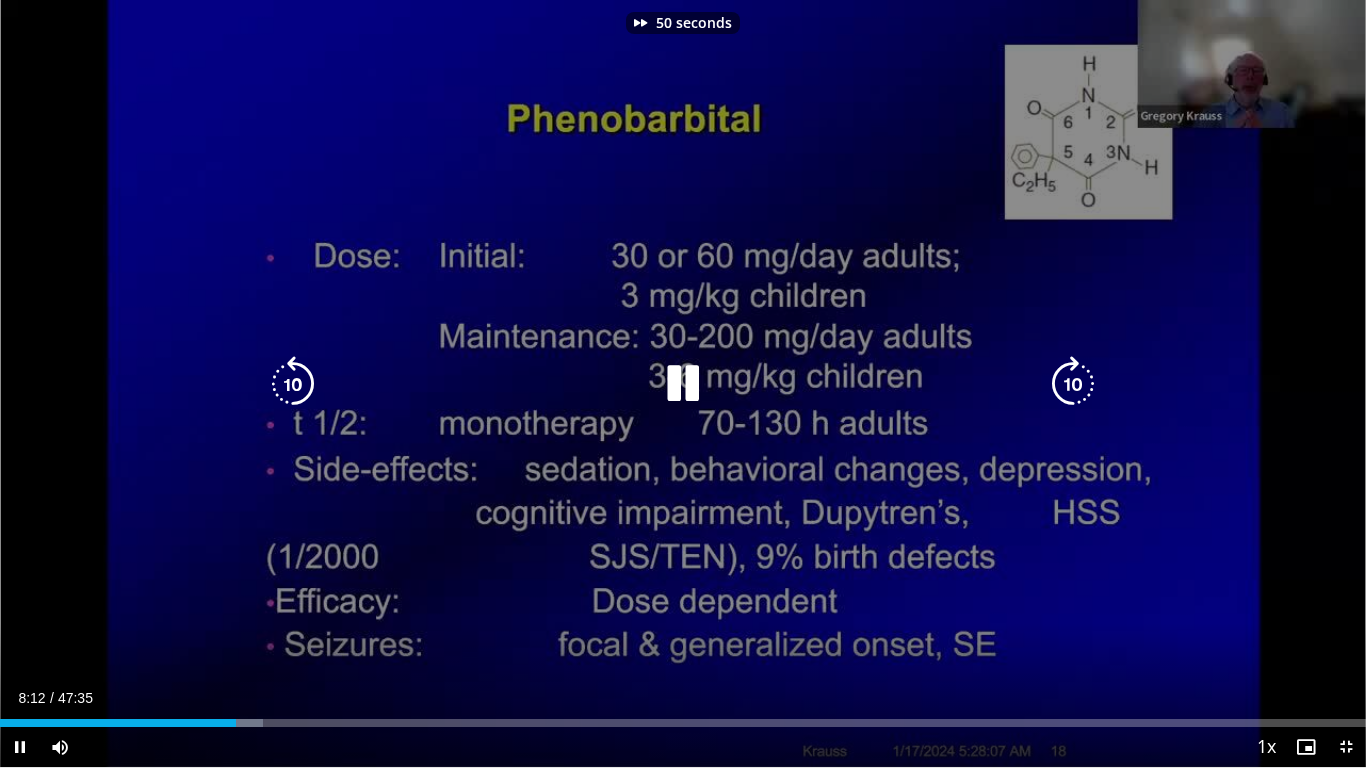 click at bounding box center [1073, 384] 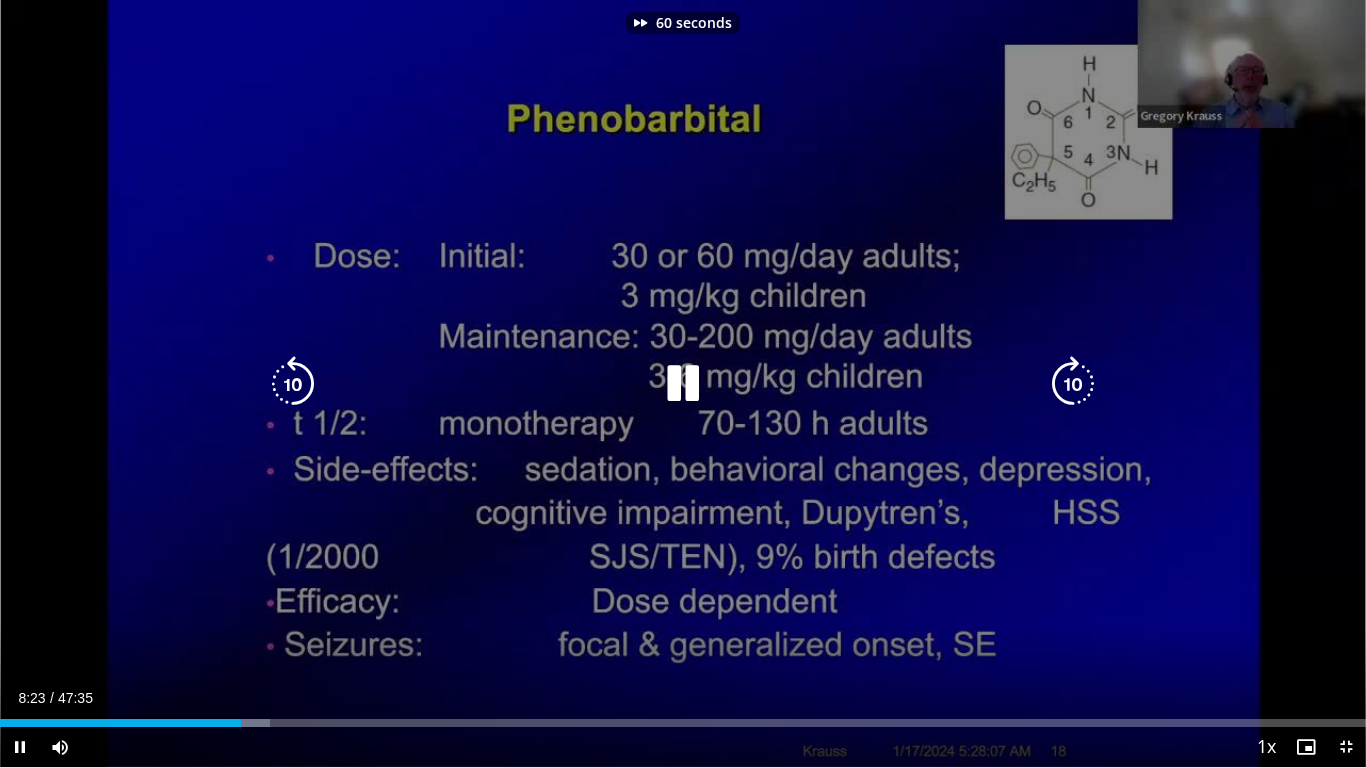 click at bounding box center [1073, 384] 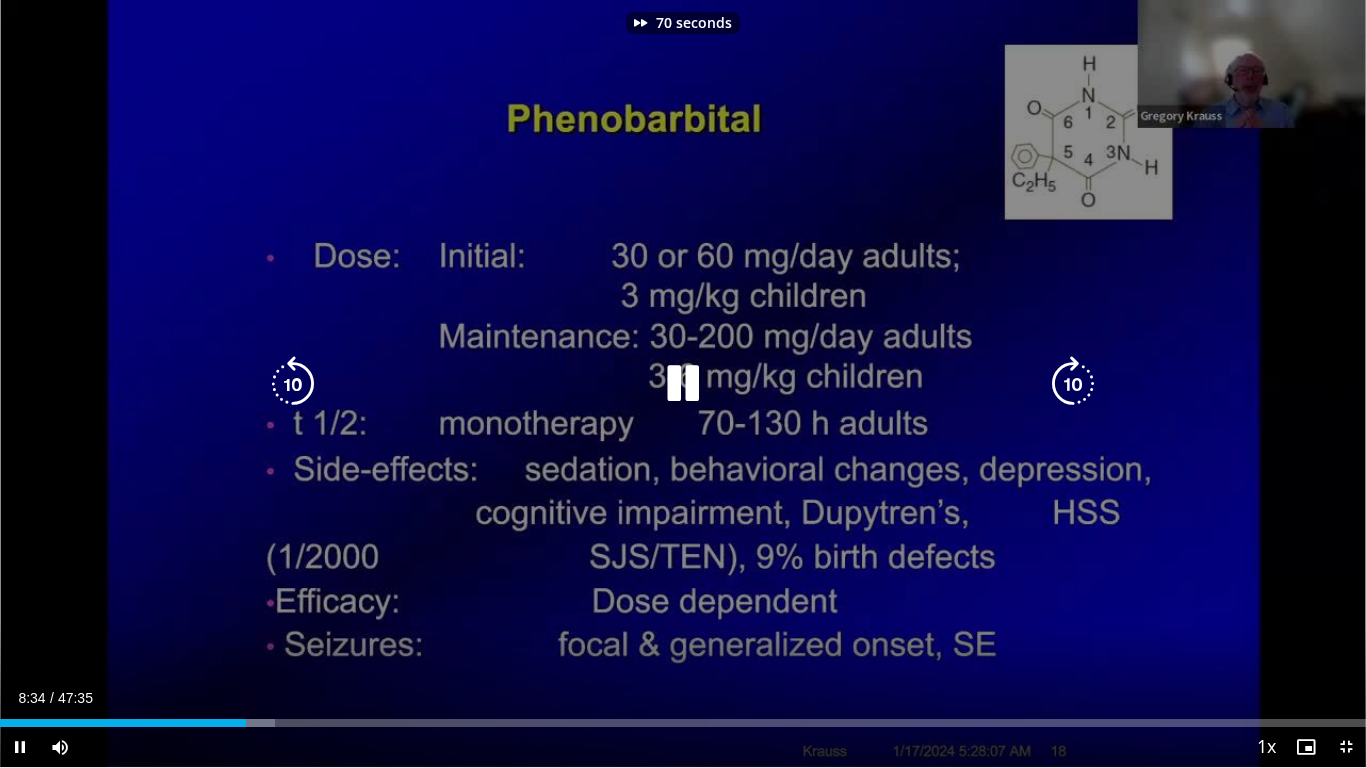 click at bounding box center (1073, 384) 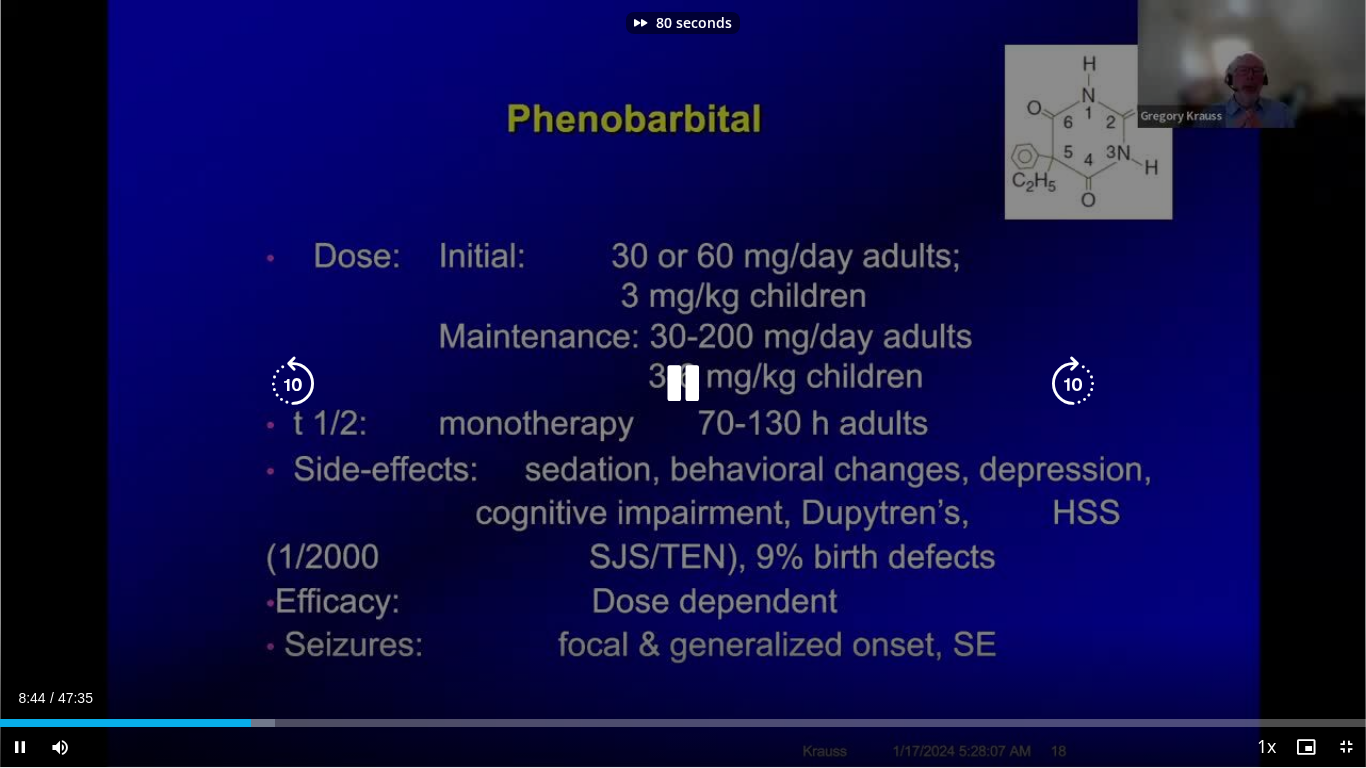 click at bounding box center (1073, 384) 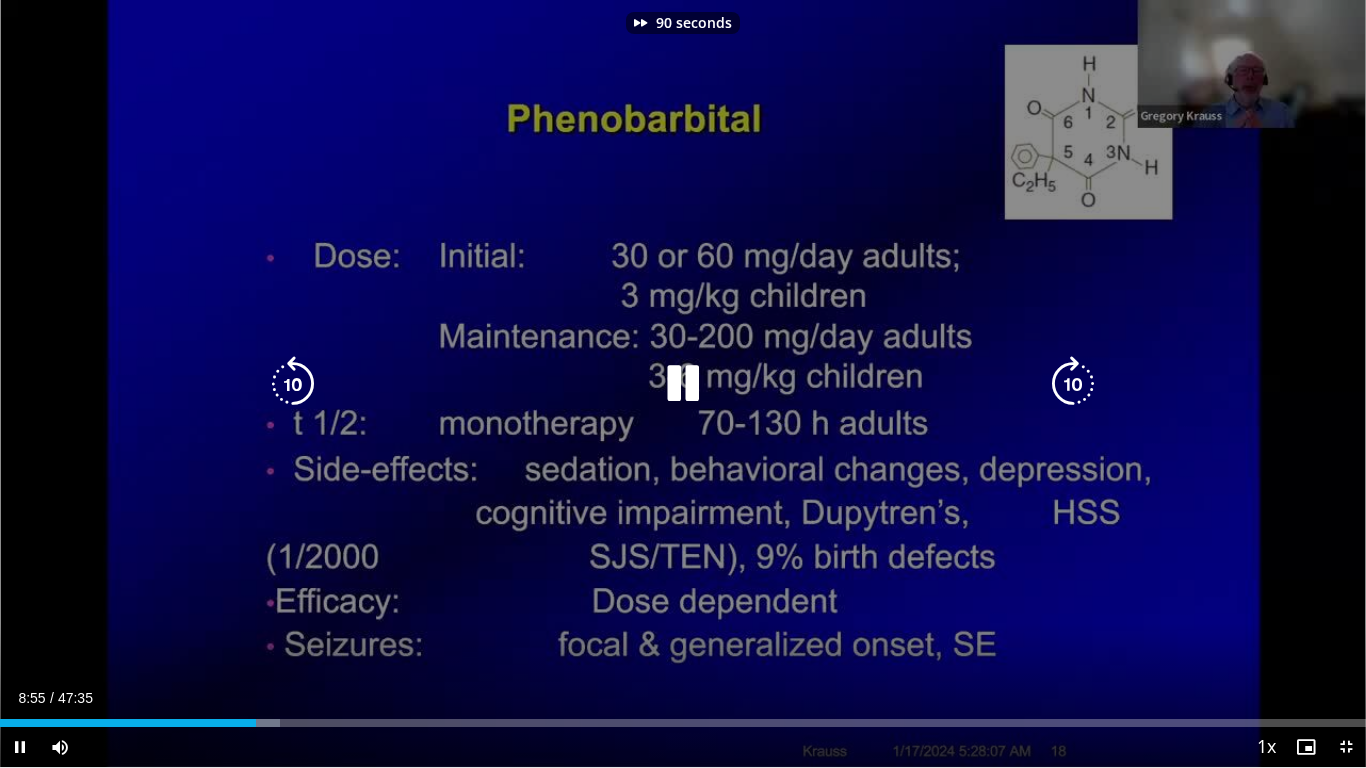 click at bounding box center [1073, 384] 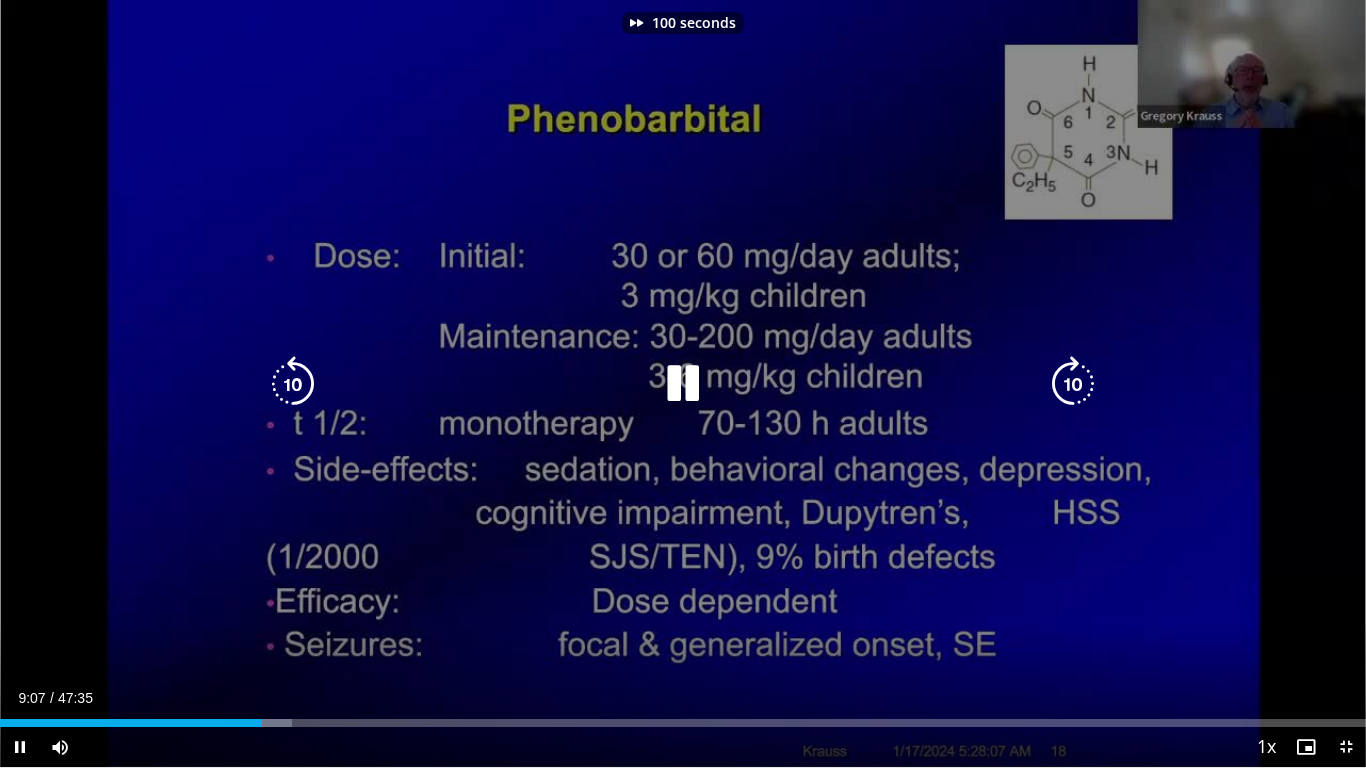 click at bounding box center (1073, 384) 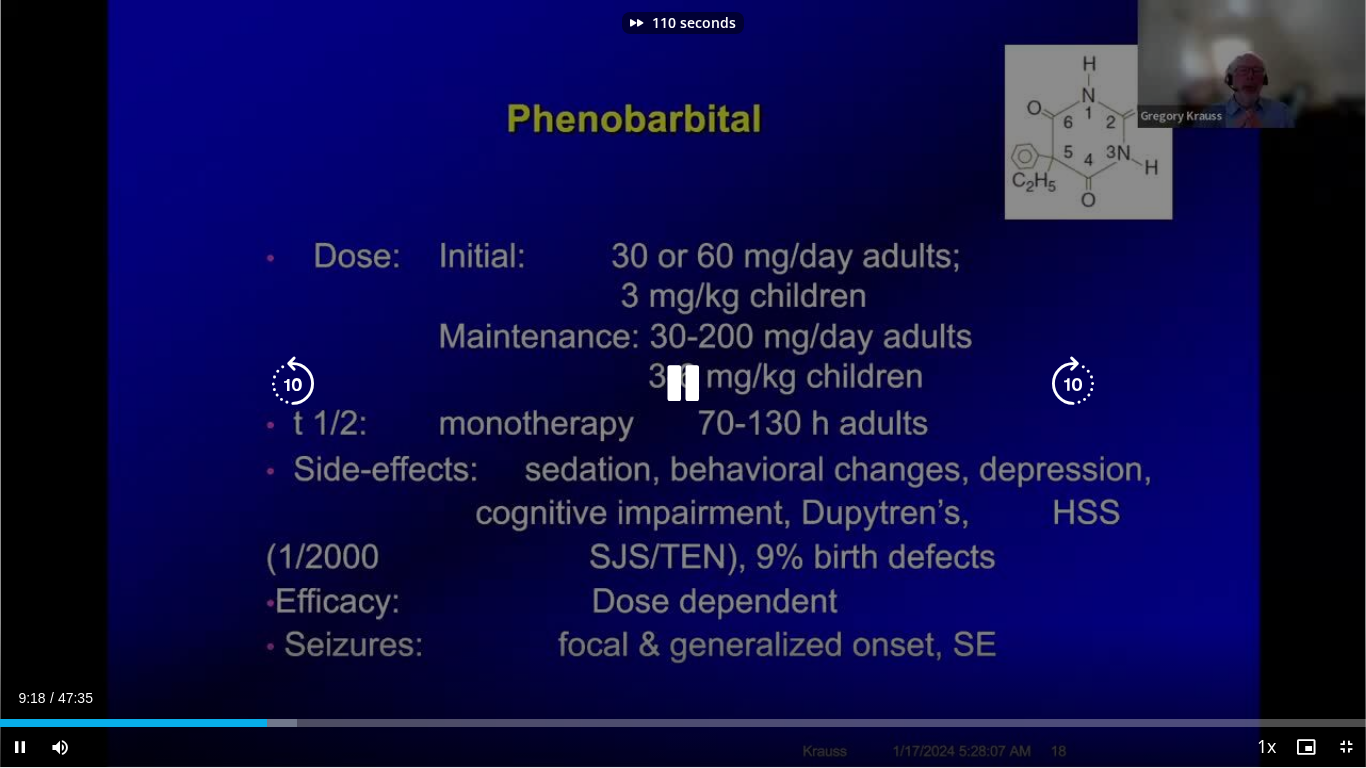 click at bounding box center (1073, 384) 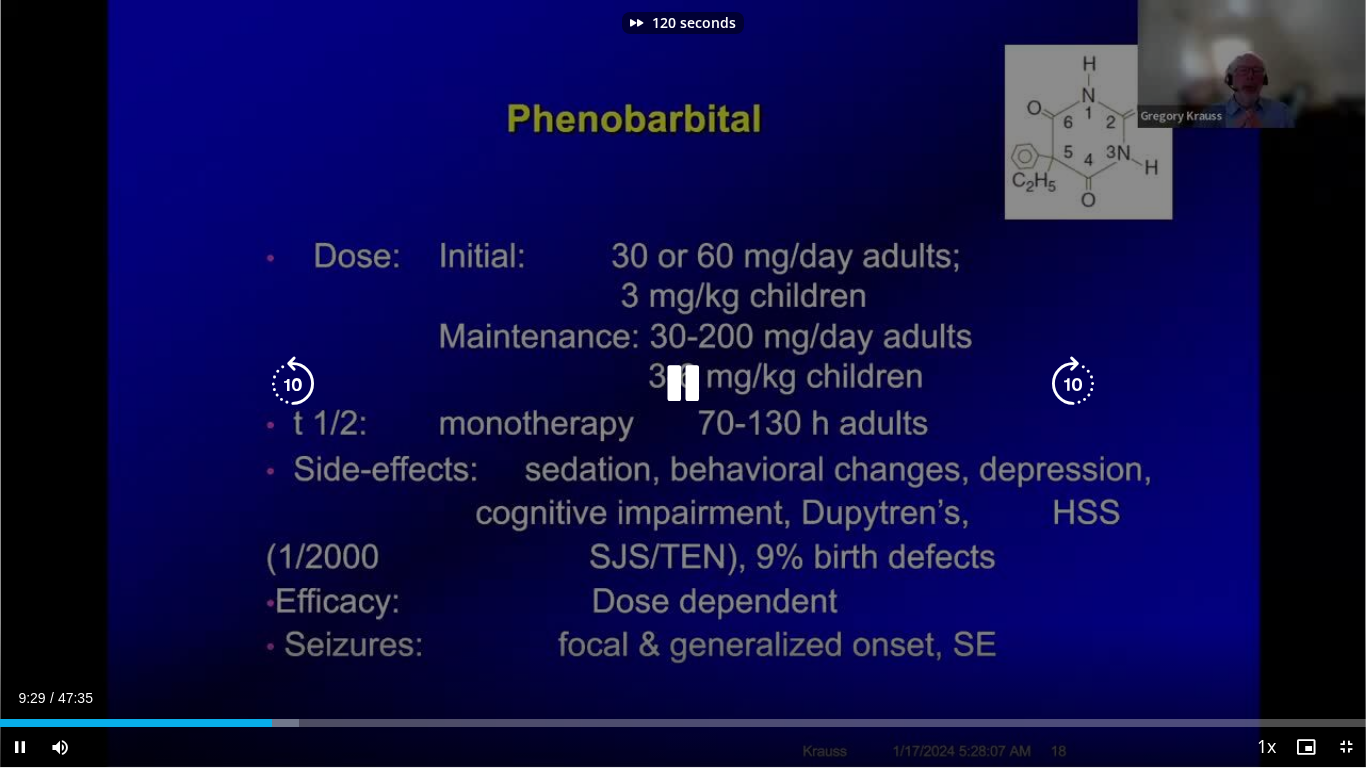 click at bounding box center [1073, 384] 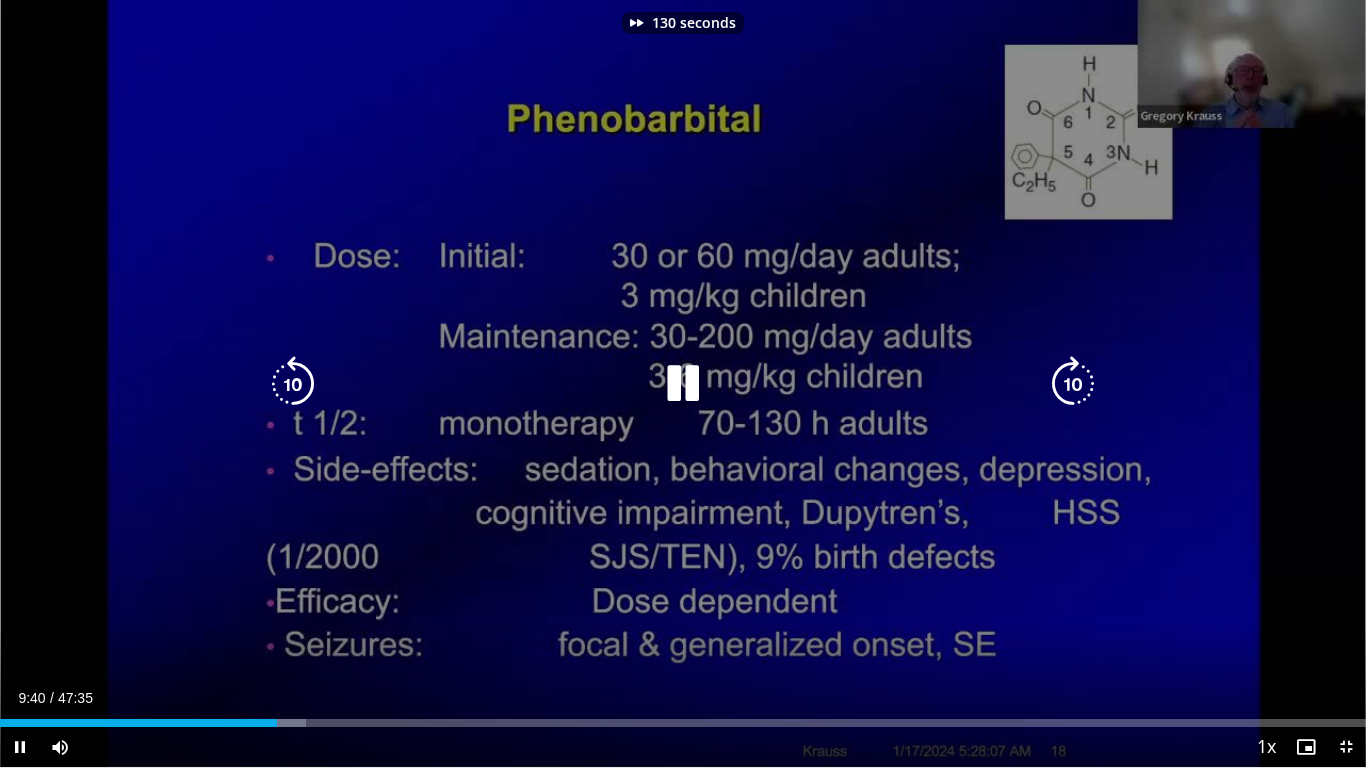 click at bounding box center (1073, 384) 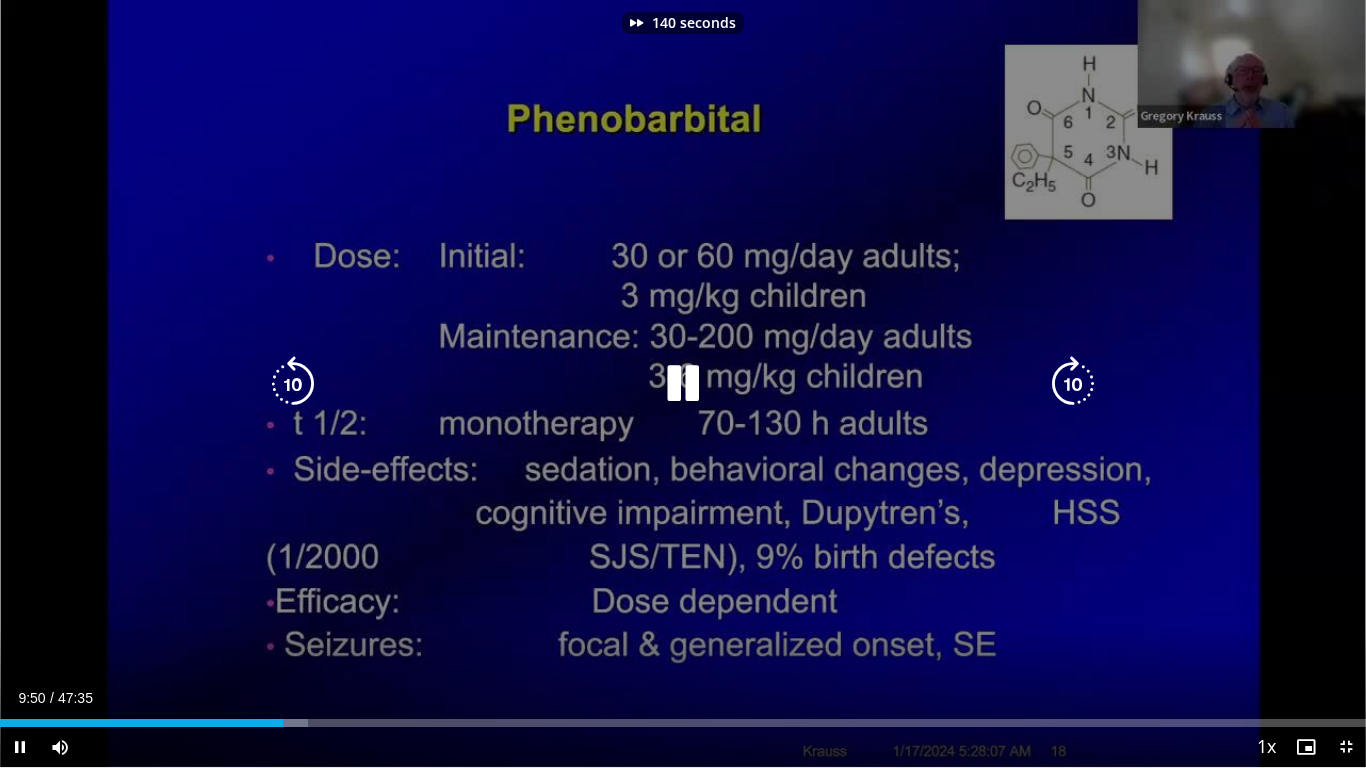 click at bounding box center (1073, 384) 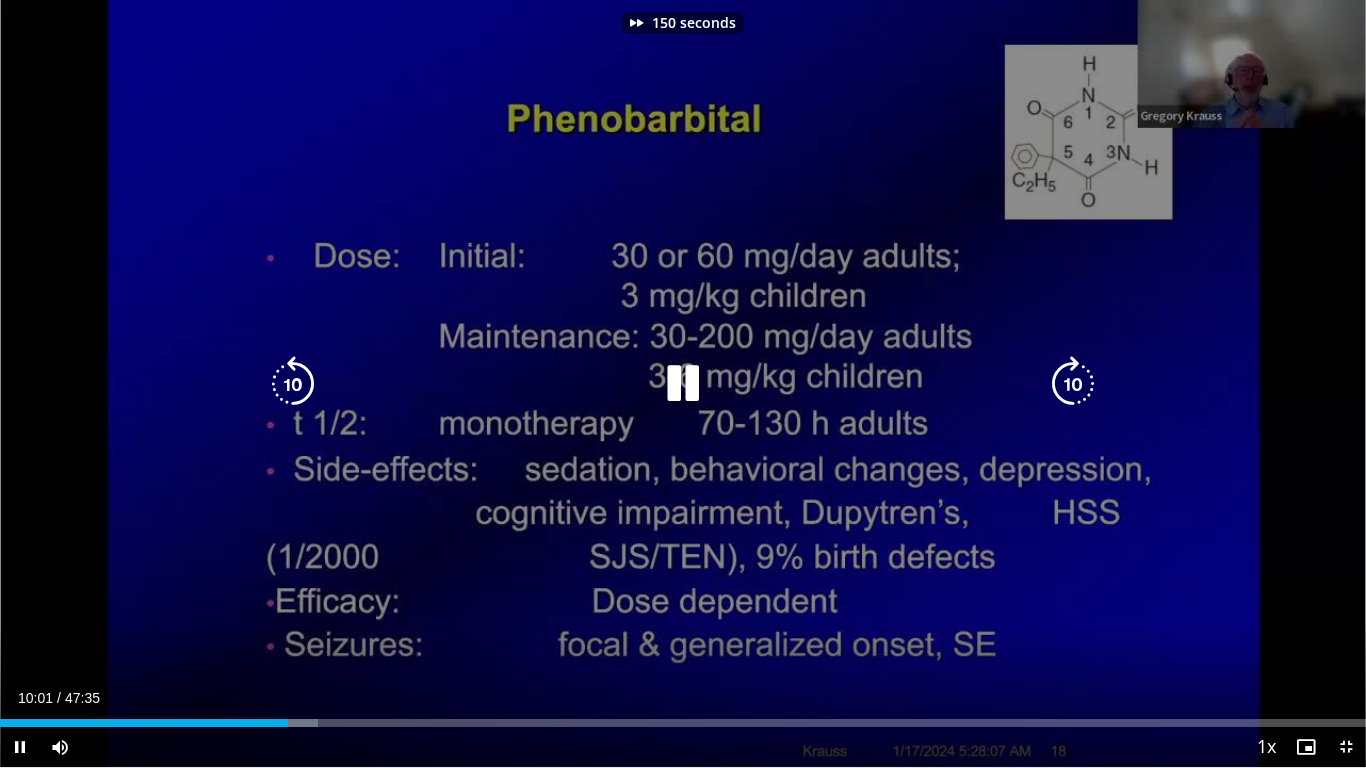 click at bounding box center (1073, 384) 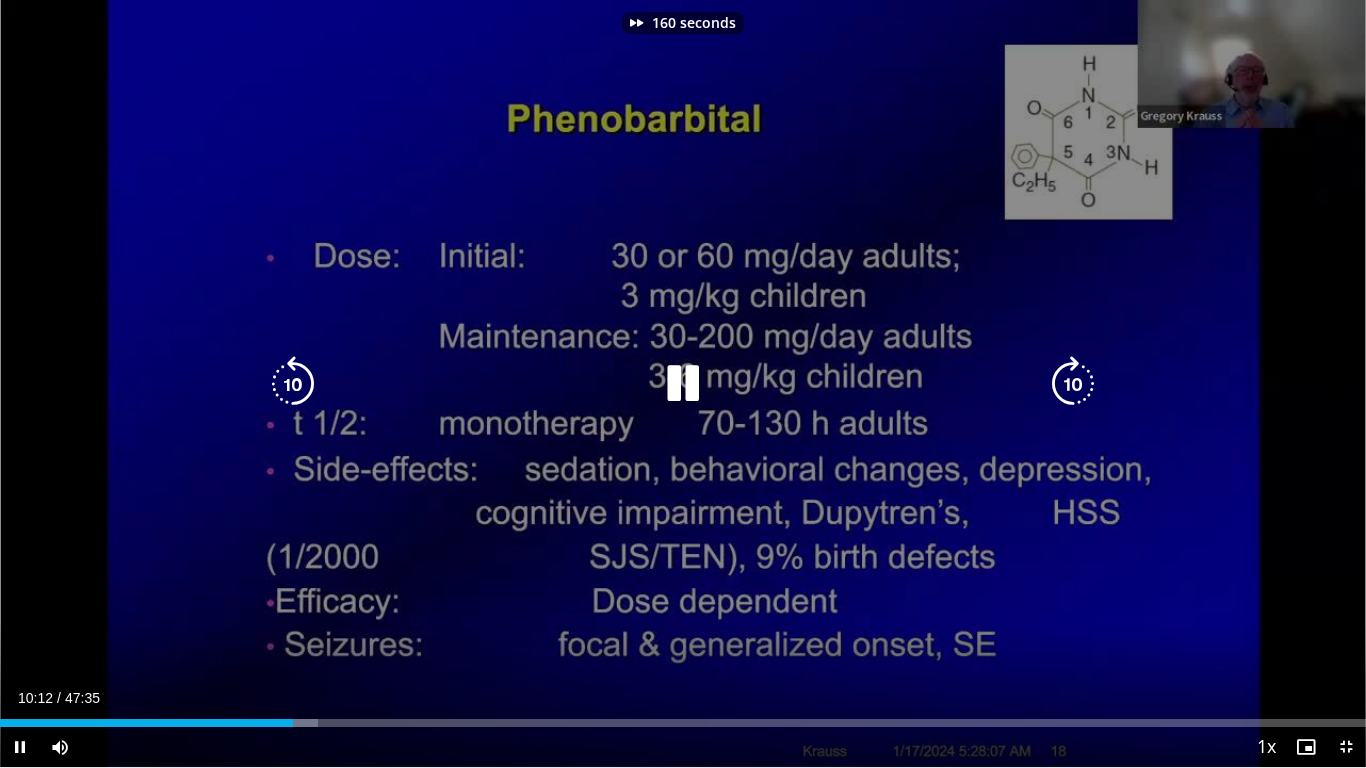 click at bounding box center [1073, 384] 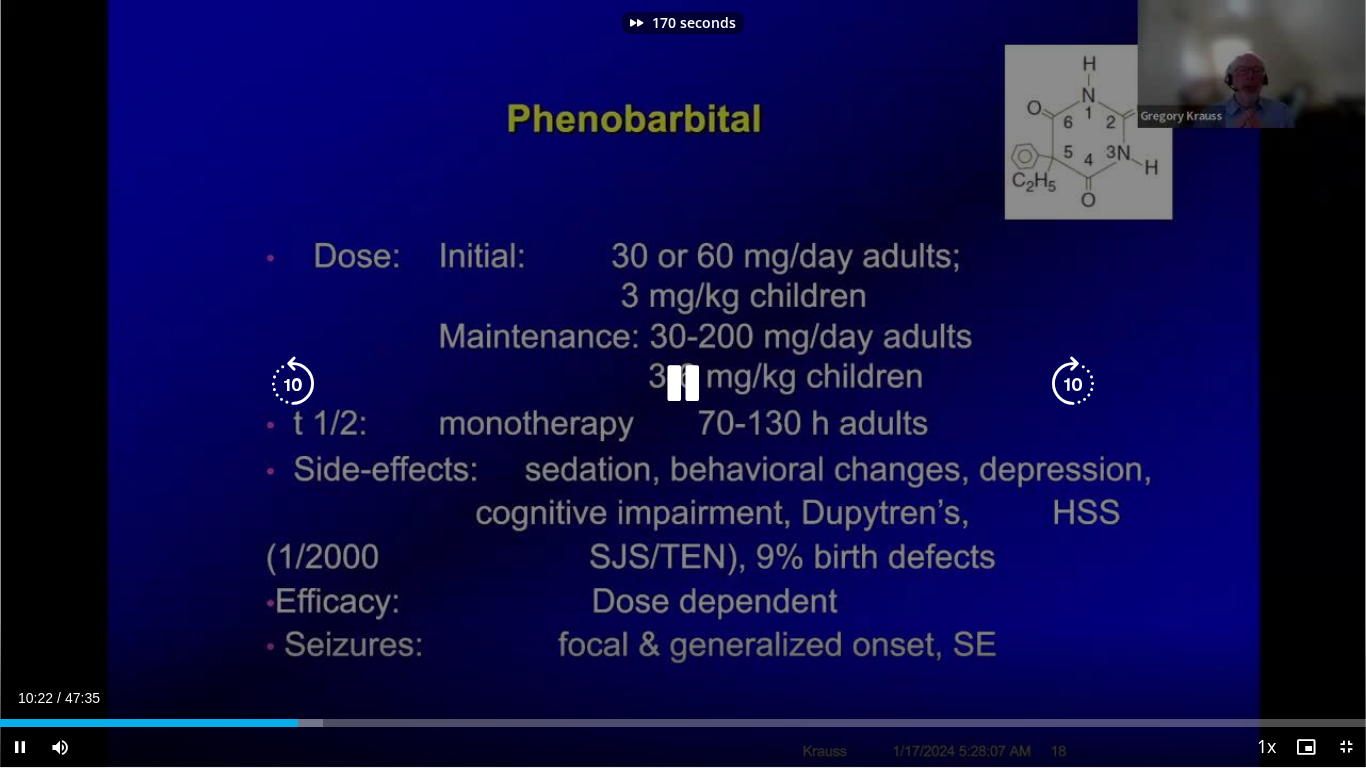 click at bounding box center [1073, 384] 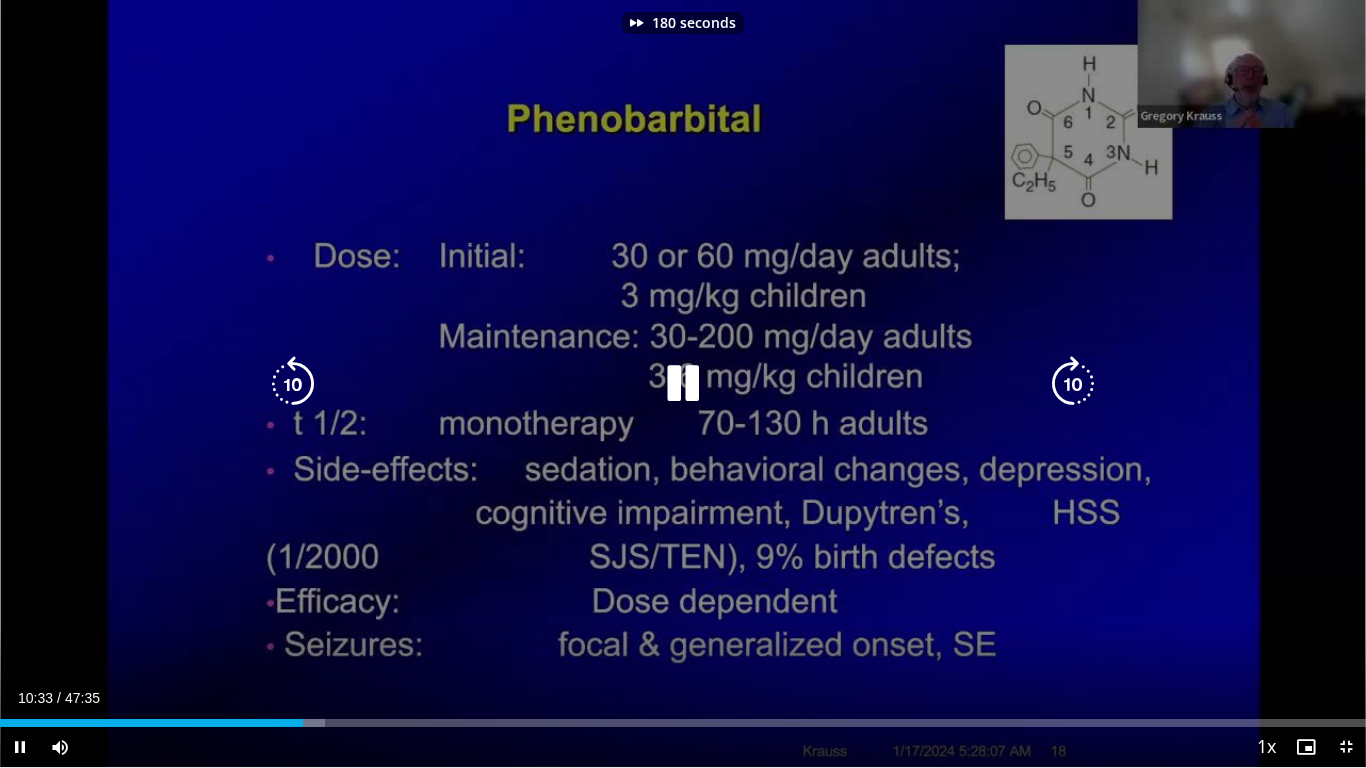 click at bounding box center [1073, 384] 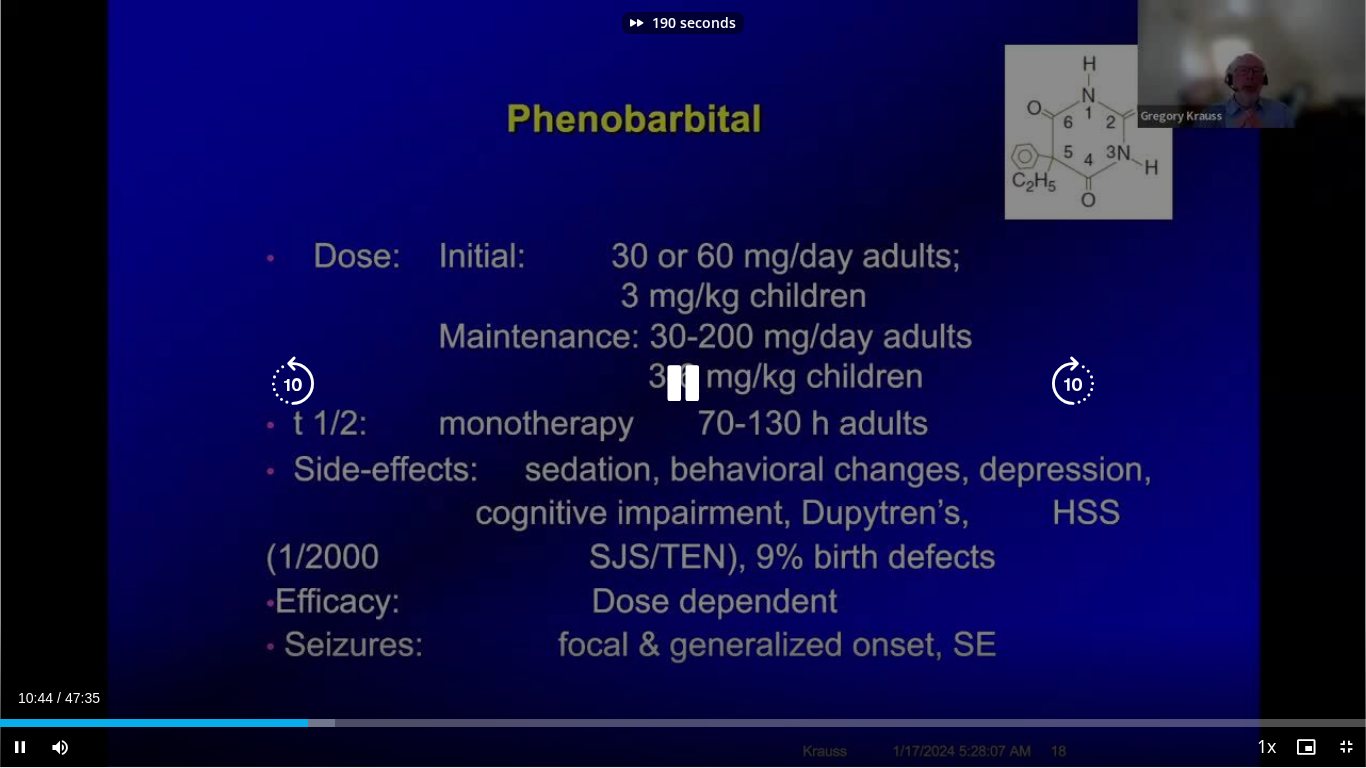click at bounding box center (1073, 384) 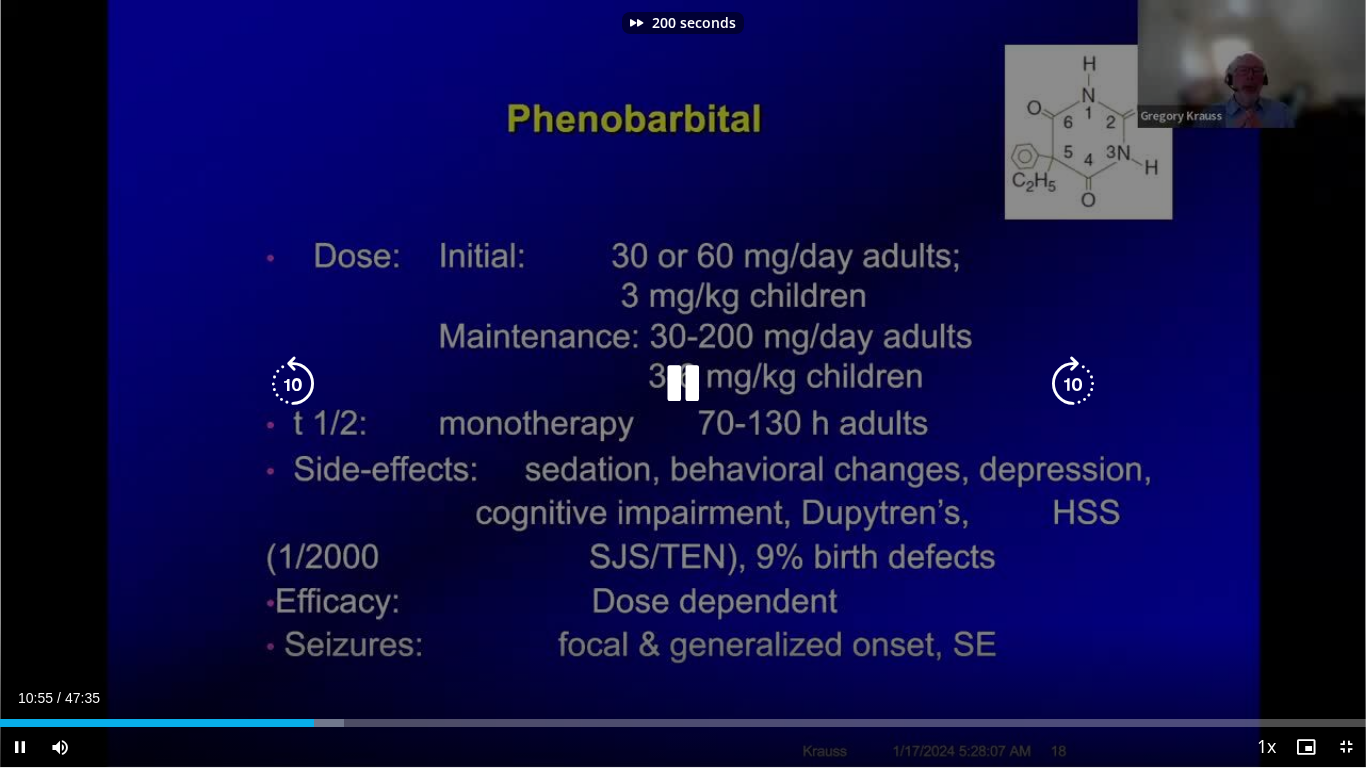 click at bounding box center [1073, 384] 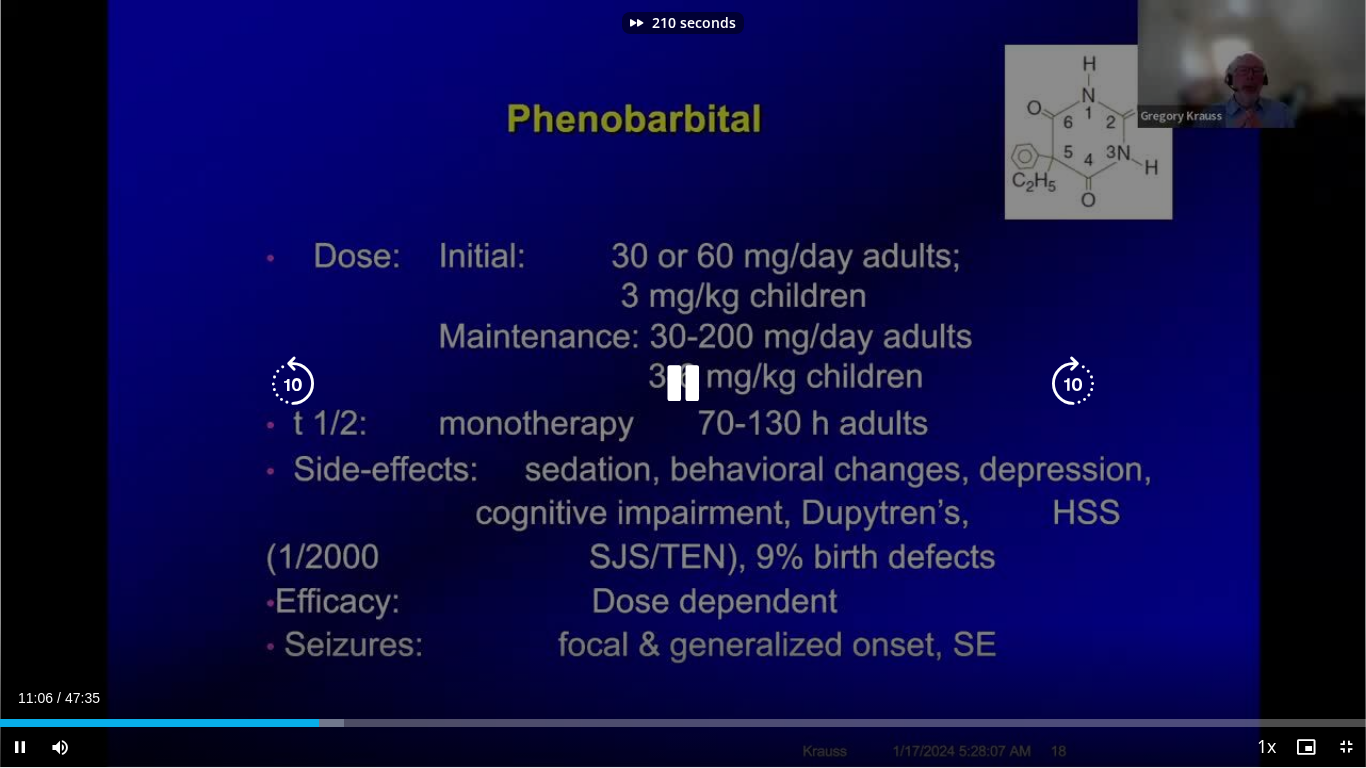 click at bounding box center [1073, 384] 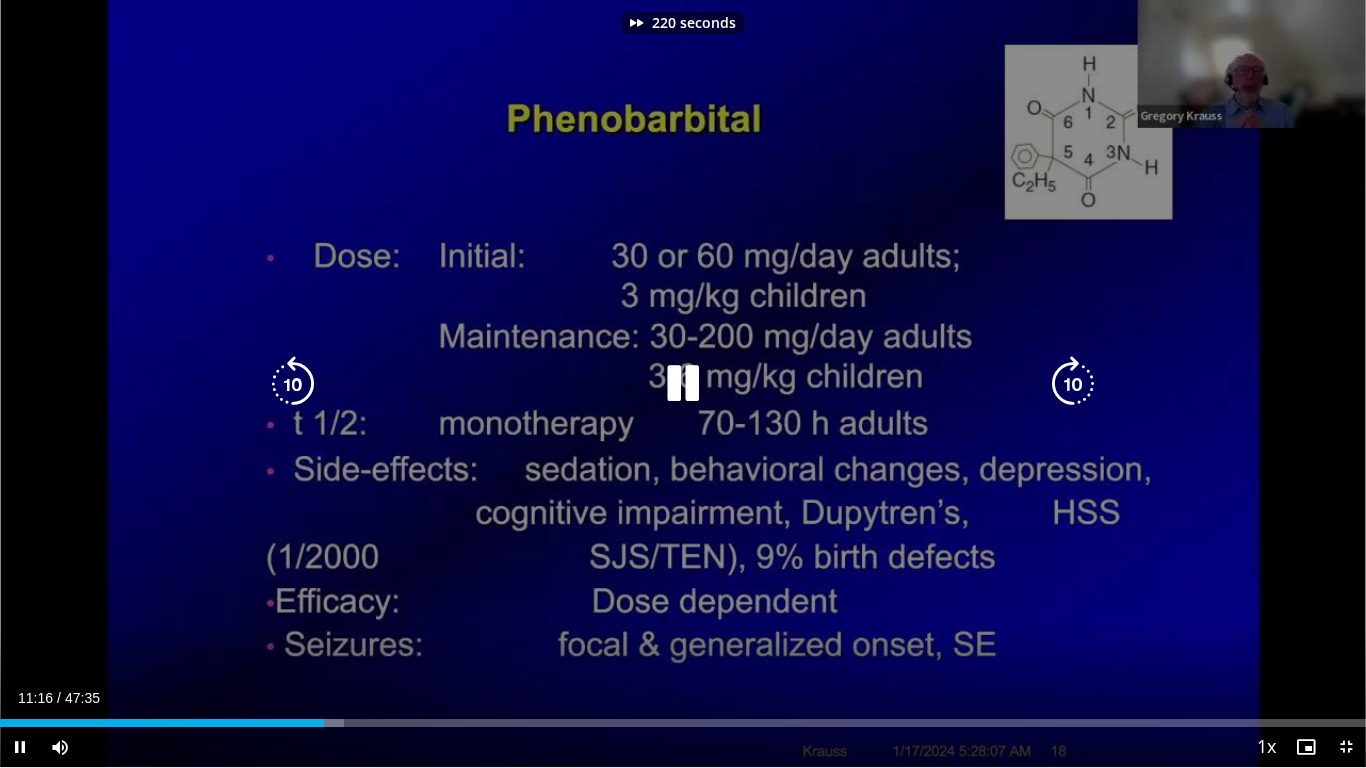 click at bounding box center [1073, 384] 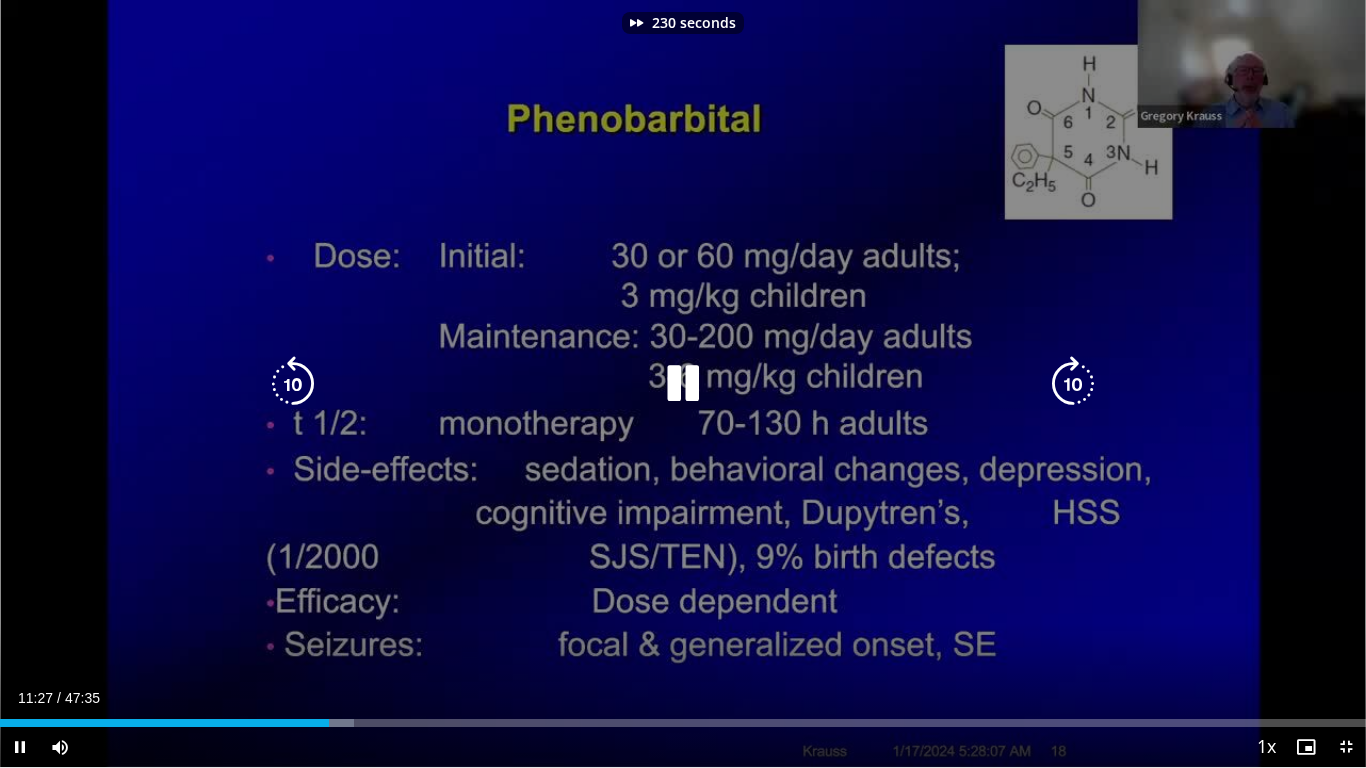 click at bounding box center (1073, 384) 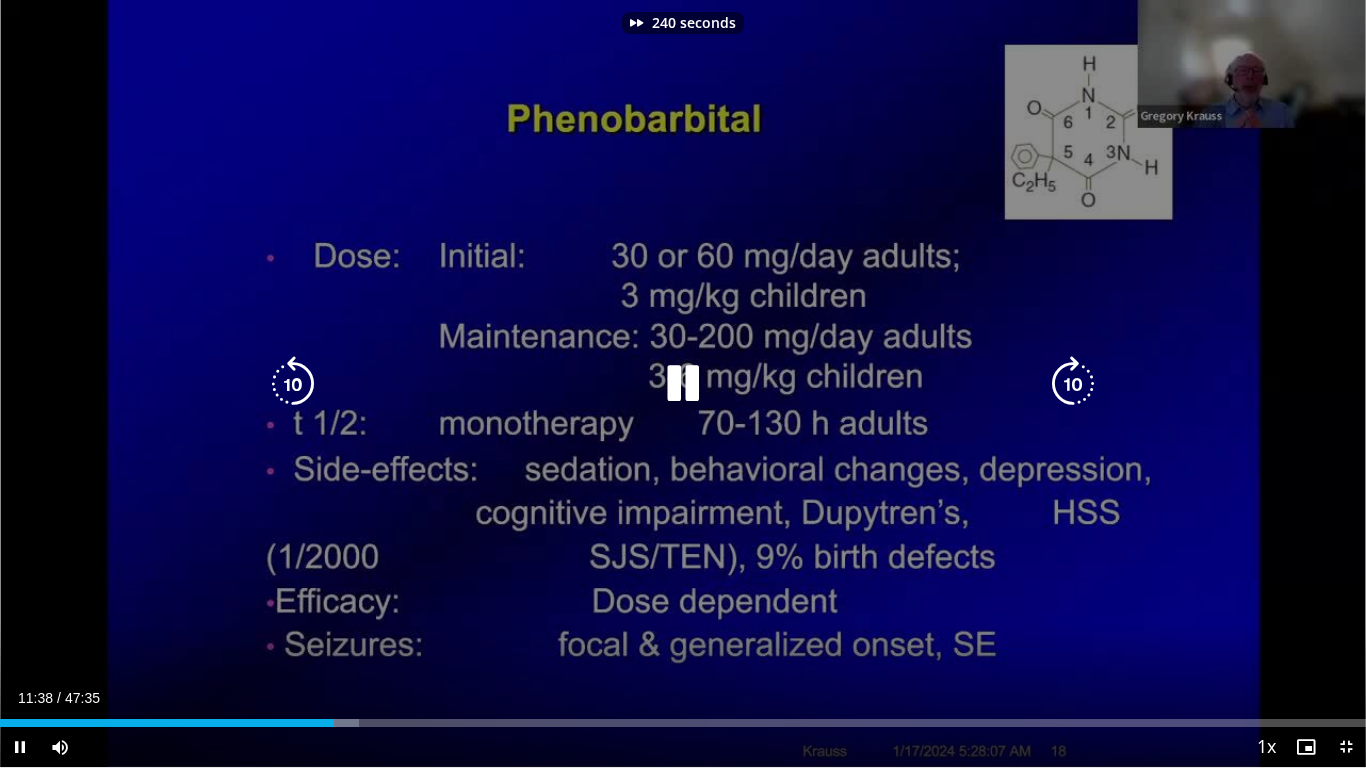 click at bounding box center (1073, 384) 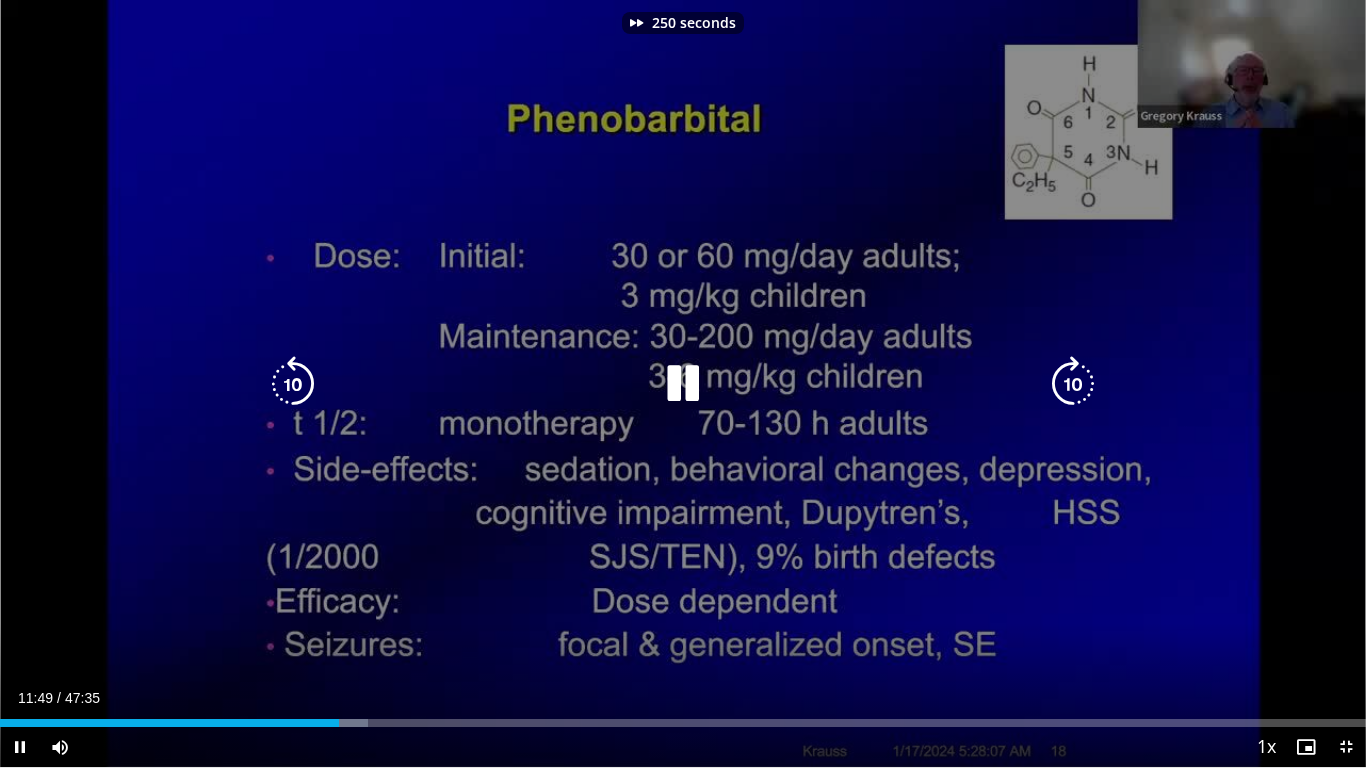 click at bounding box center [1073, 384] 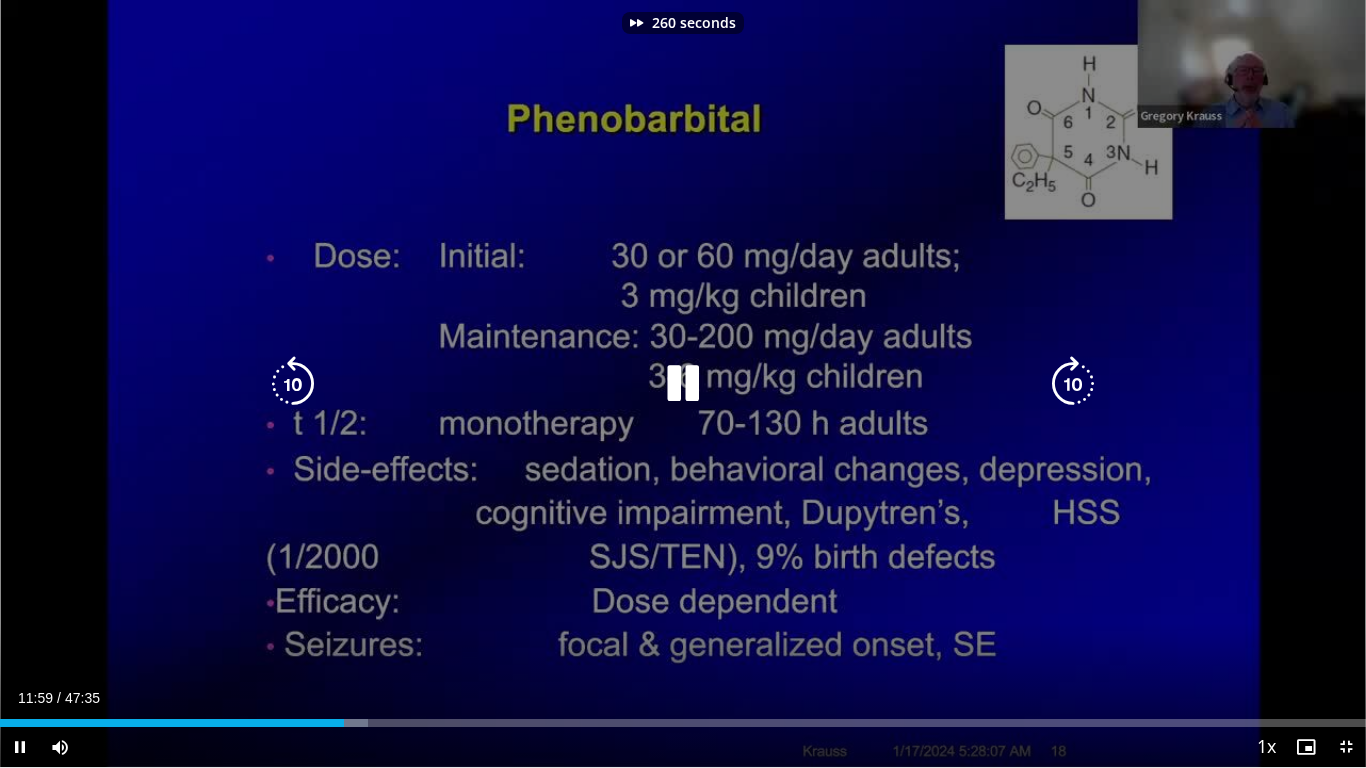 click at bounding box center [1073, 384] 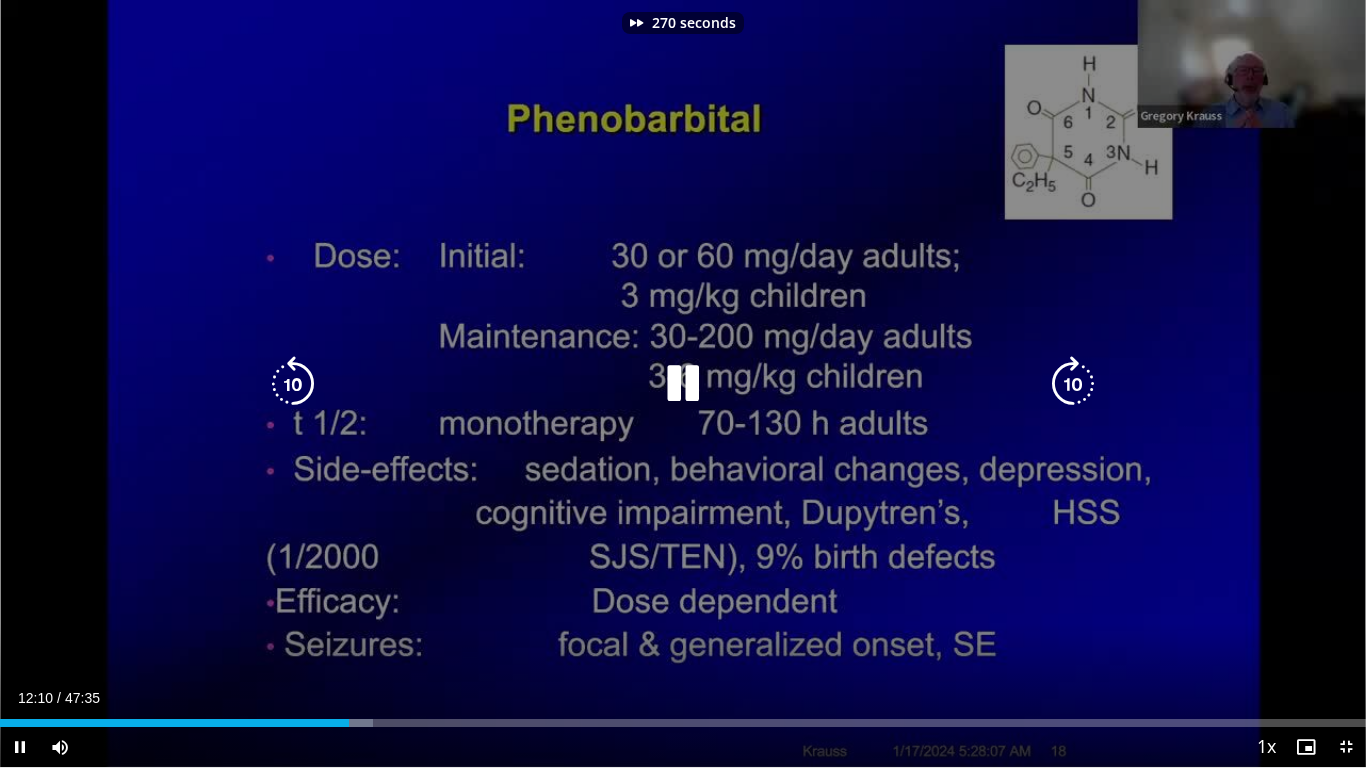 click at bounding box center (1073, 384) 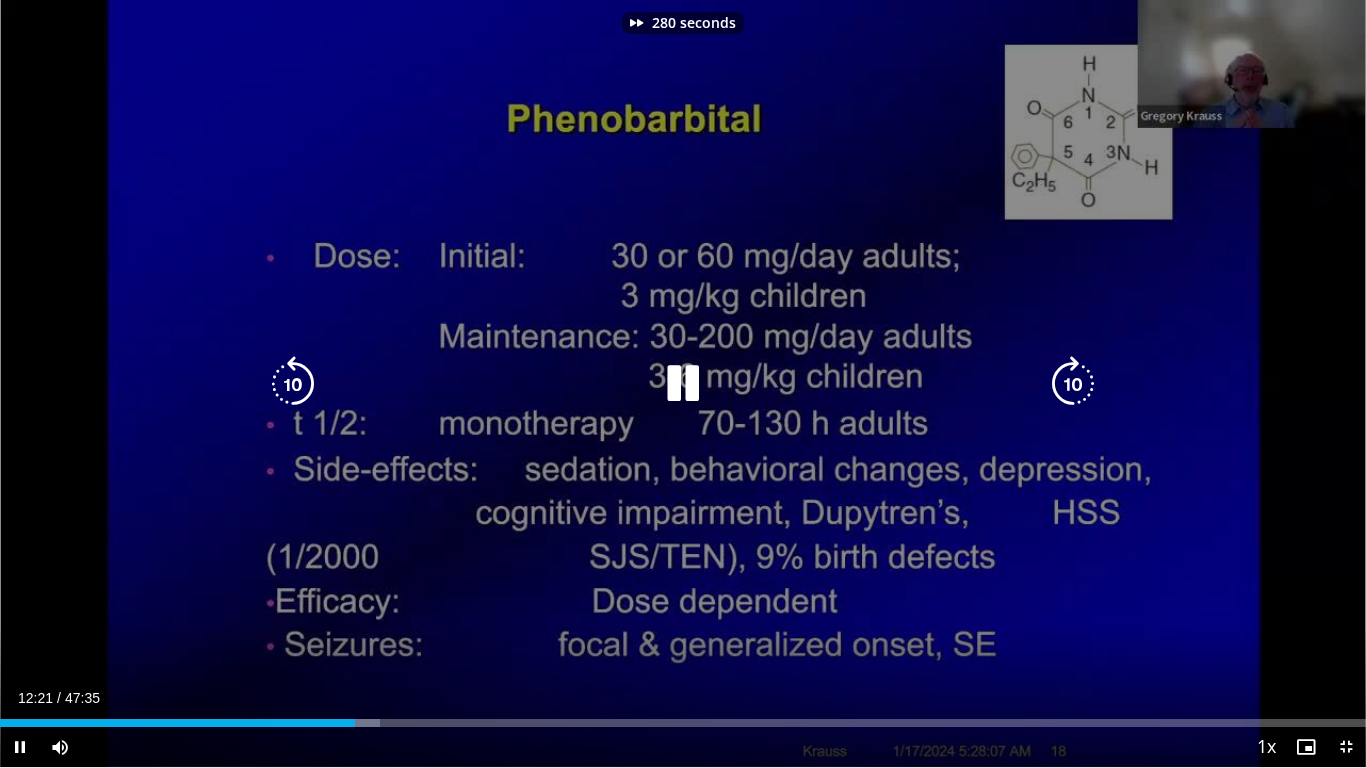 click at bounding box center (1073, 384) 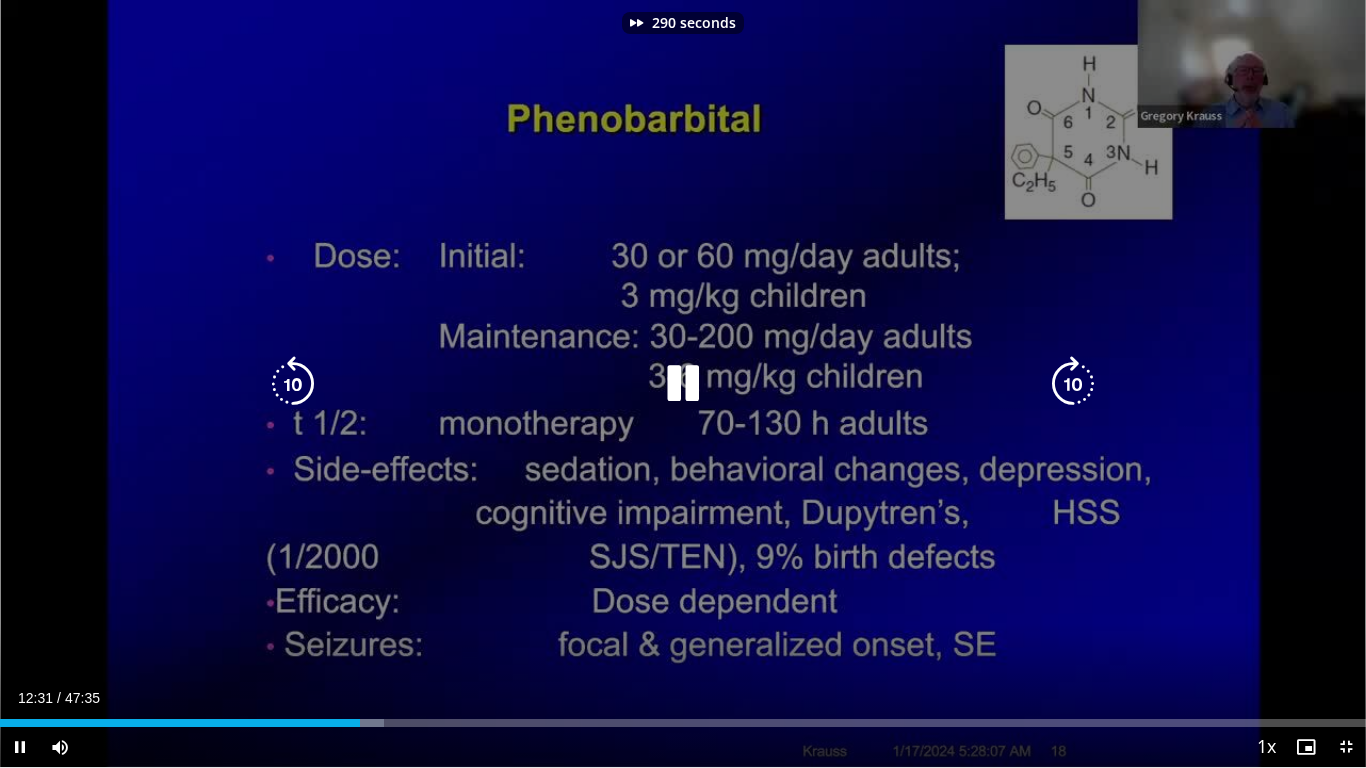 click at bounding box center (1073, 384) 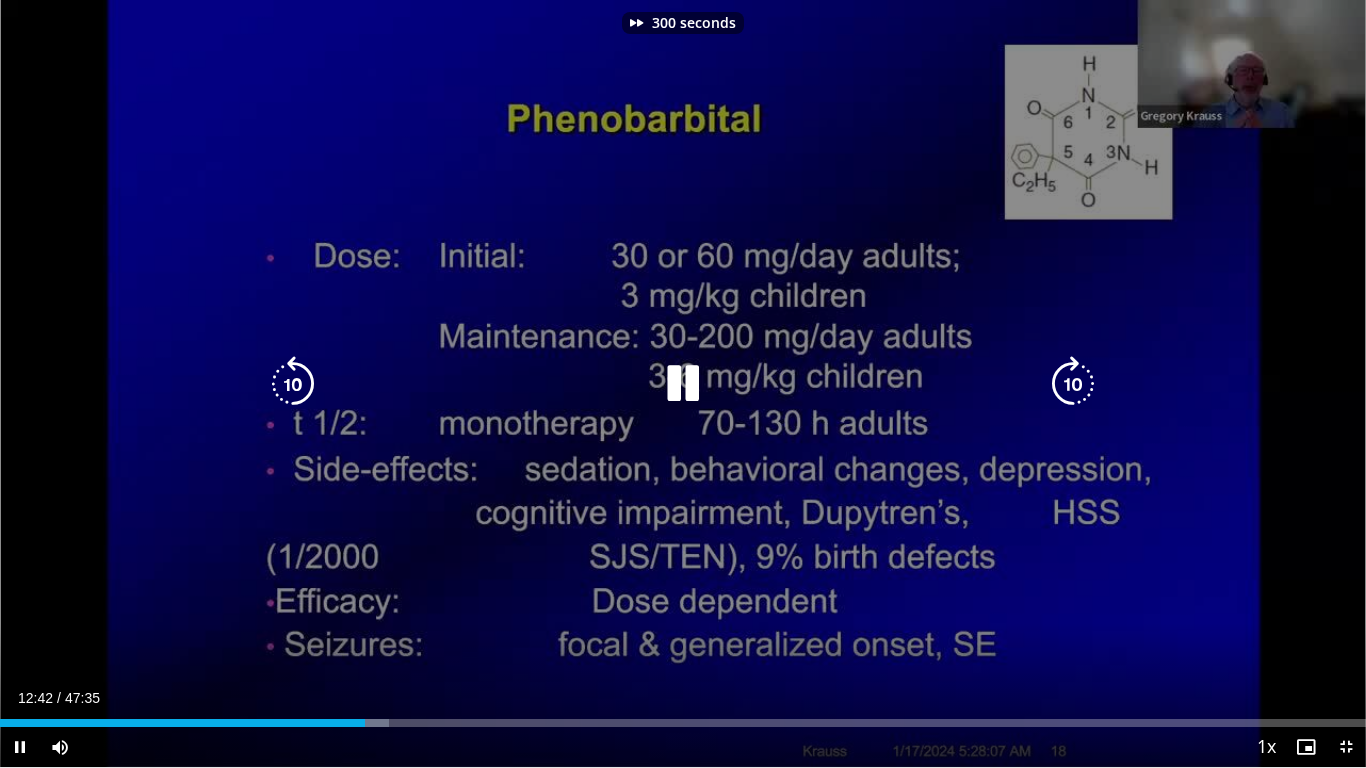 click at bounding box center [1073, 384] 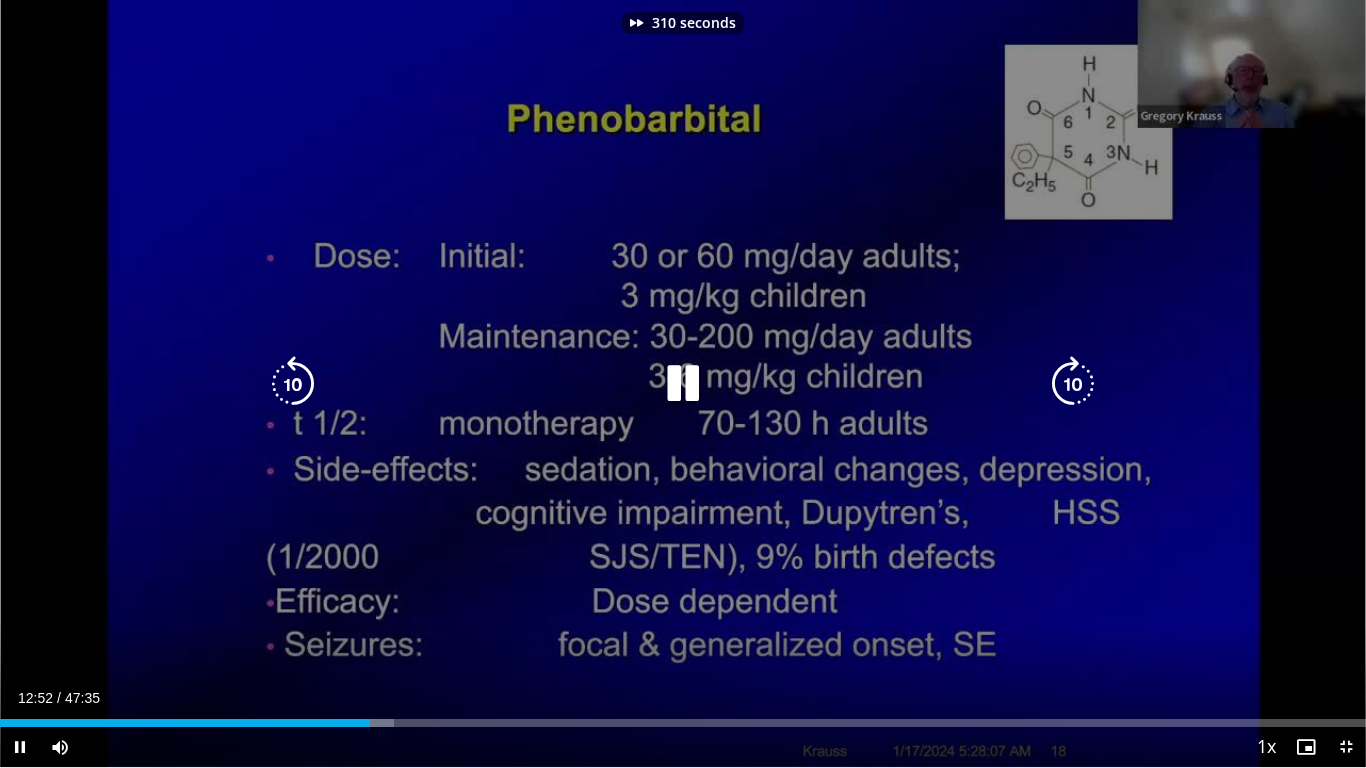 click at bounding box center [1073, 384] 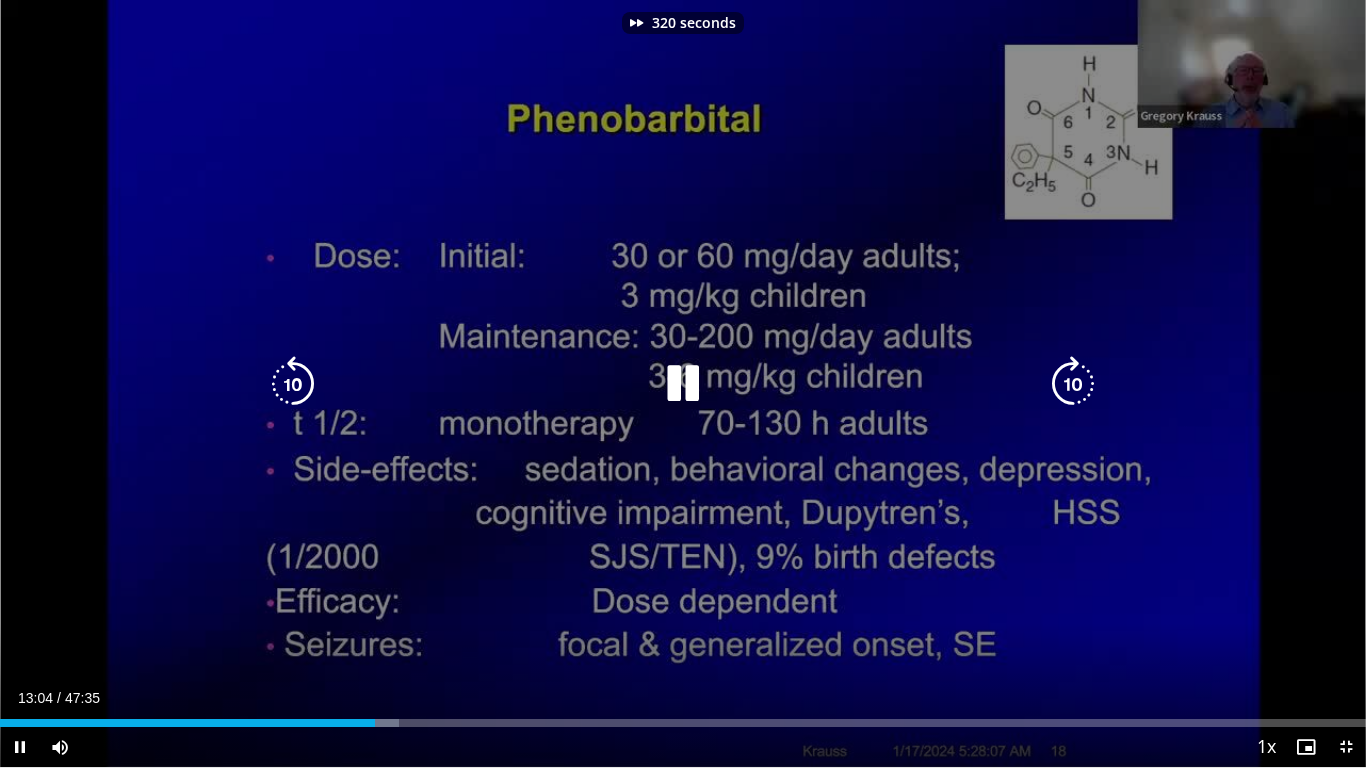 click at bounding box center (1073, 384) 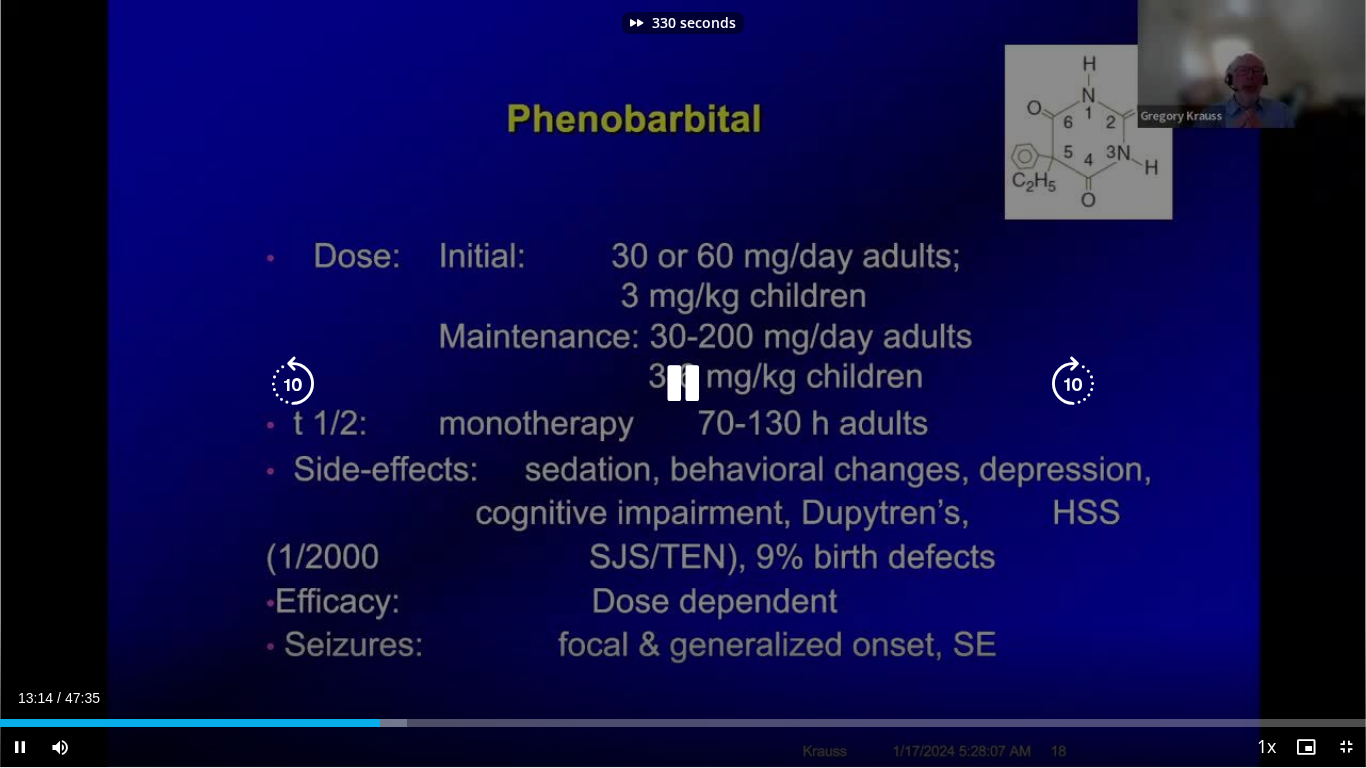 click at bounding box center [1073, 384] 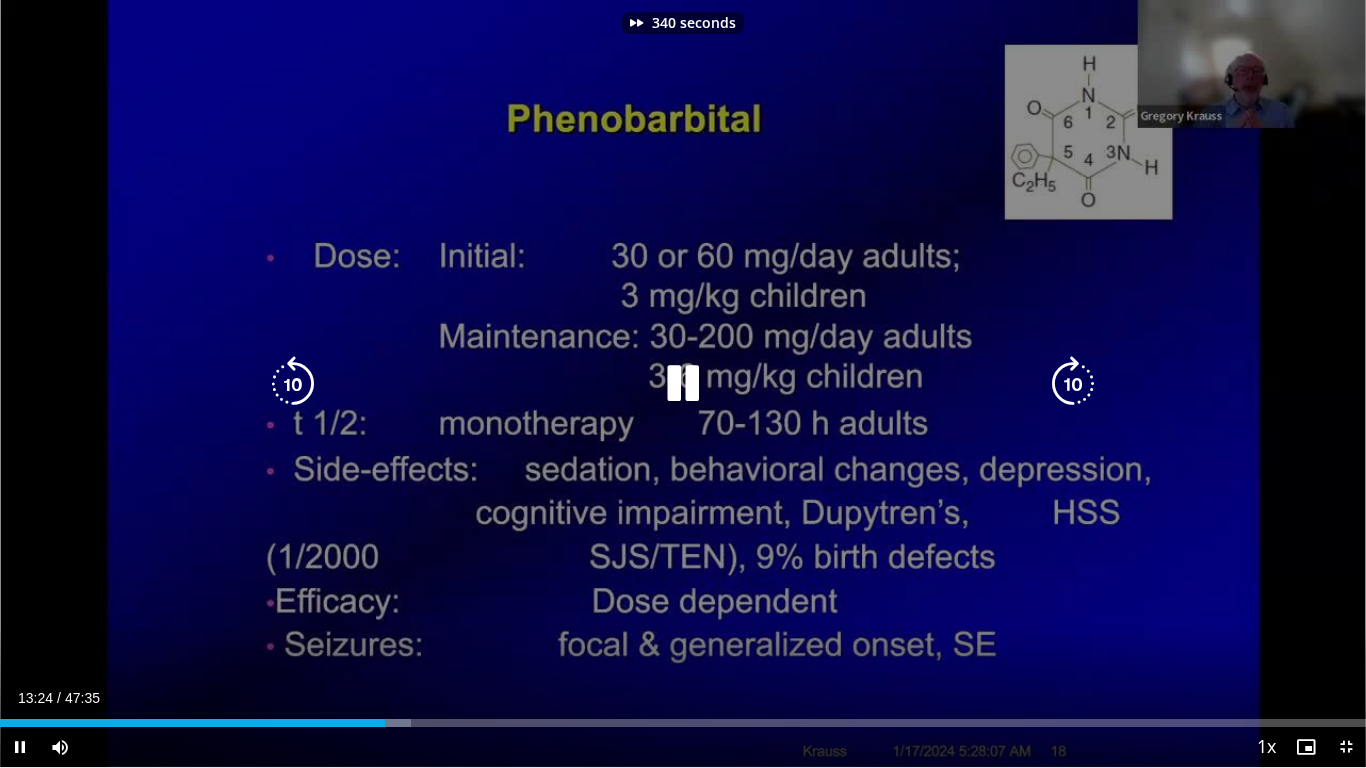 click at bounding box center (1073, 384) 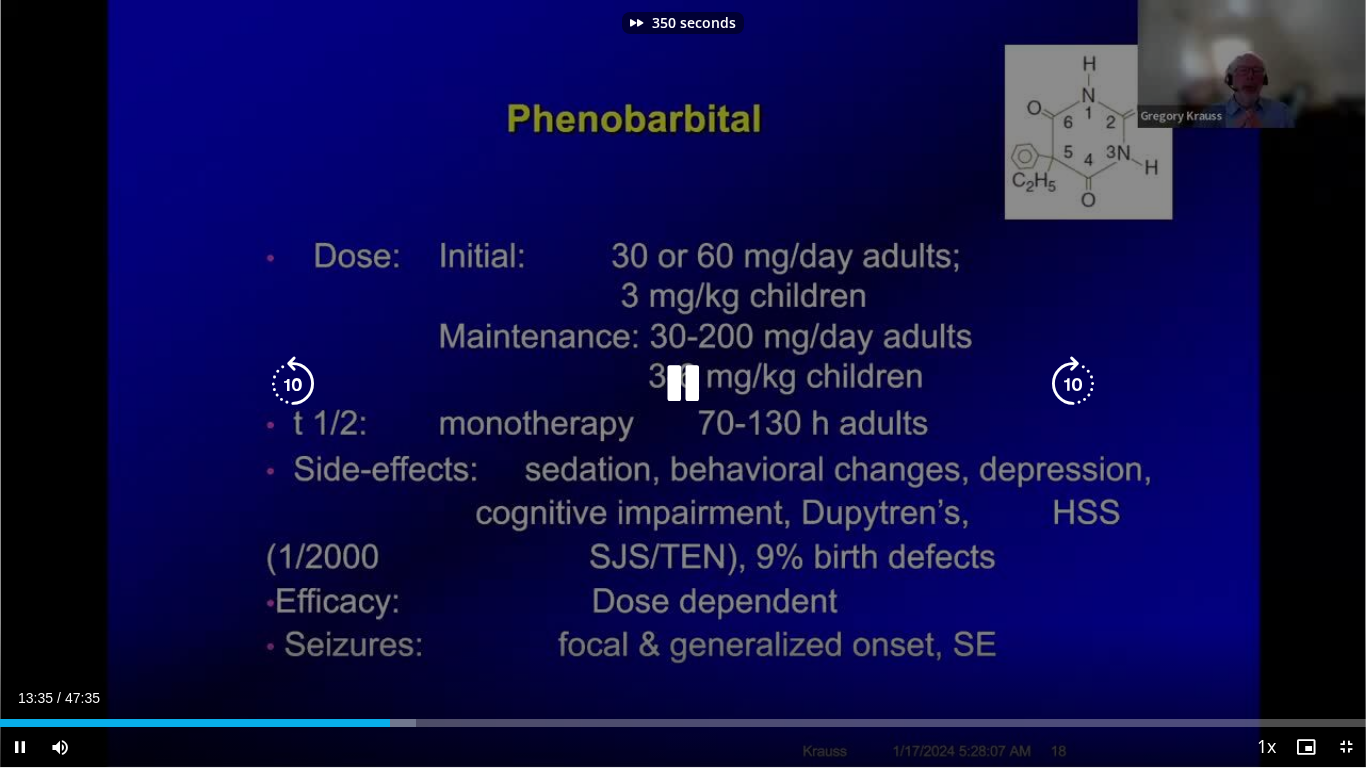 click at bounding box center [1073, 384] 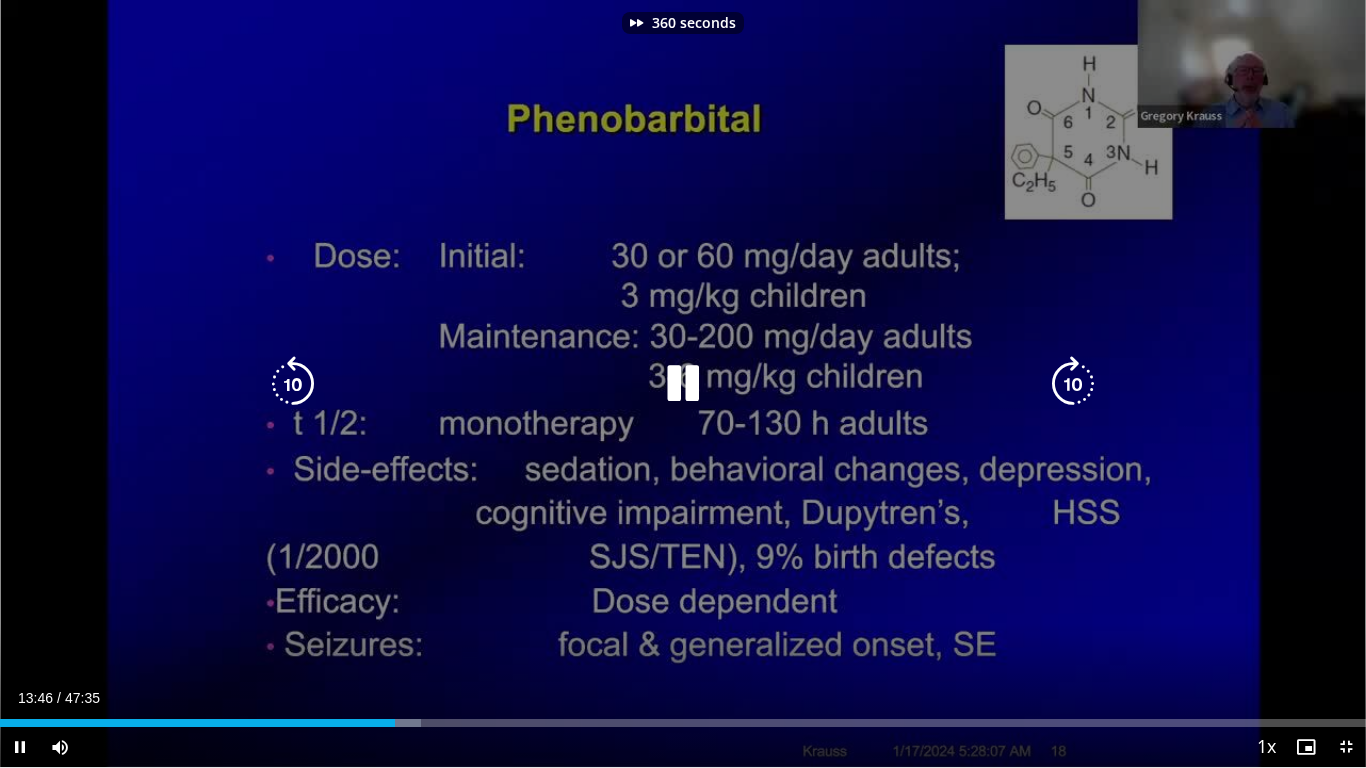 click at bounding box center (1073, 384) 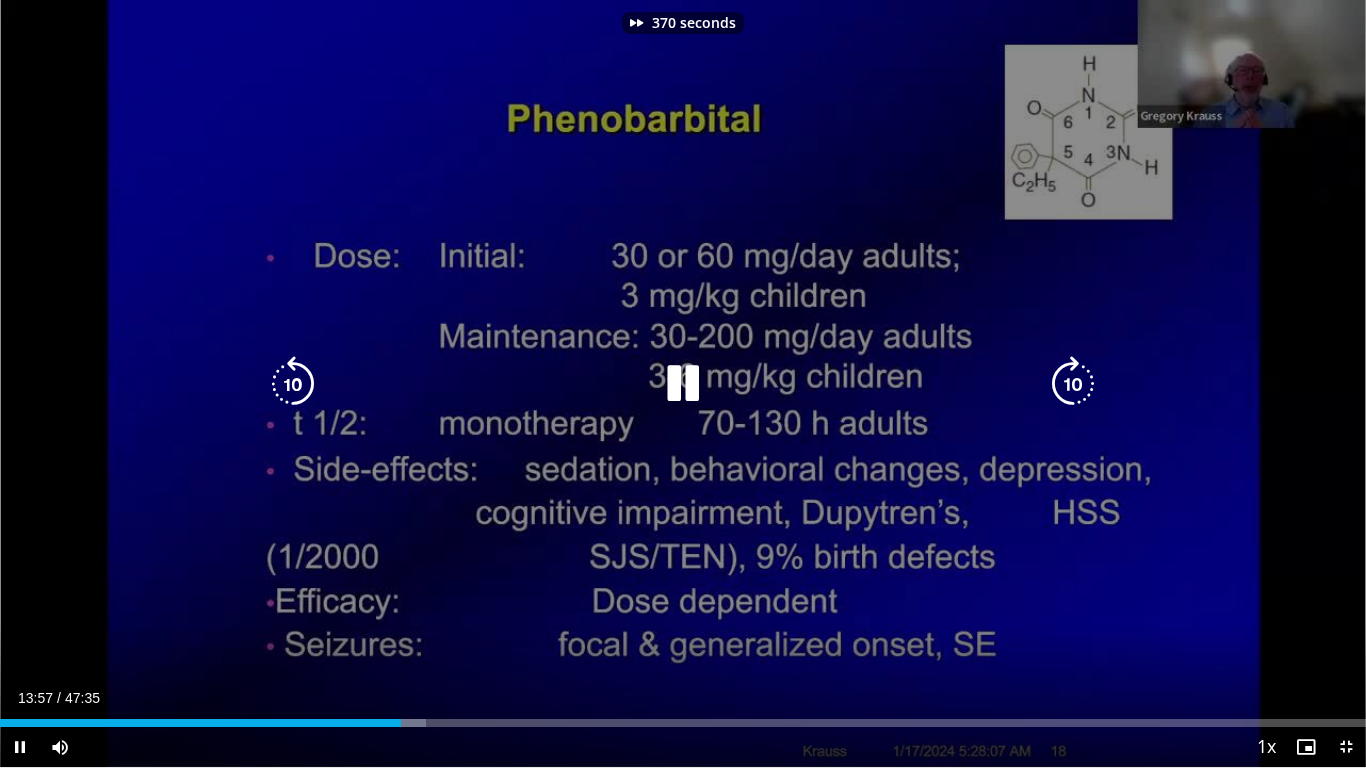 click at bounding box center [1073, 384] 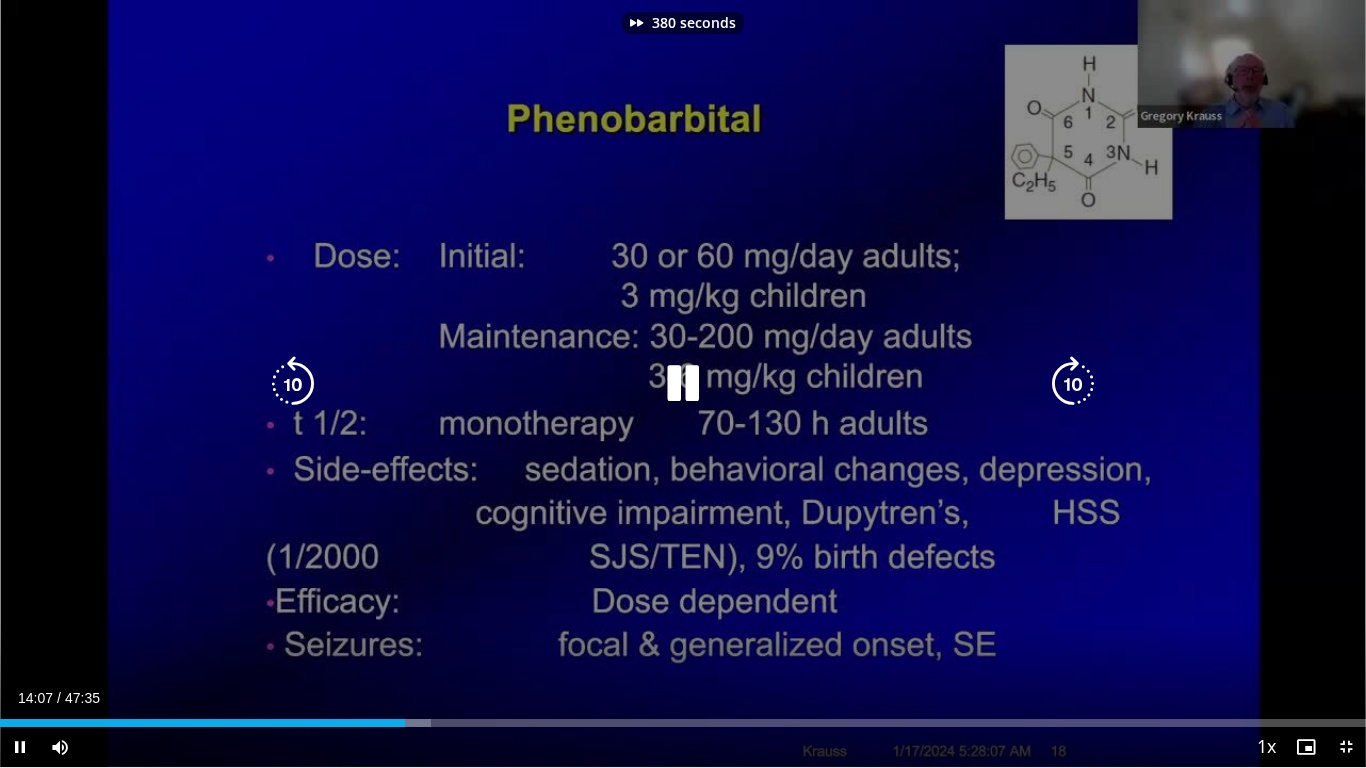click at bounding box center (1073, 384) 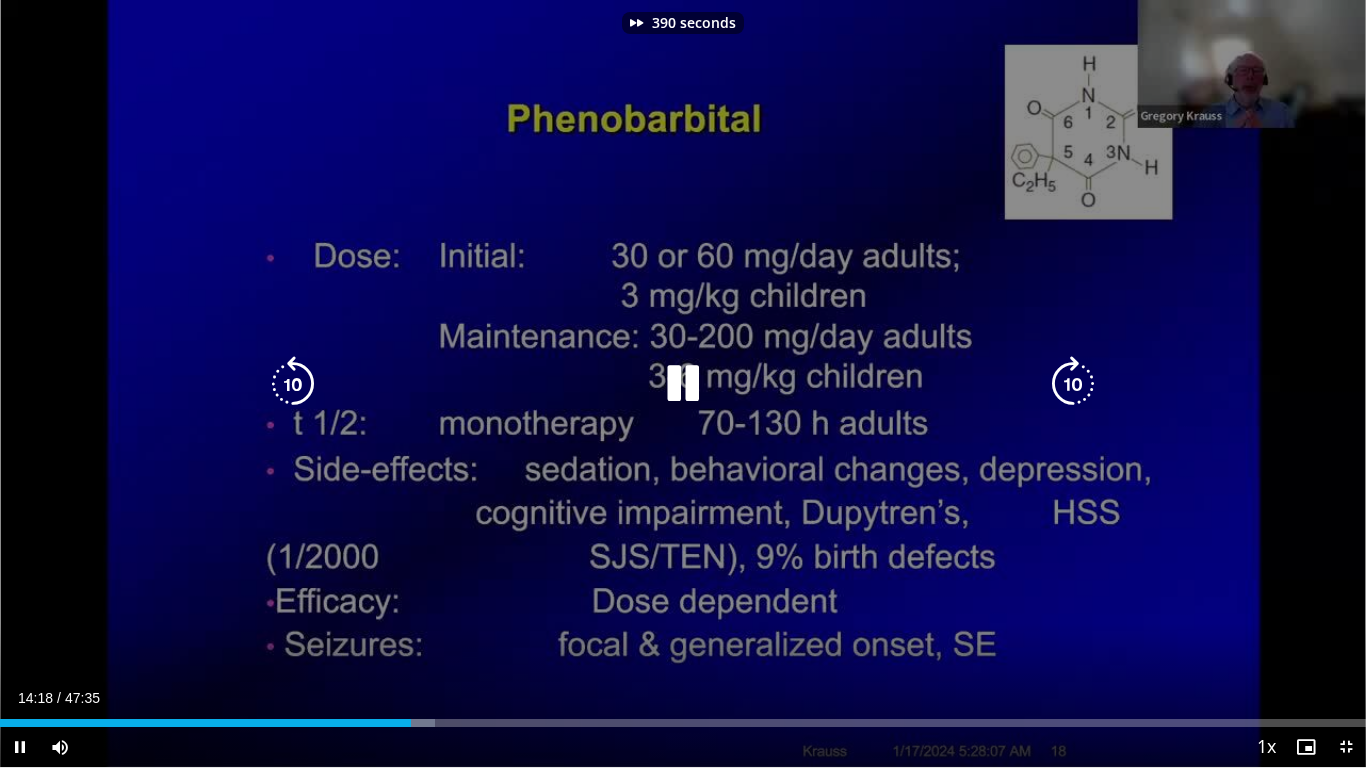 click at bounding box center [1073, 384] 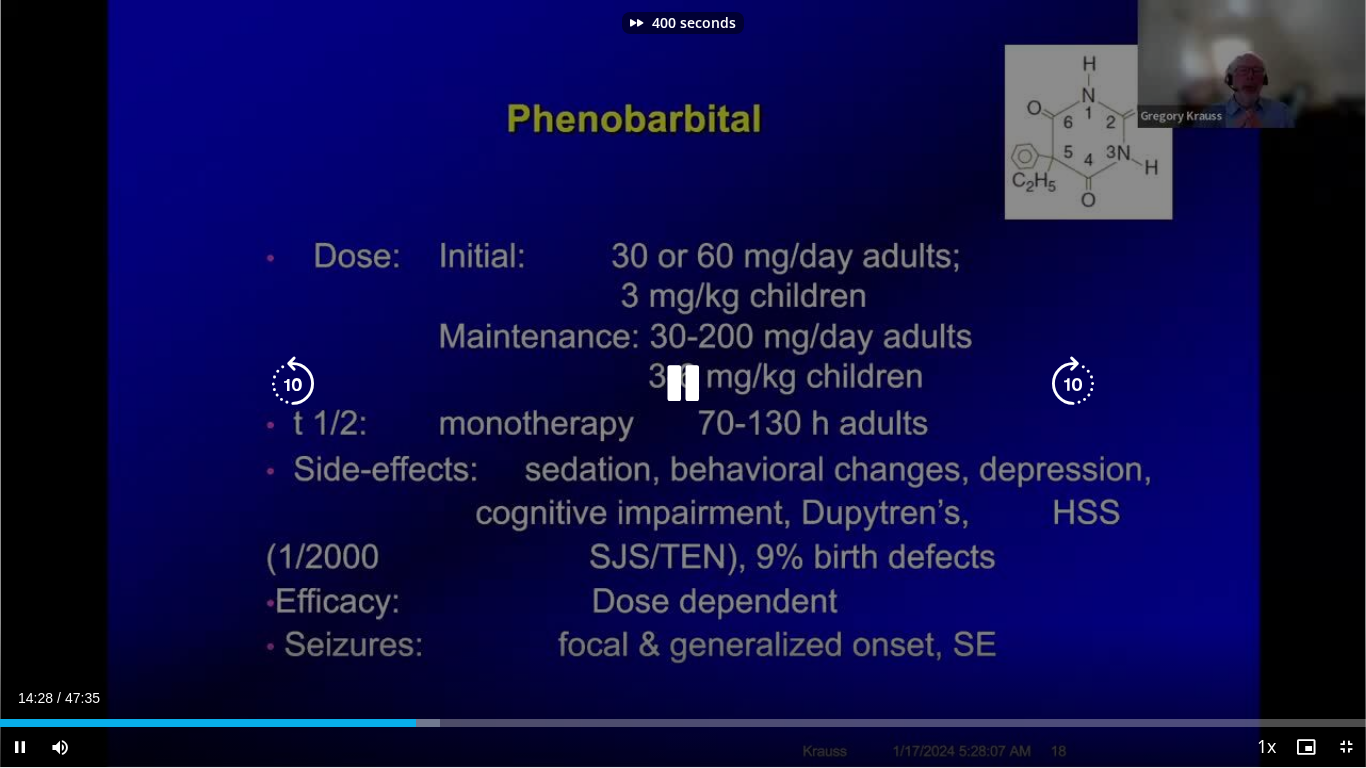 click at bounding box center (1073, 384) 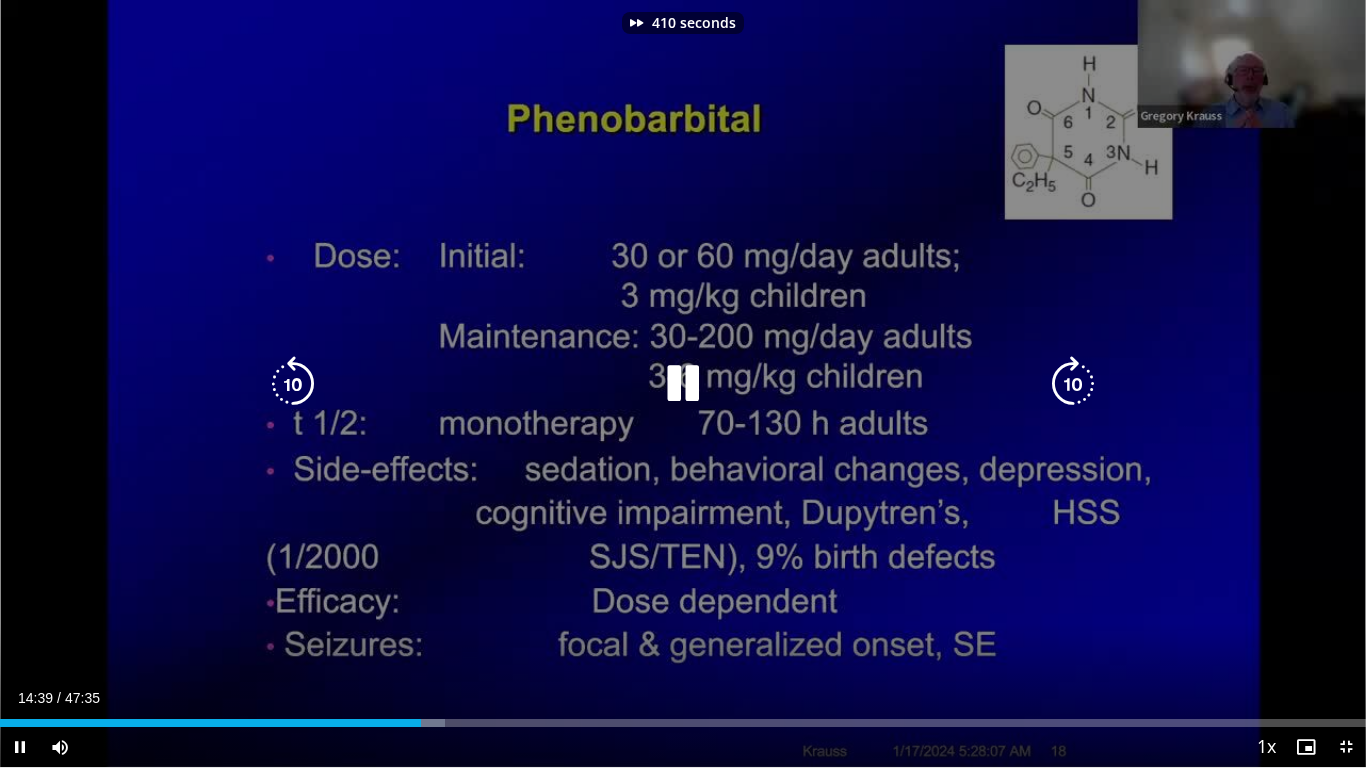 click at bounding box center (1073, 384) 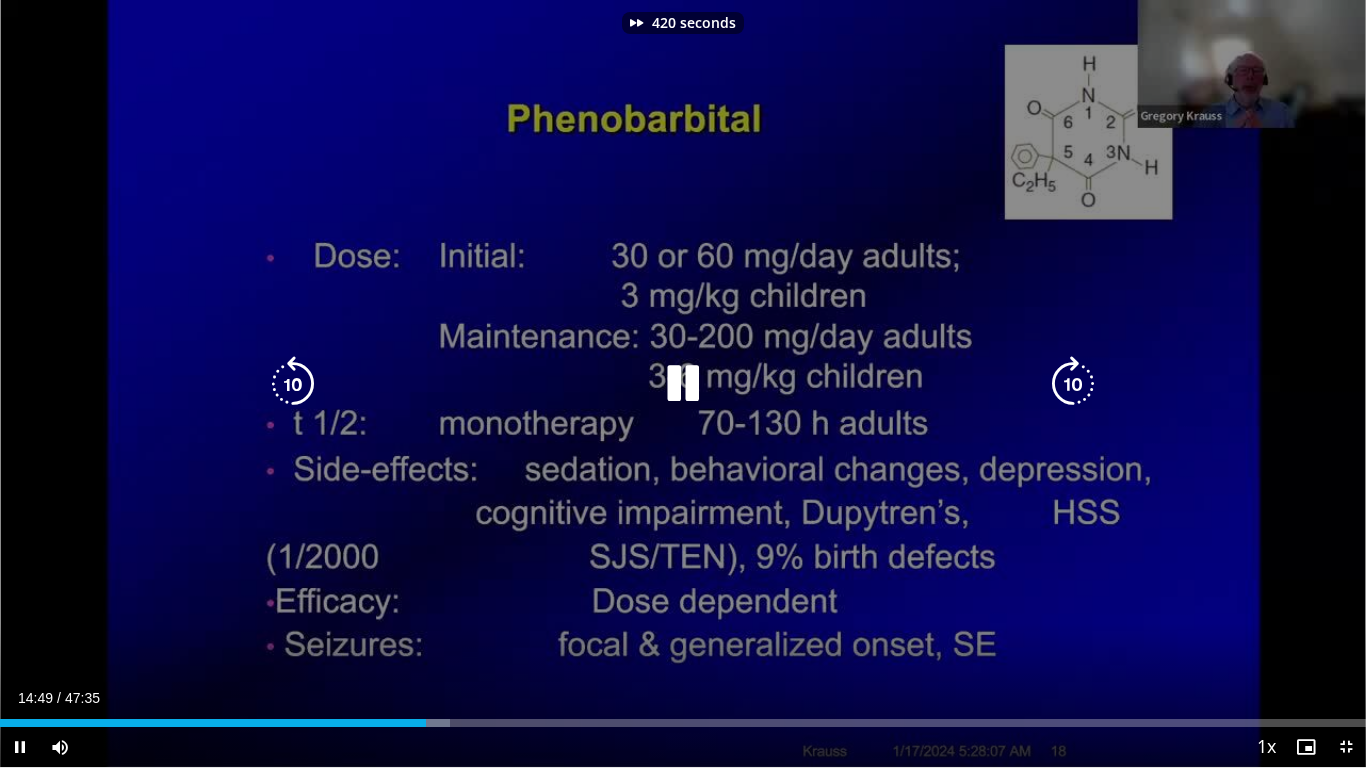 click at bounding box center (1073, 384) 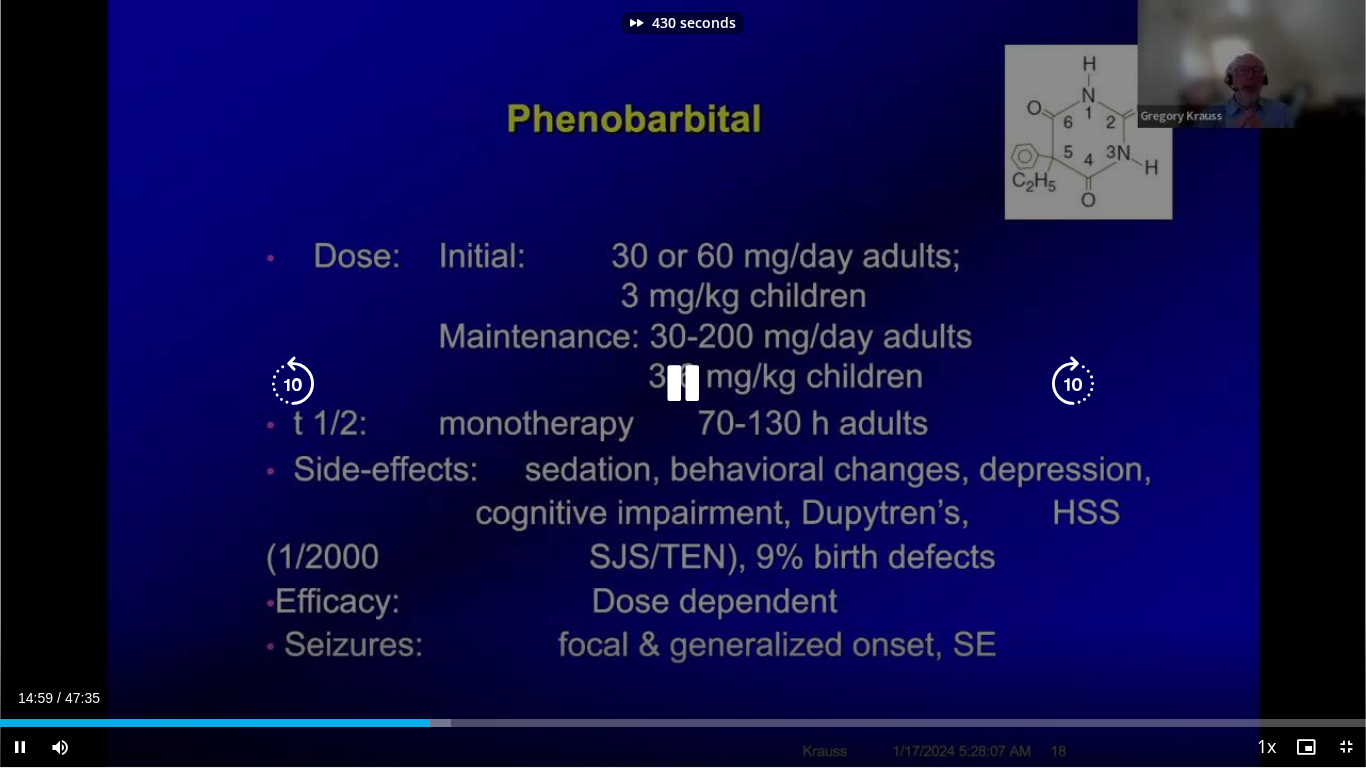 click at bounding box center [1073, 384] 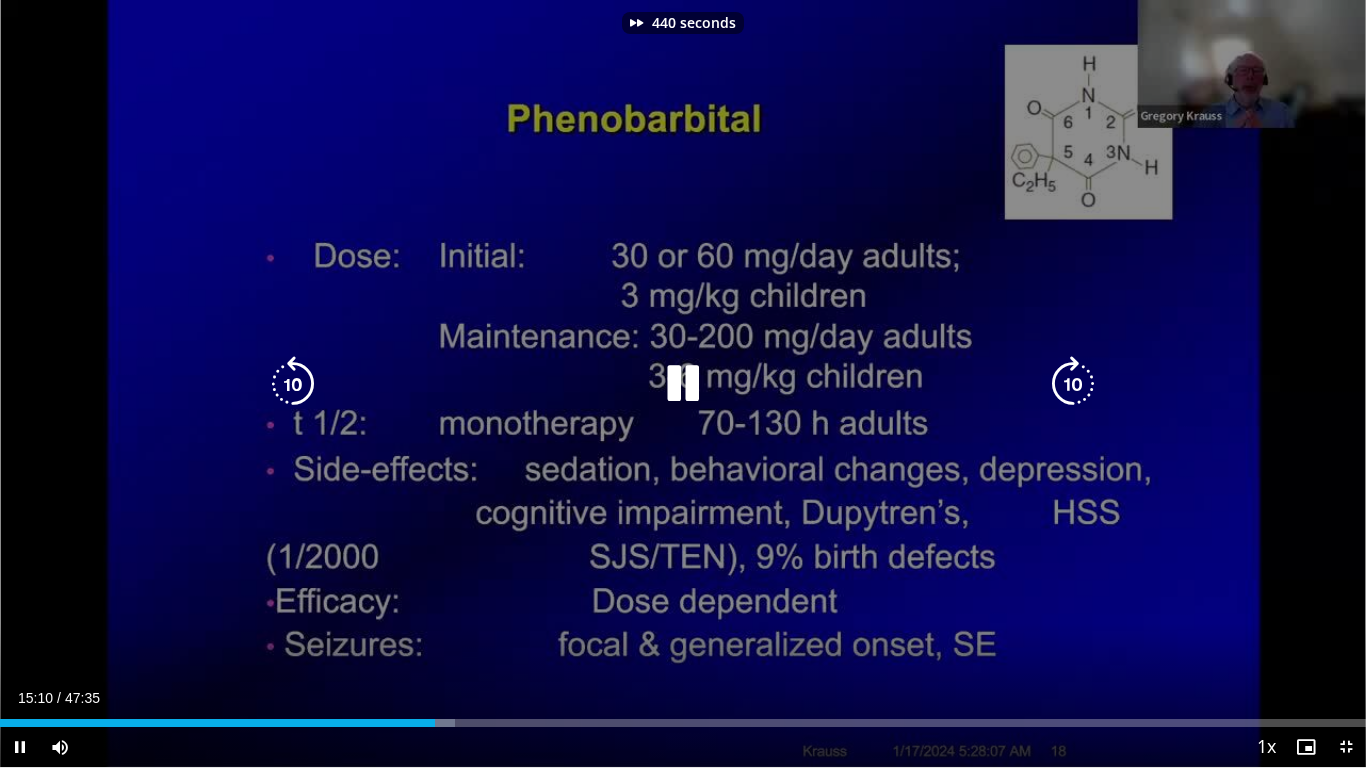 click at bounding box center (1073, 384) 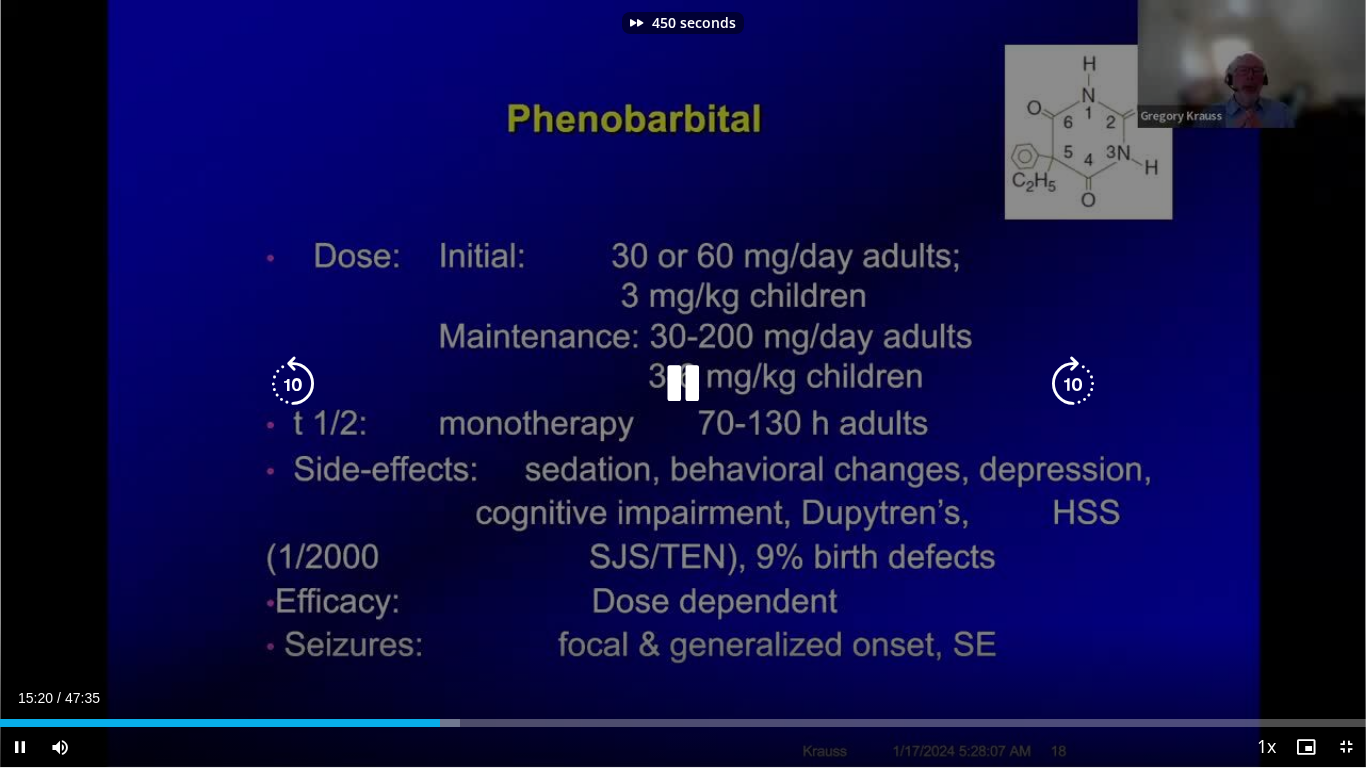 click at bounding box center (1073, 384) 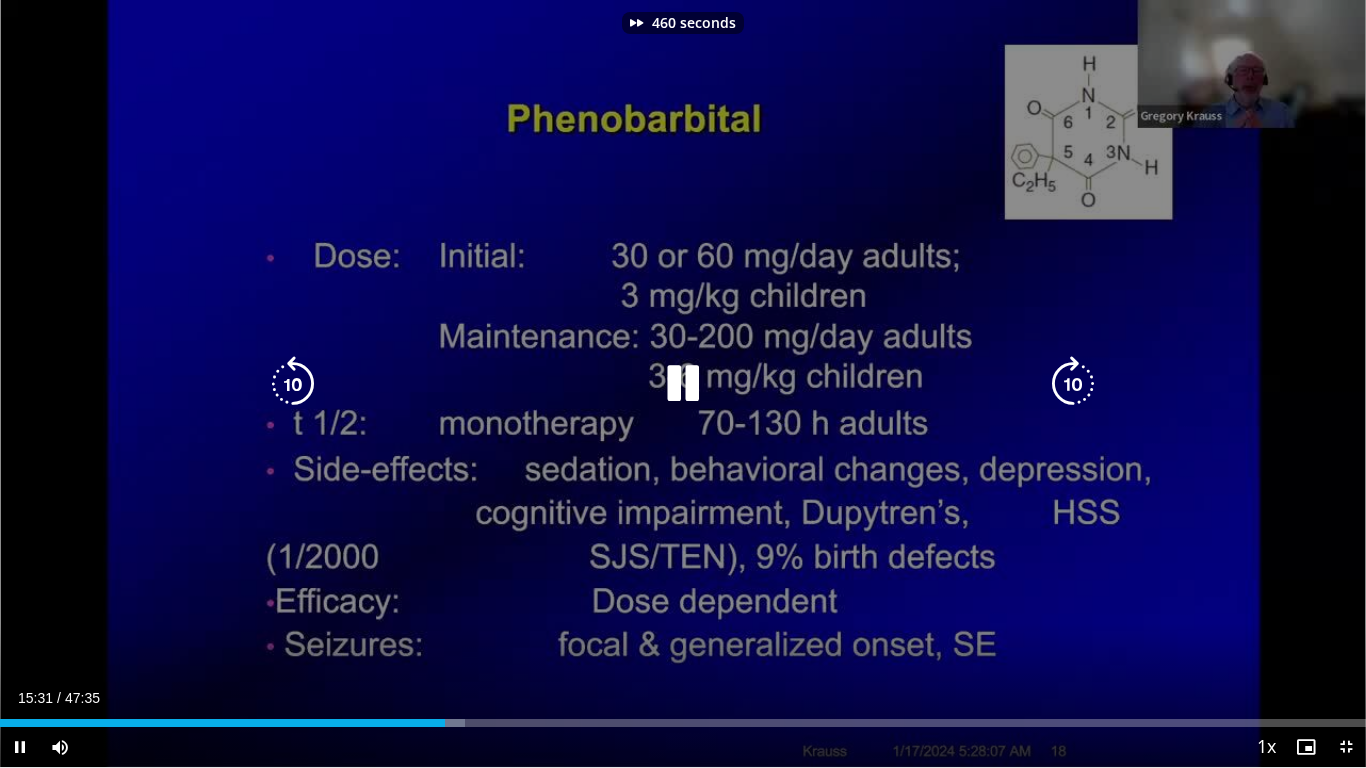 click at bounding box center [1073, 384] 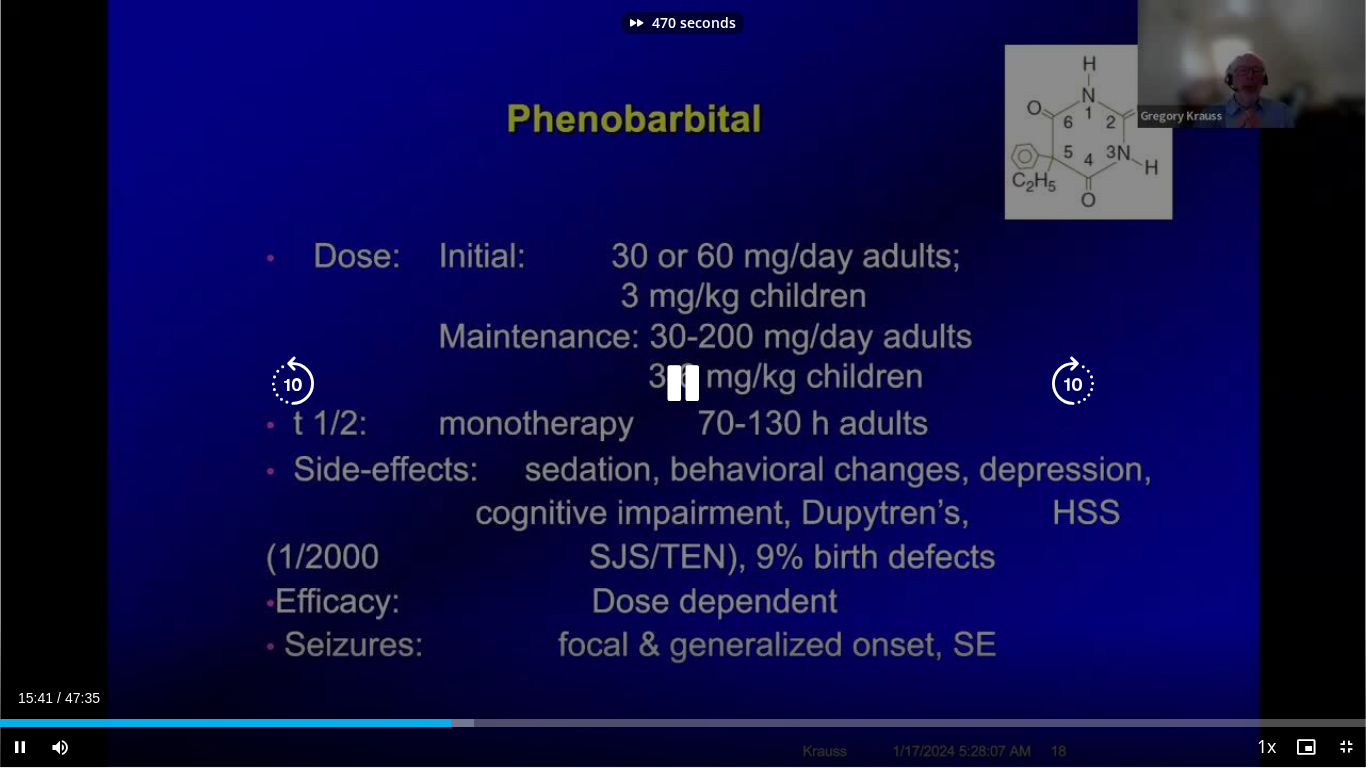 click at bounding box center [1073, 384] 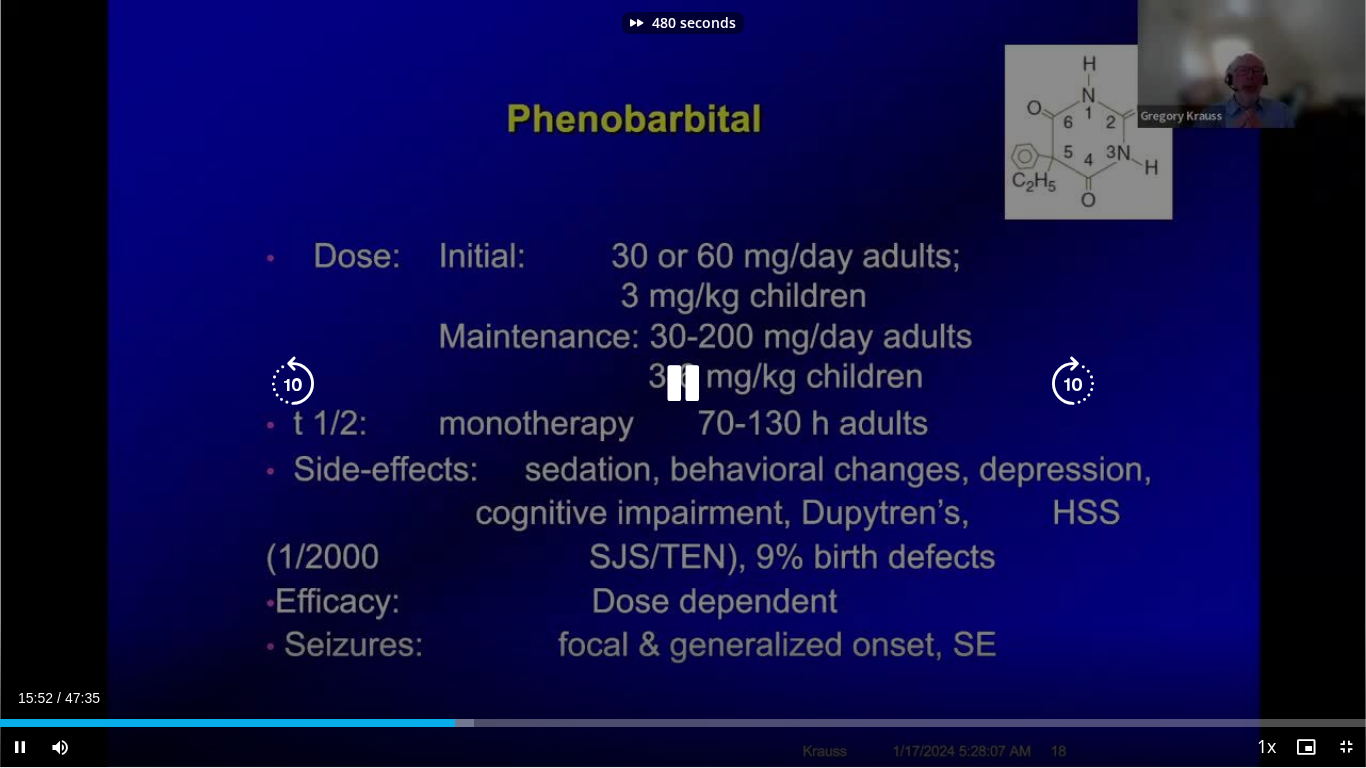 click at bounding box center (1073, 384) 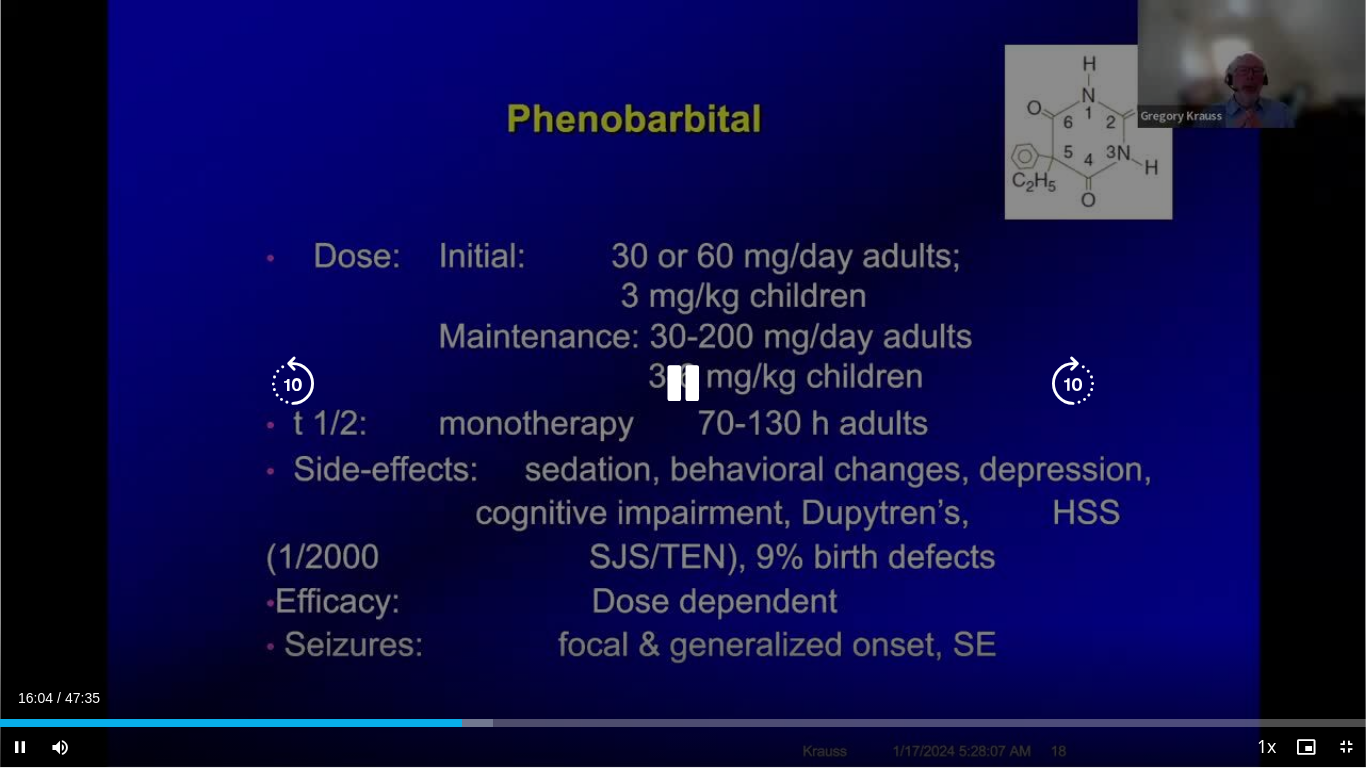 click at bounding box center [683, 384] 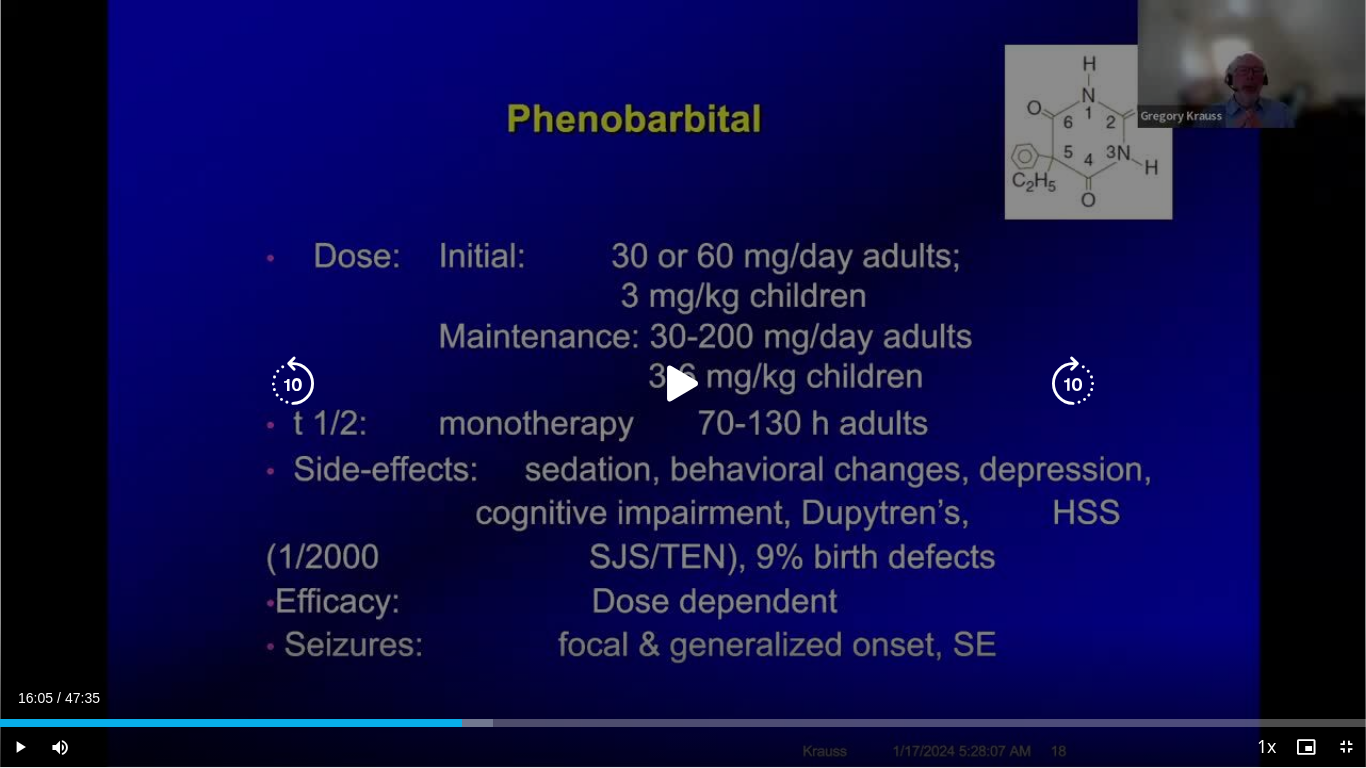 click at bounding box center (683, 384) 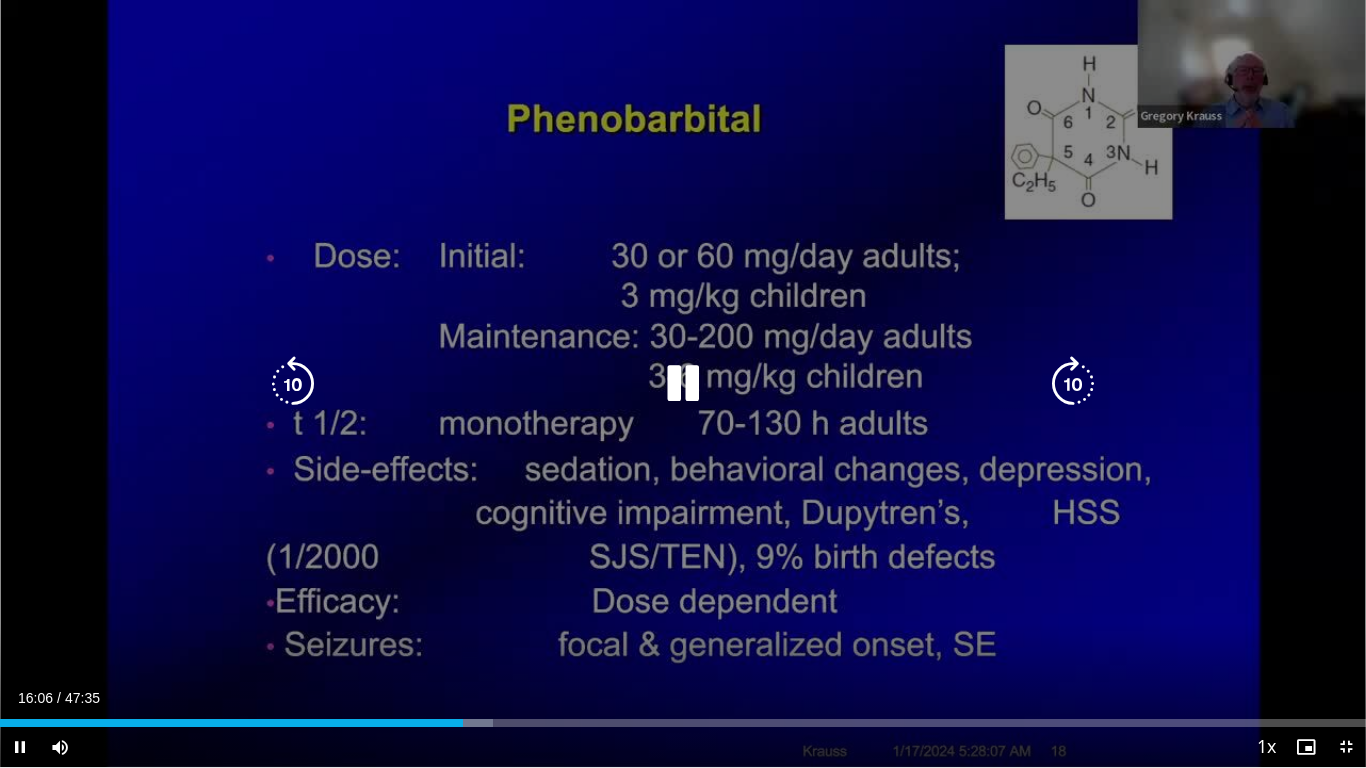 click at bounding box center (1073, 384) 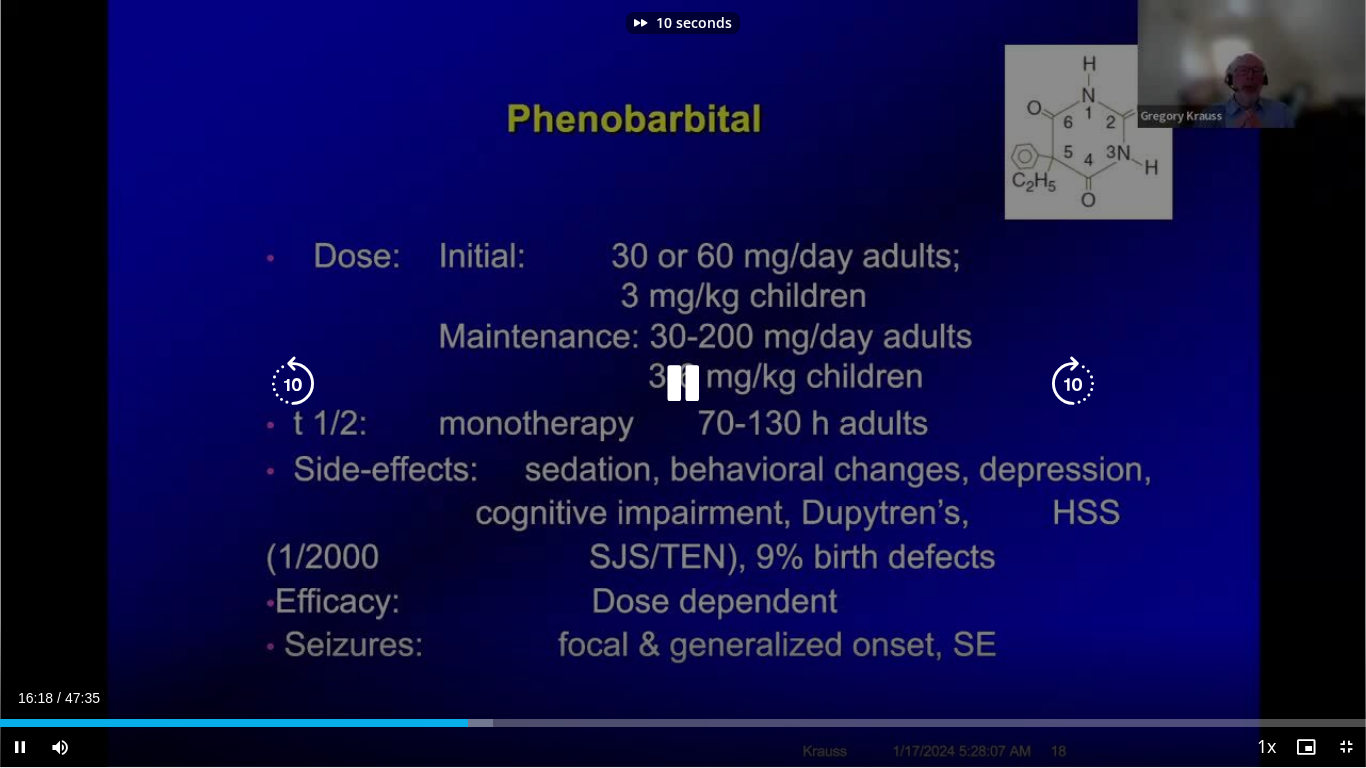 click at bounding box center (1073, 384) 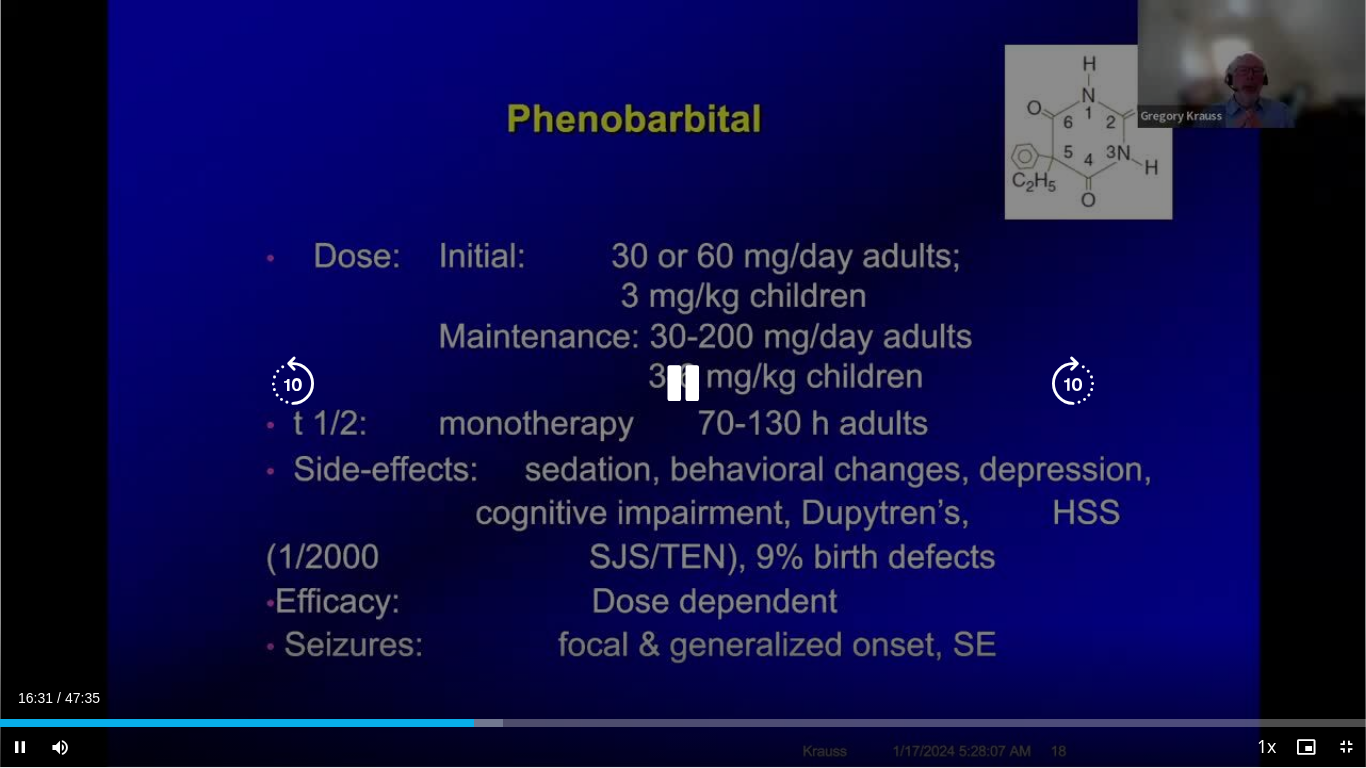 click at bounding box center (1073, 384) 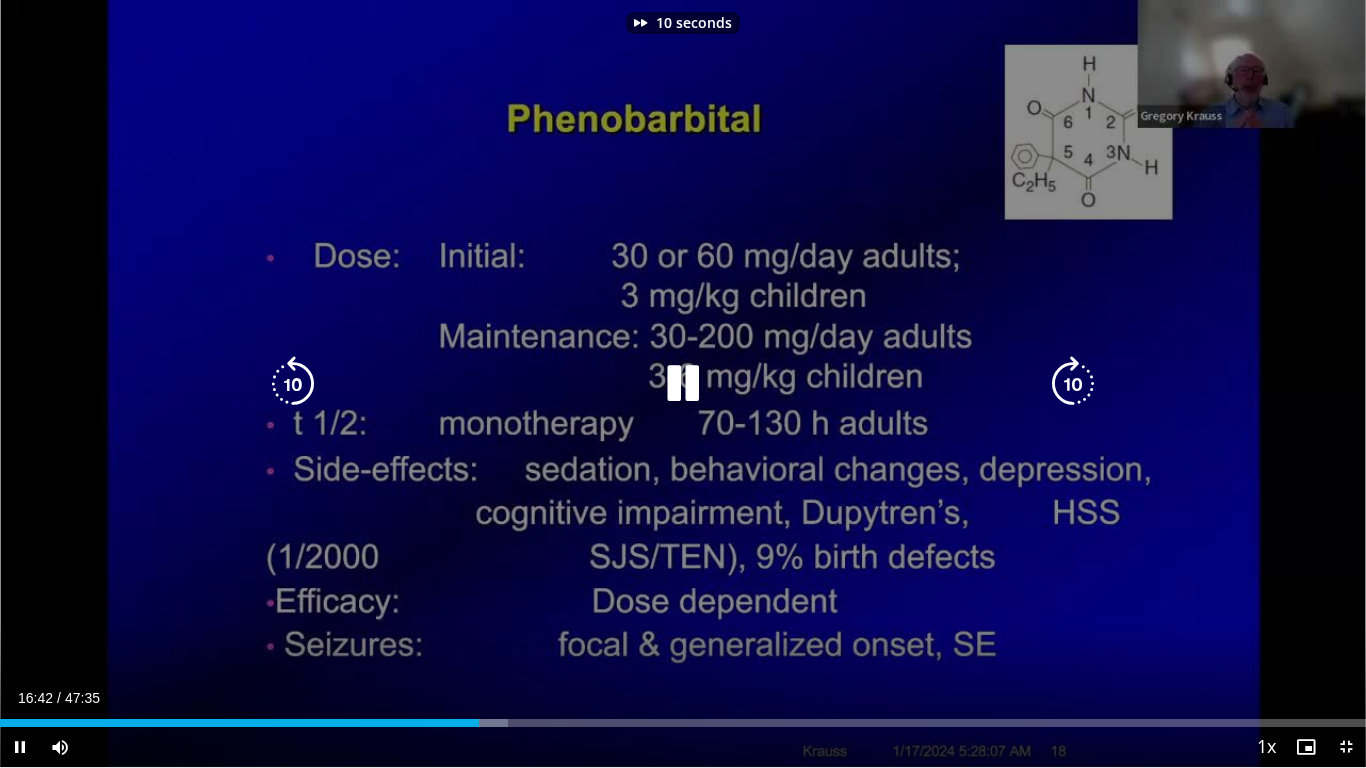 click at bounding box center [1073, 384] 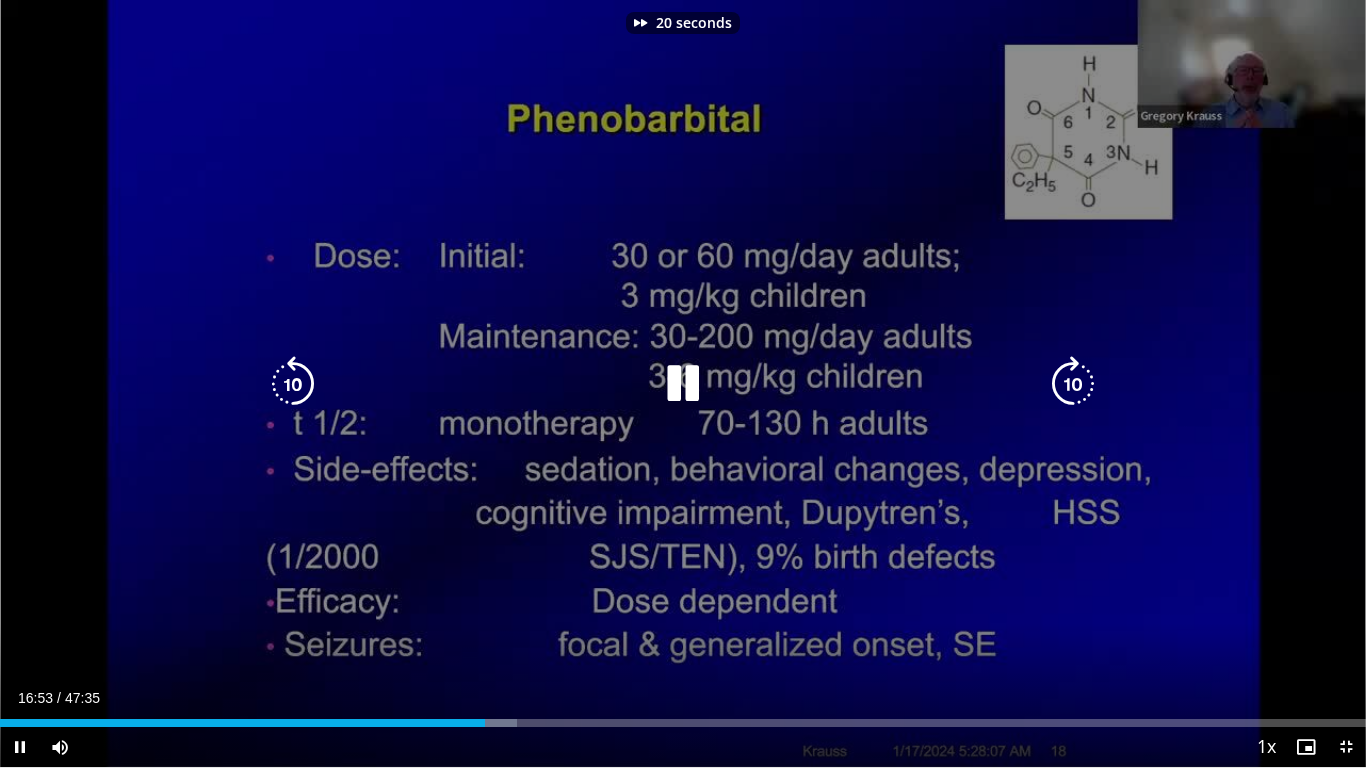 click at bounding box center (1073, 384) 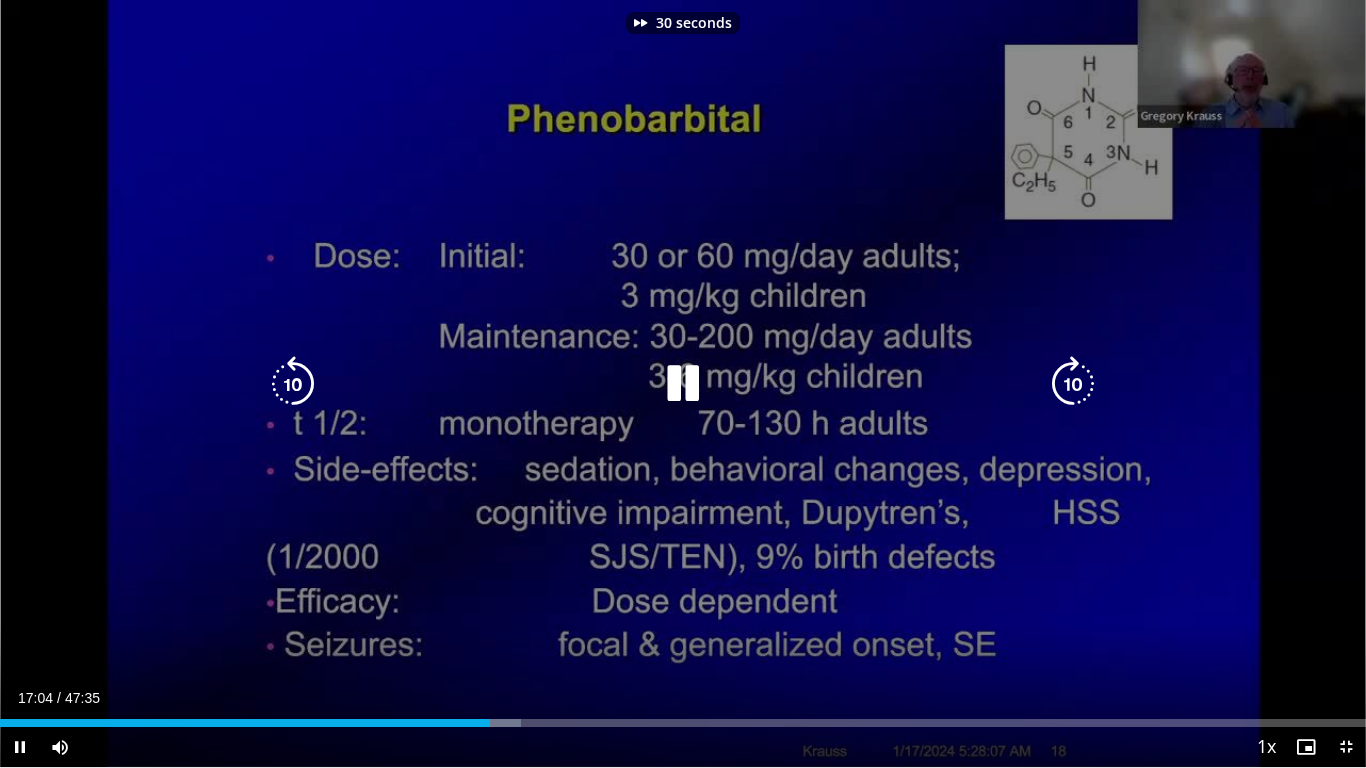 click at bounding box center (1073, 384) 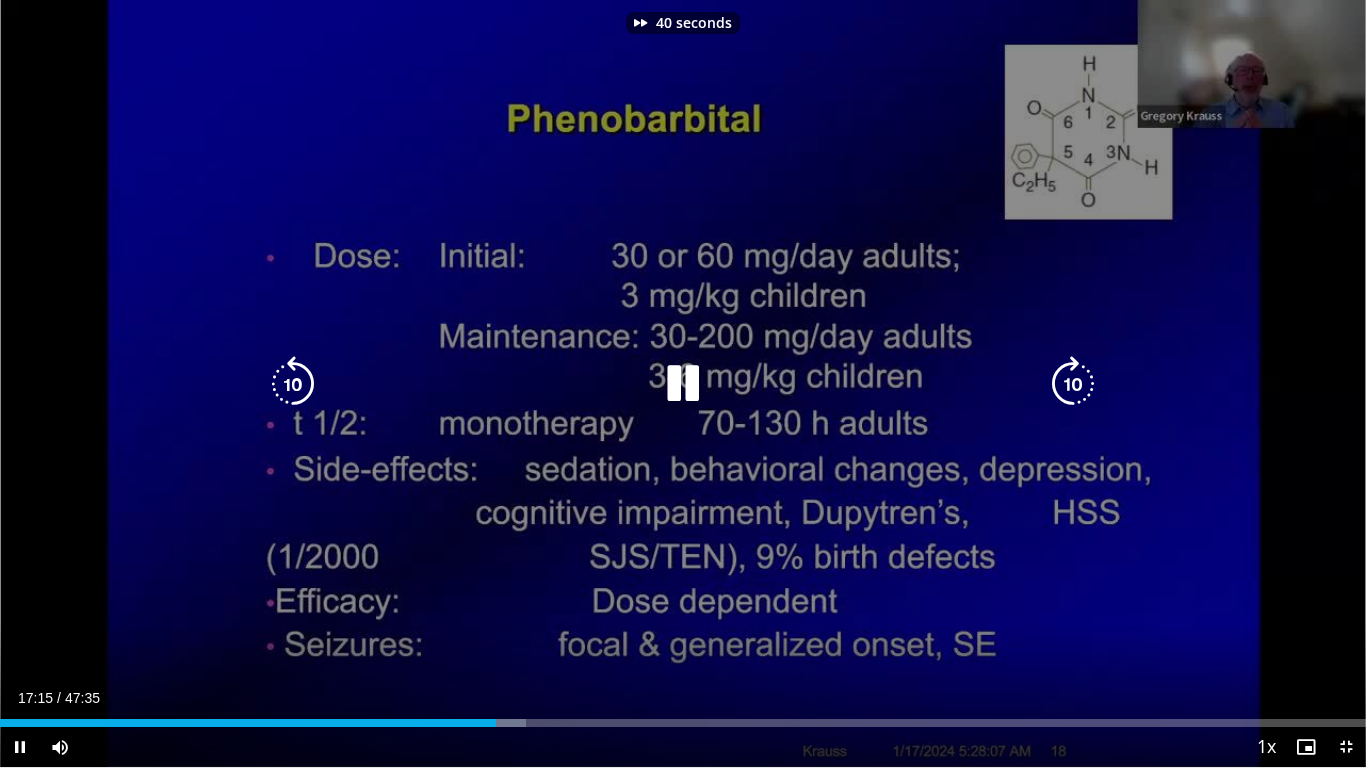 click at bounding box center (1073, 384) 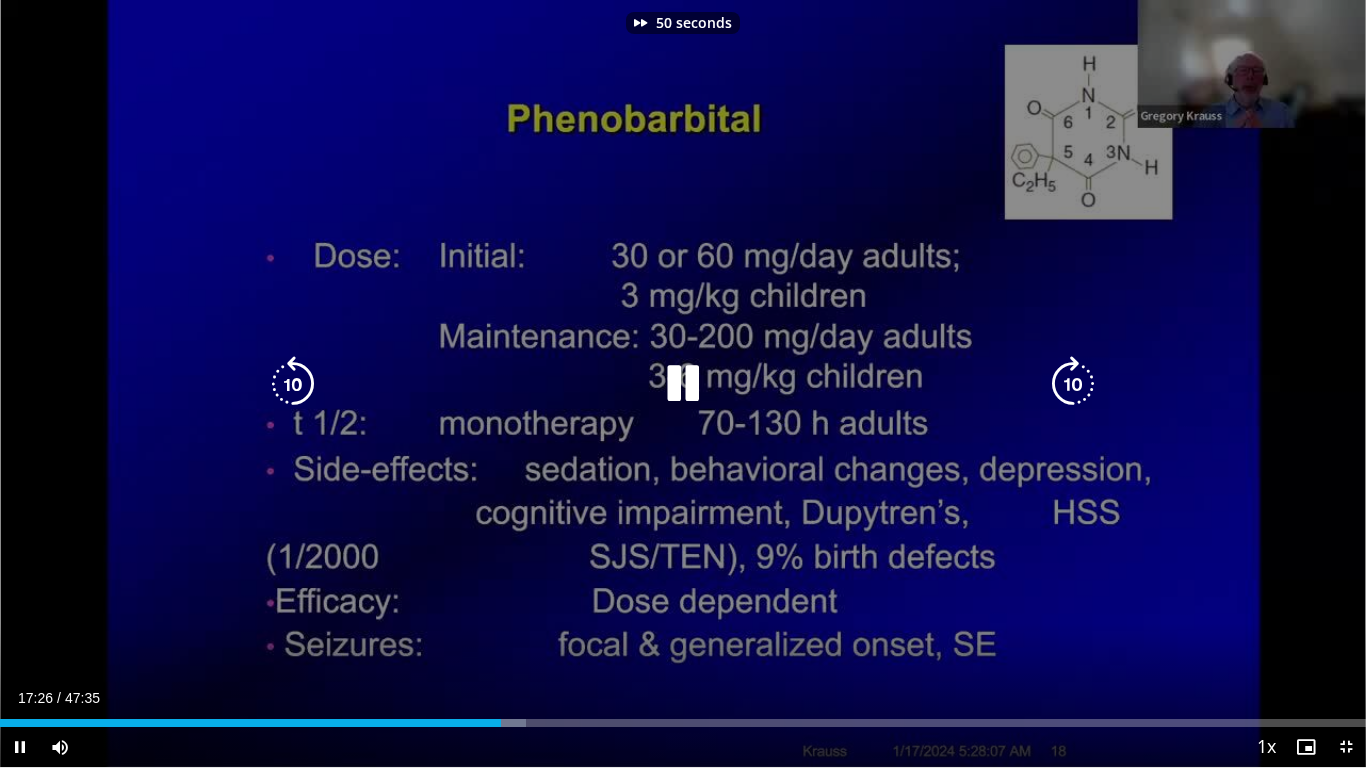 click at bounding box center [1073, 384] 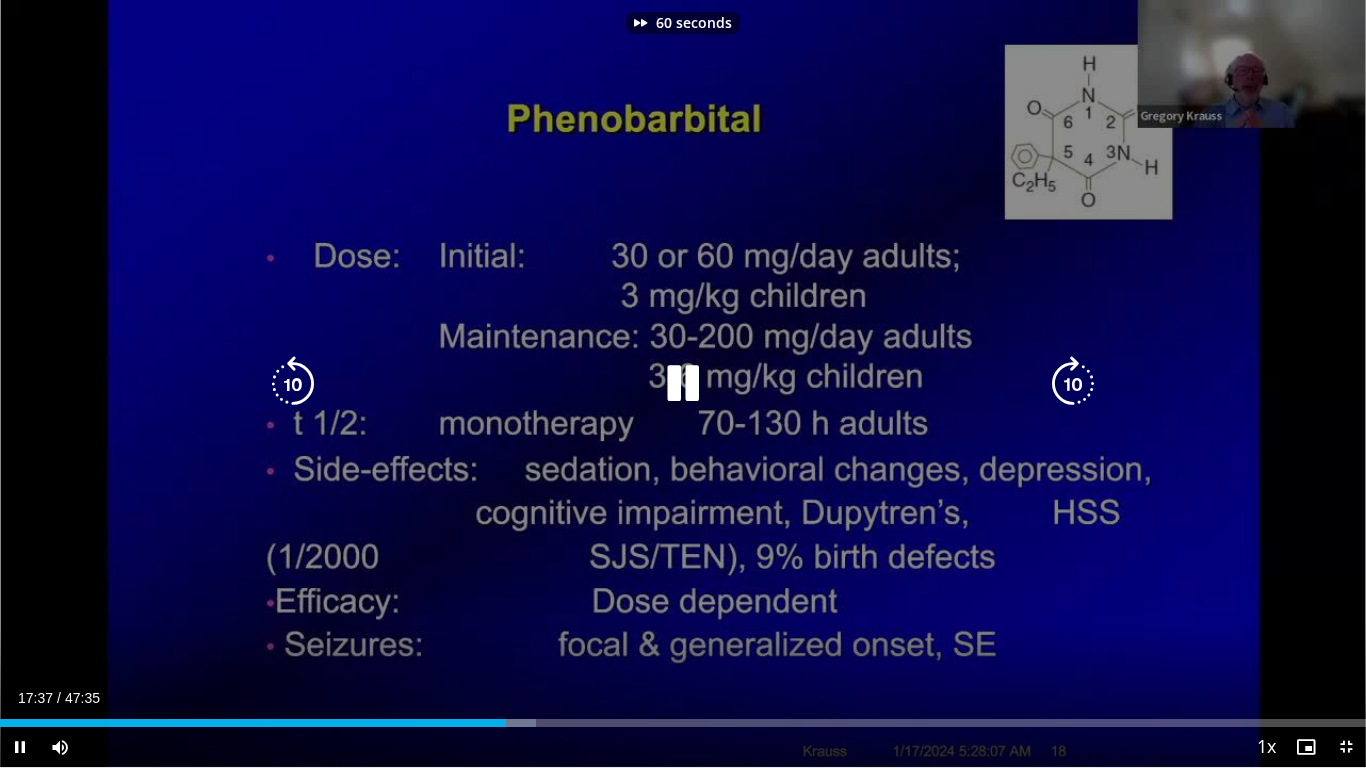 click at bounding box center (1073, 384) 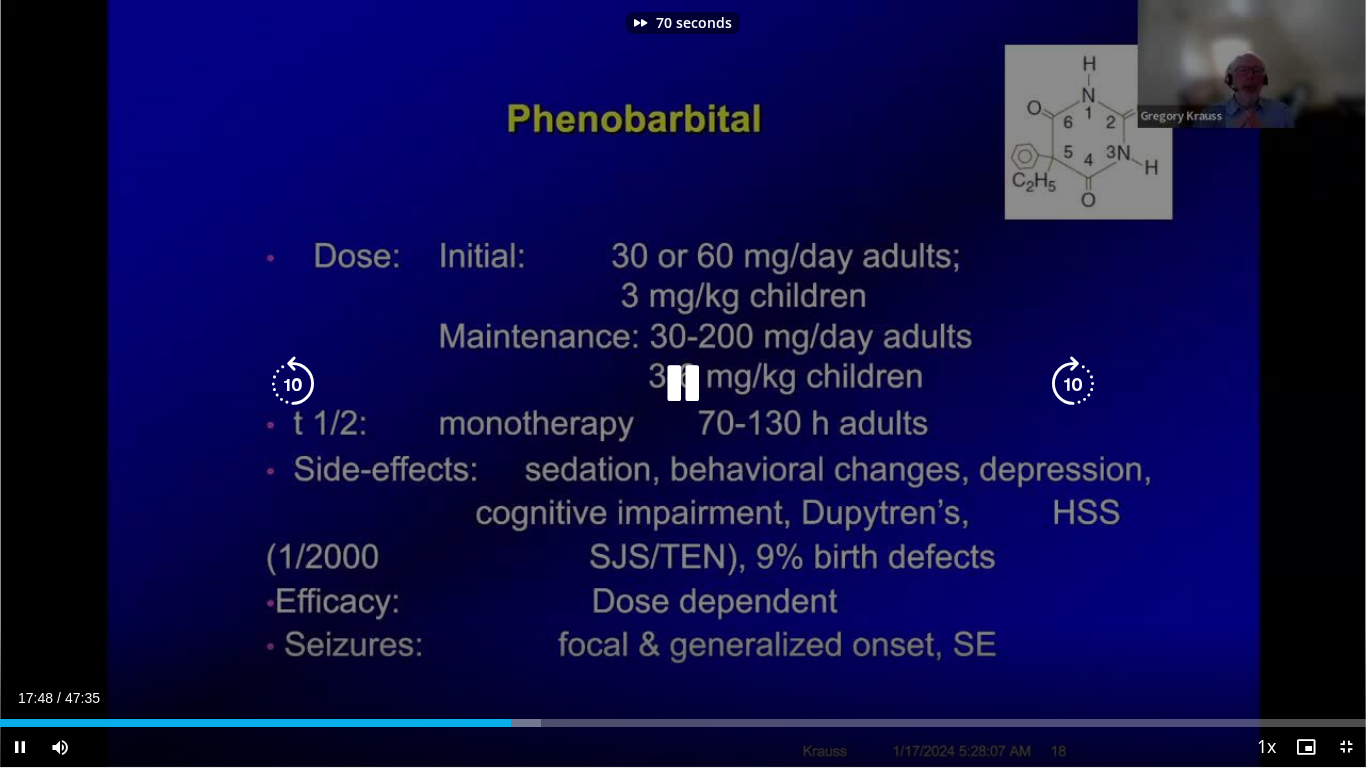 click at bounding box center (1073, 384) 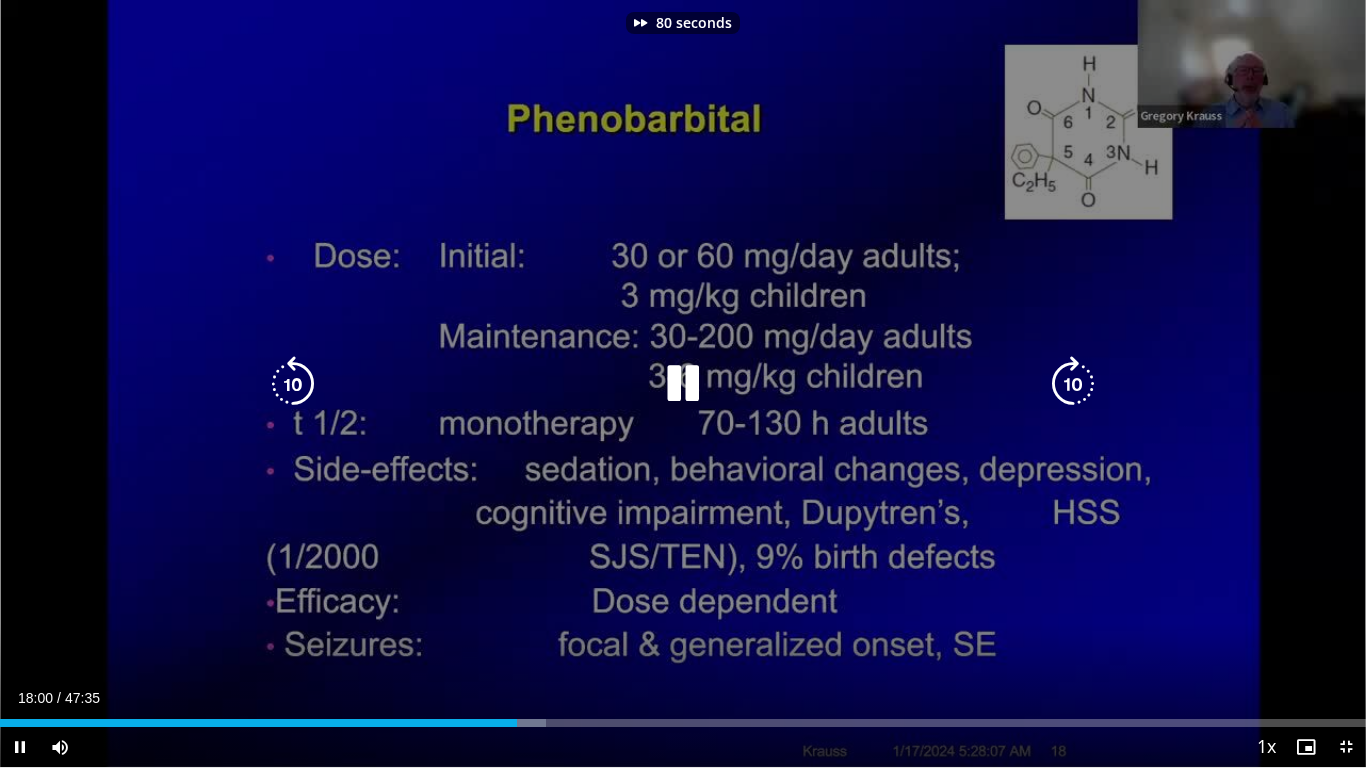 click at bounding box center (683, 384) 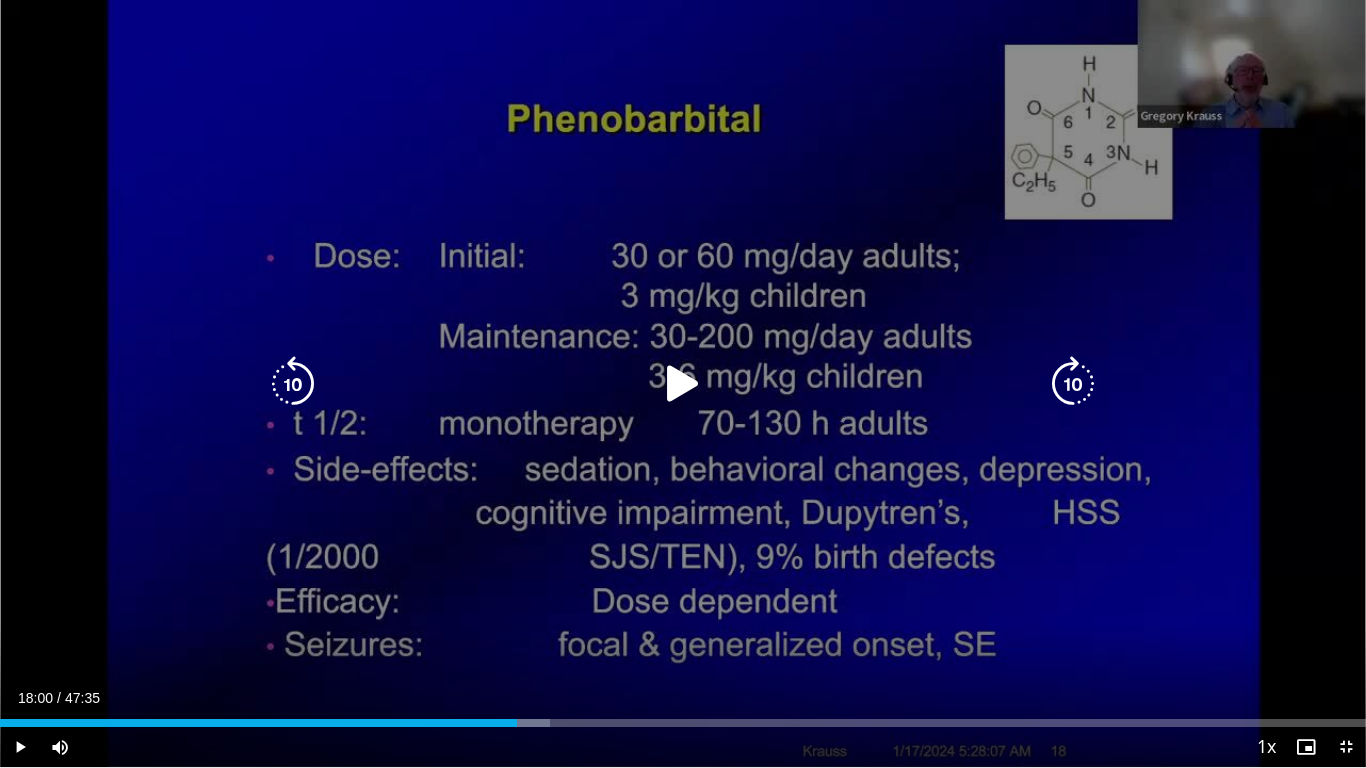 click on "80 seconds
Tap to unmute" at bounding box center (683, 383) 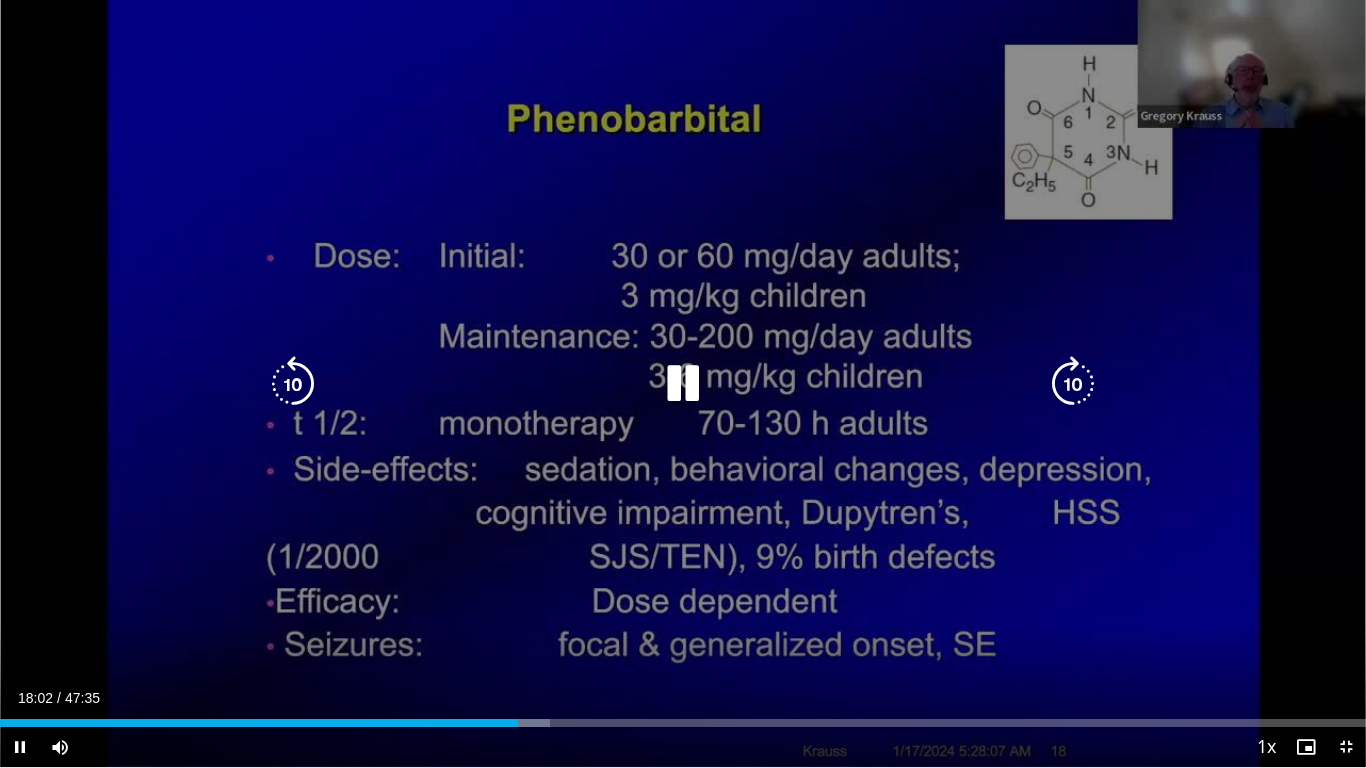 click at bounding box center [683, 384] 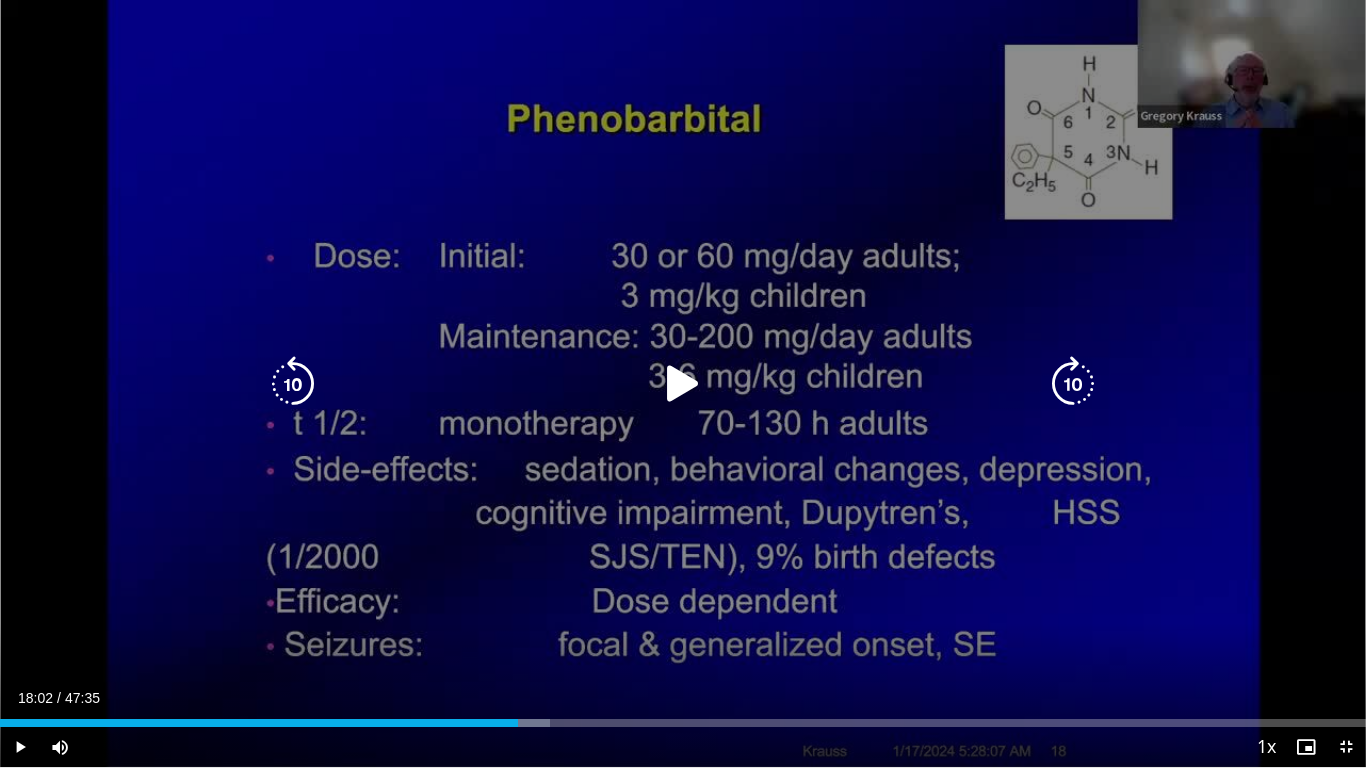 click at bounding box center [683, 384] 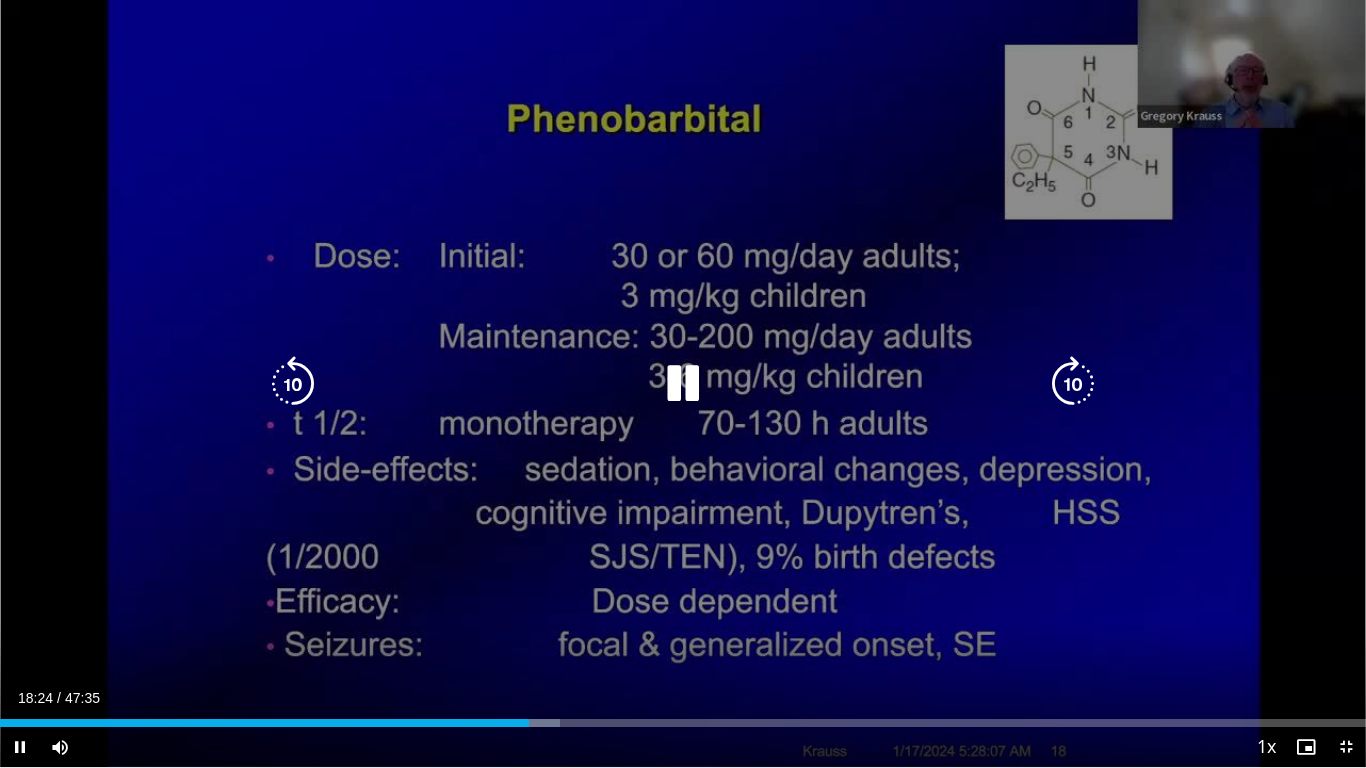 click at bounding box center [1073, 384] 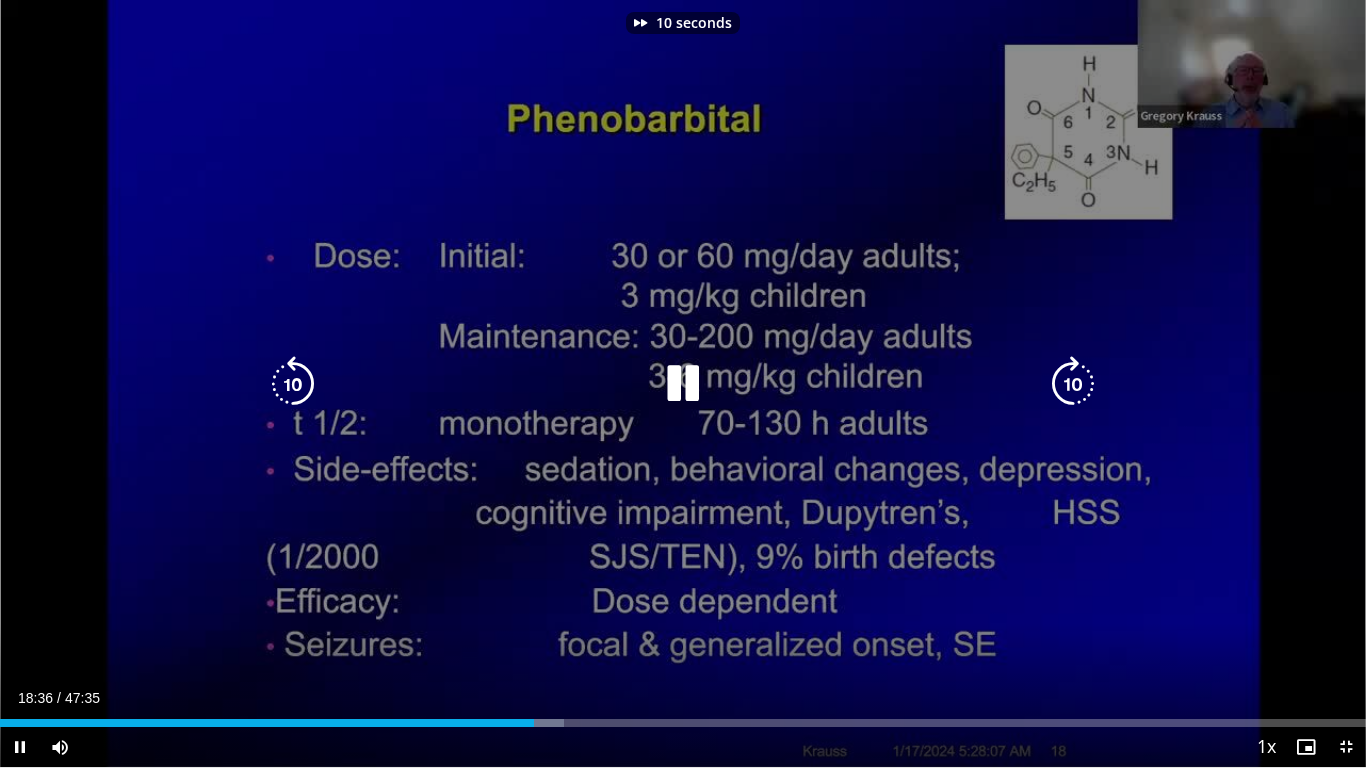 click at bounding box center (1073, 384) 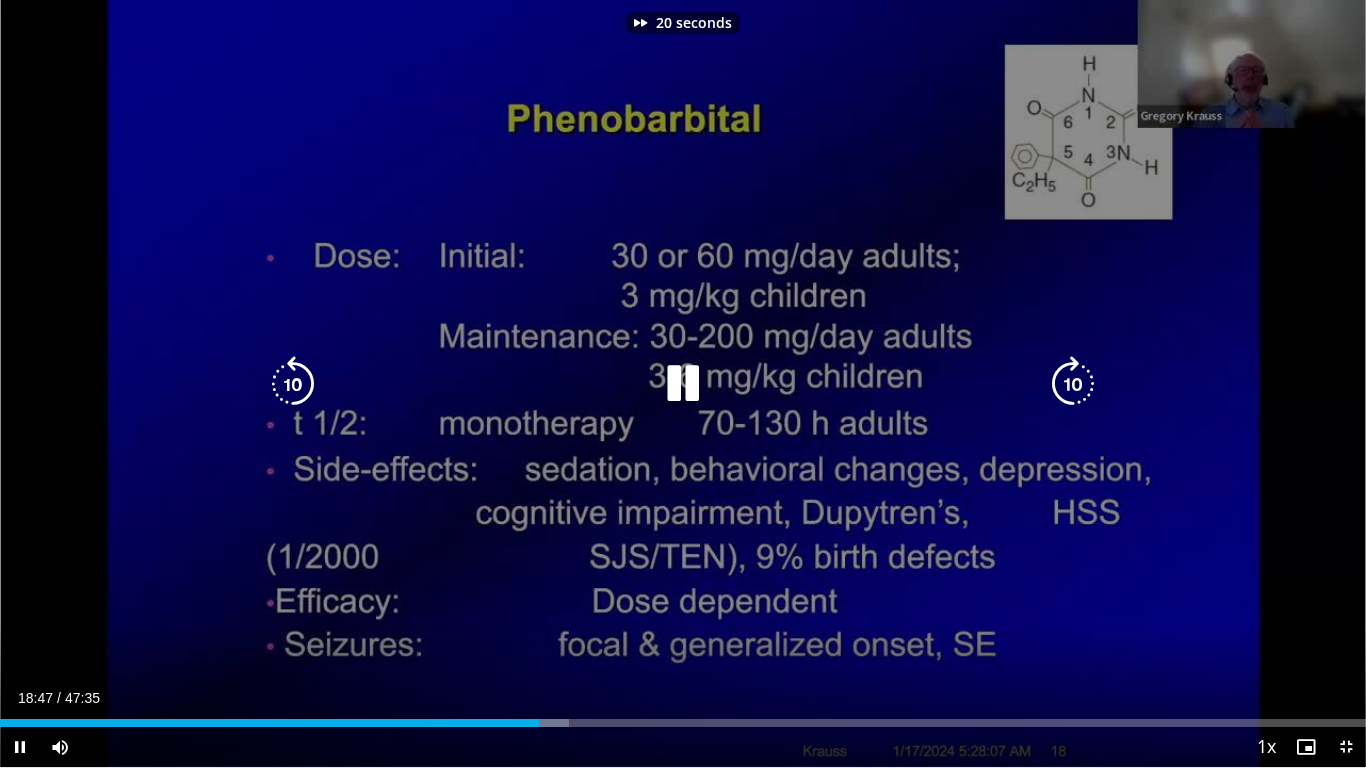 click at bounding box center (1073, 384) 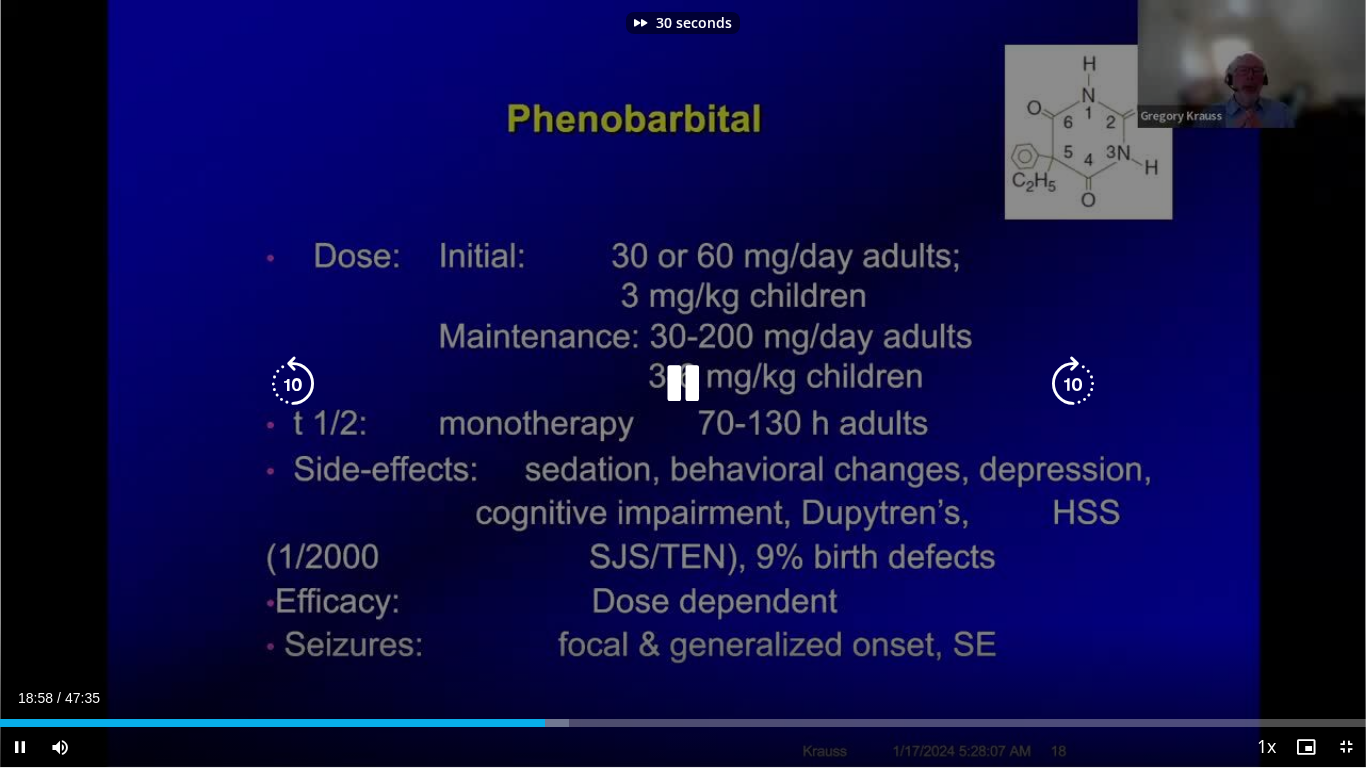 click at bounding box center [1073, 384] 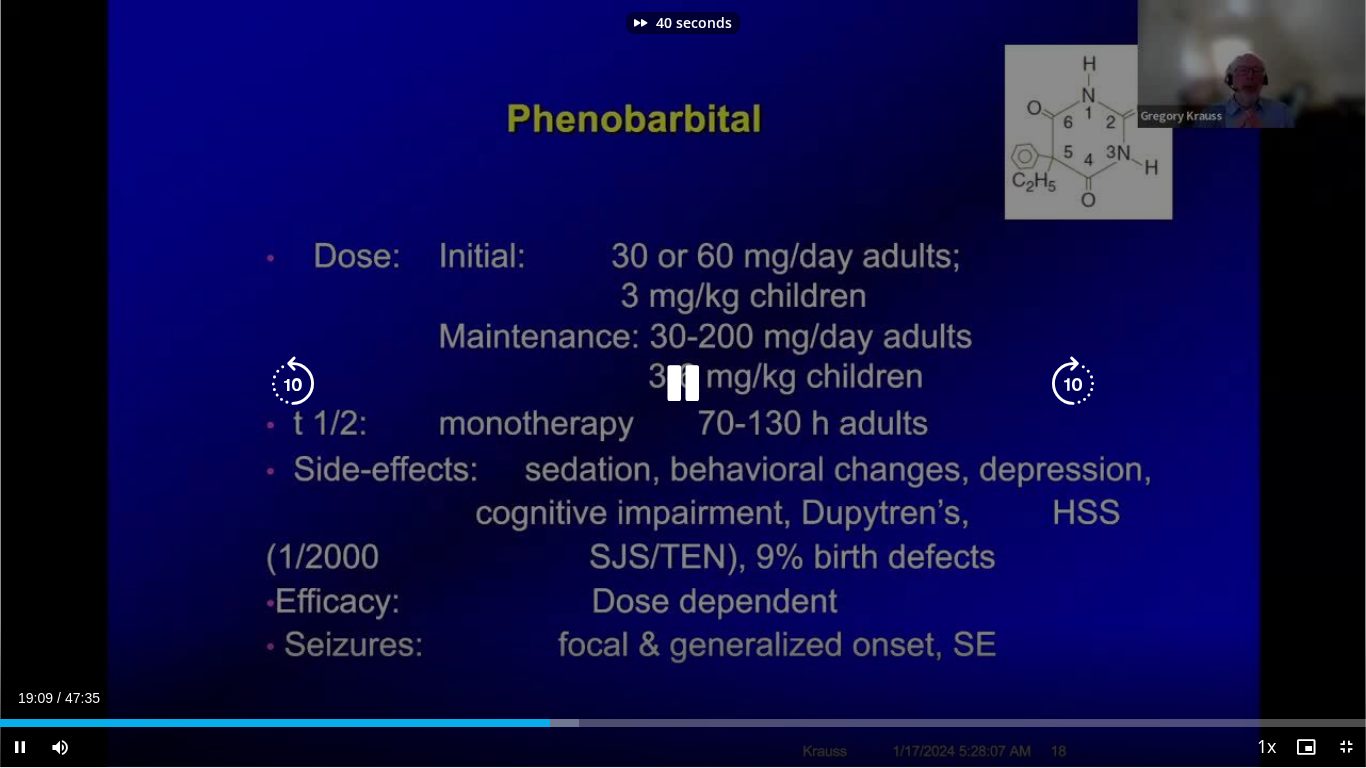 click at bounding box center (1073, 384) 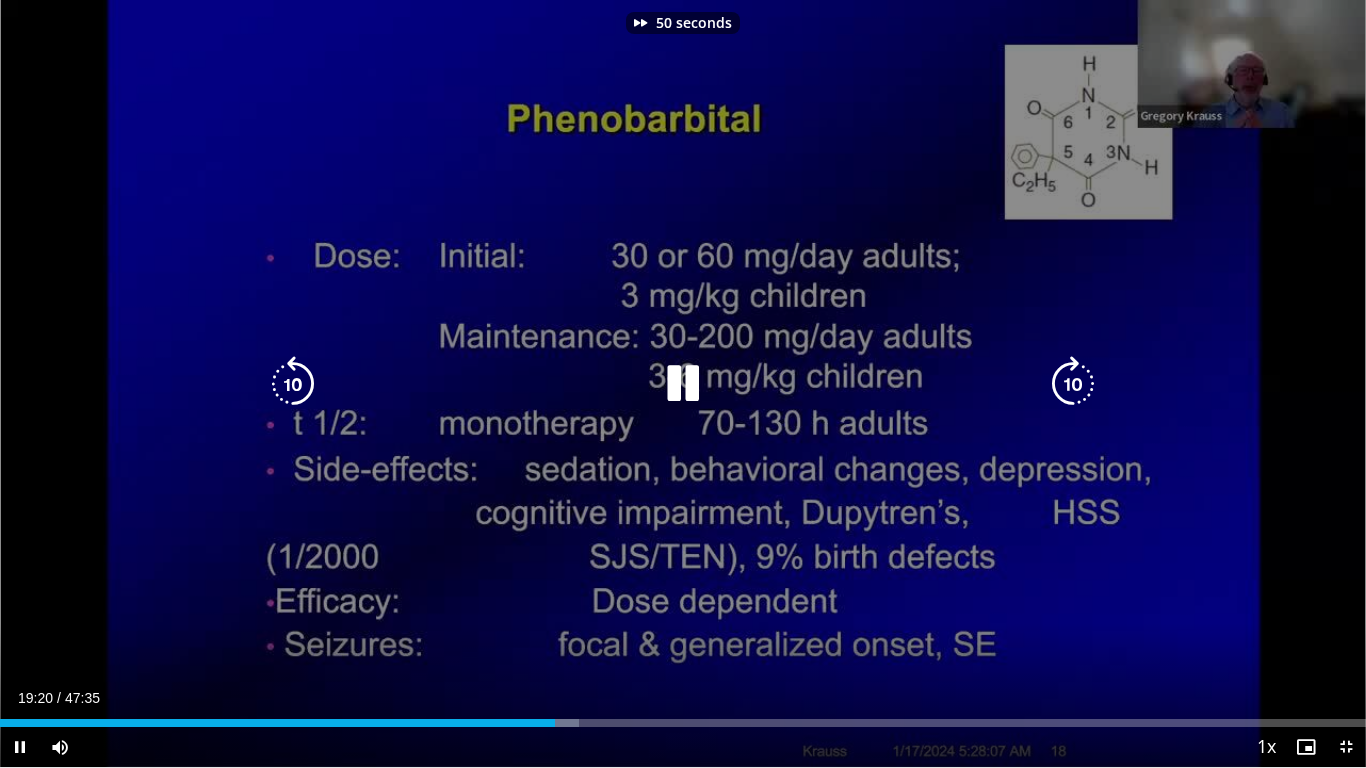 click at bounding box center (1073, 384) 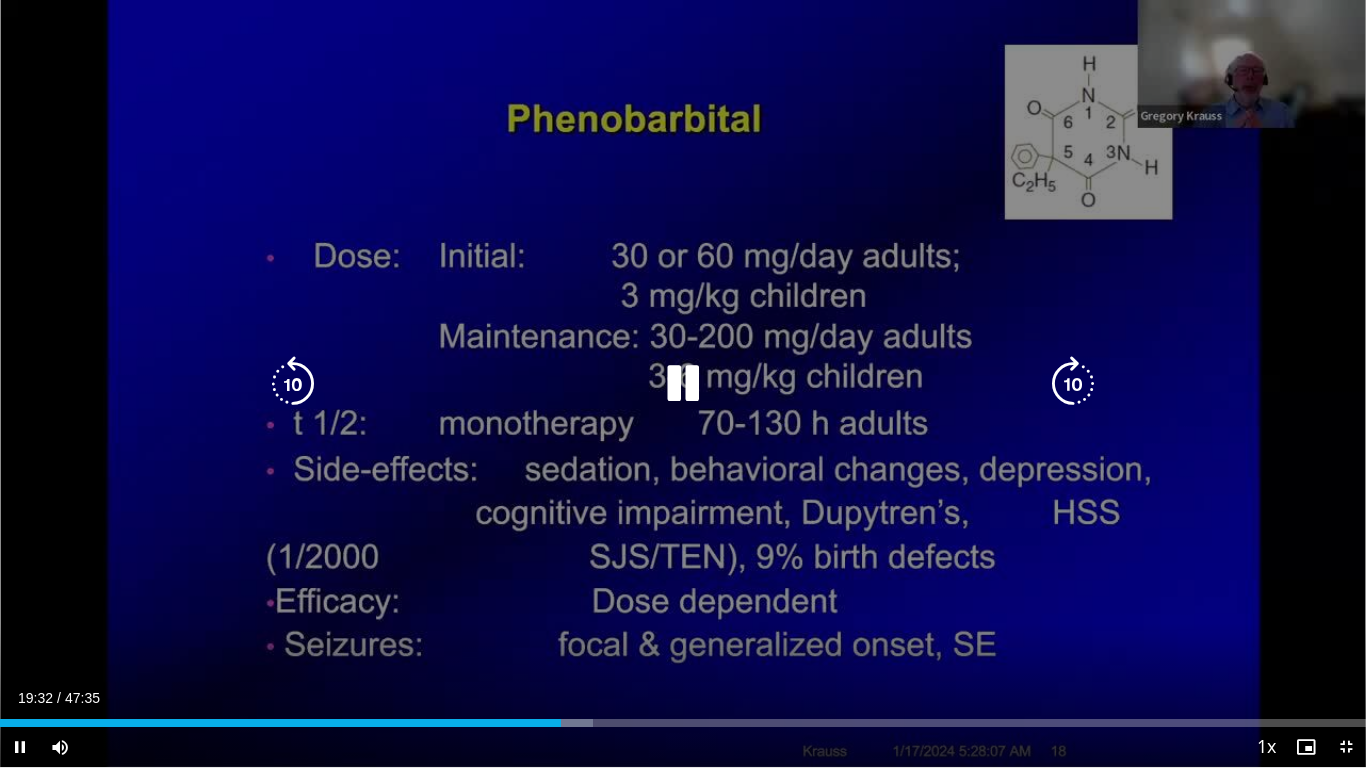 click at bounding box center [683, 384] 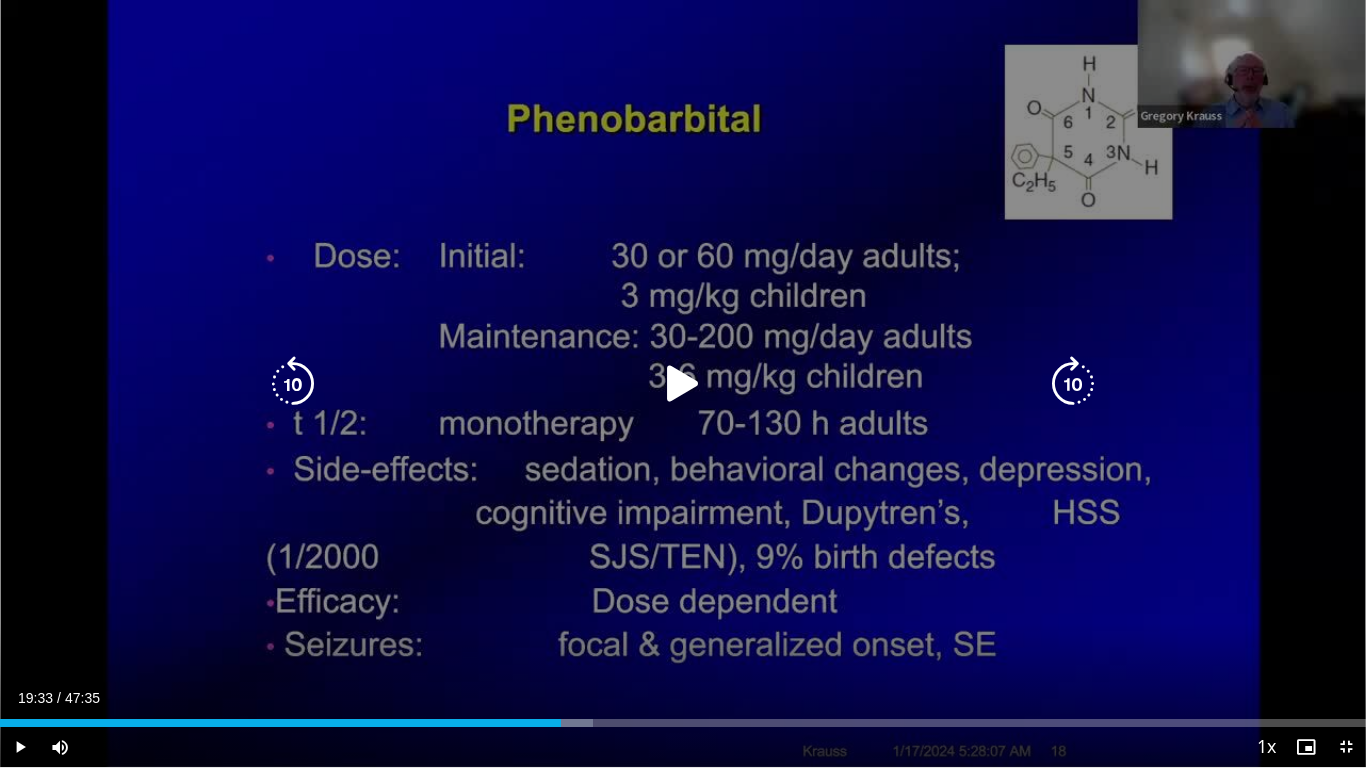click on "60 seconds
Tap to unmute" at bounding box center (683, 383) 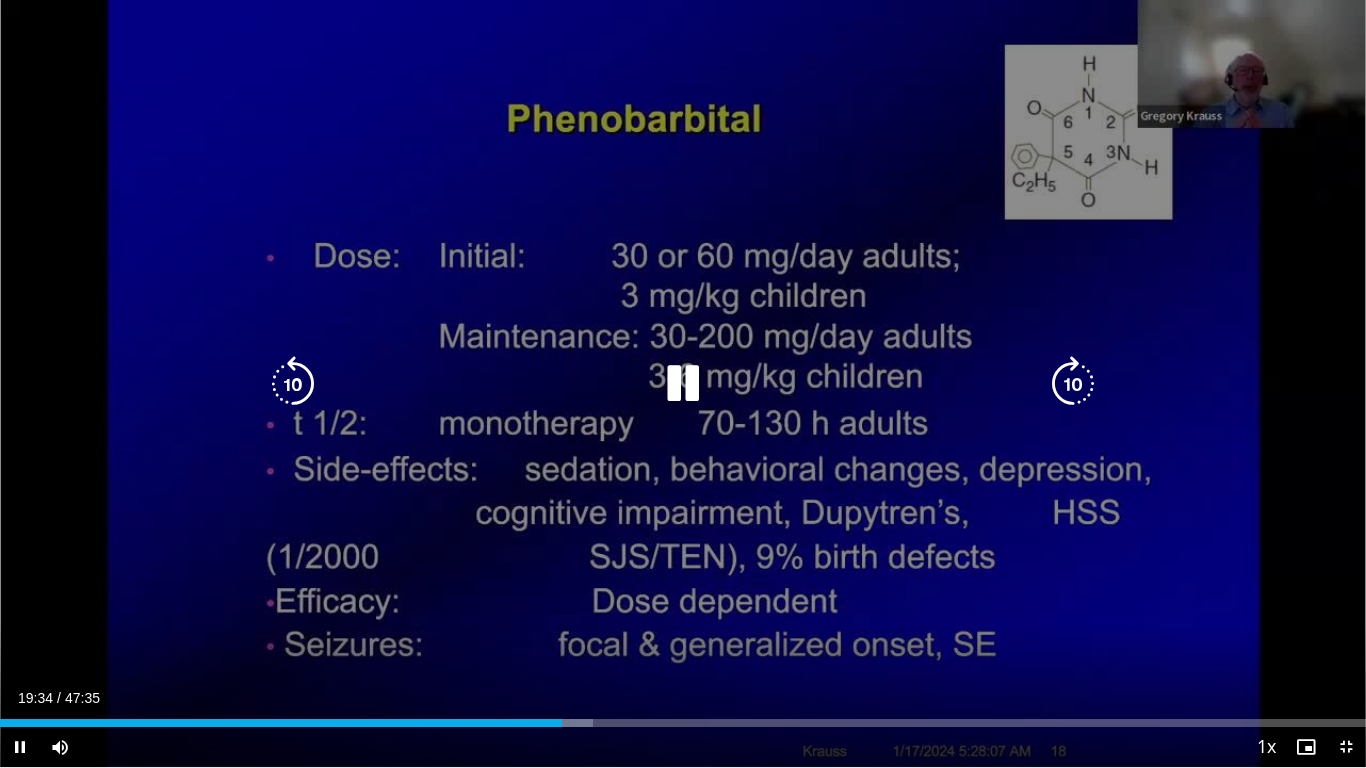 click at bounding box center [683, 384] 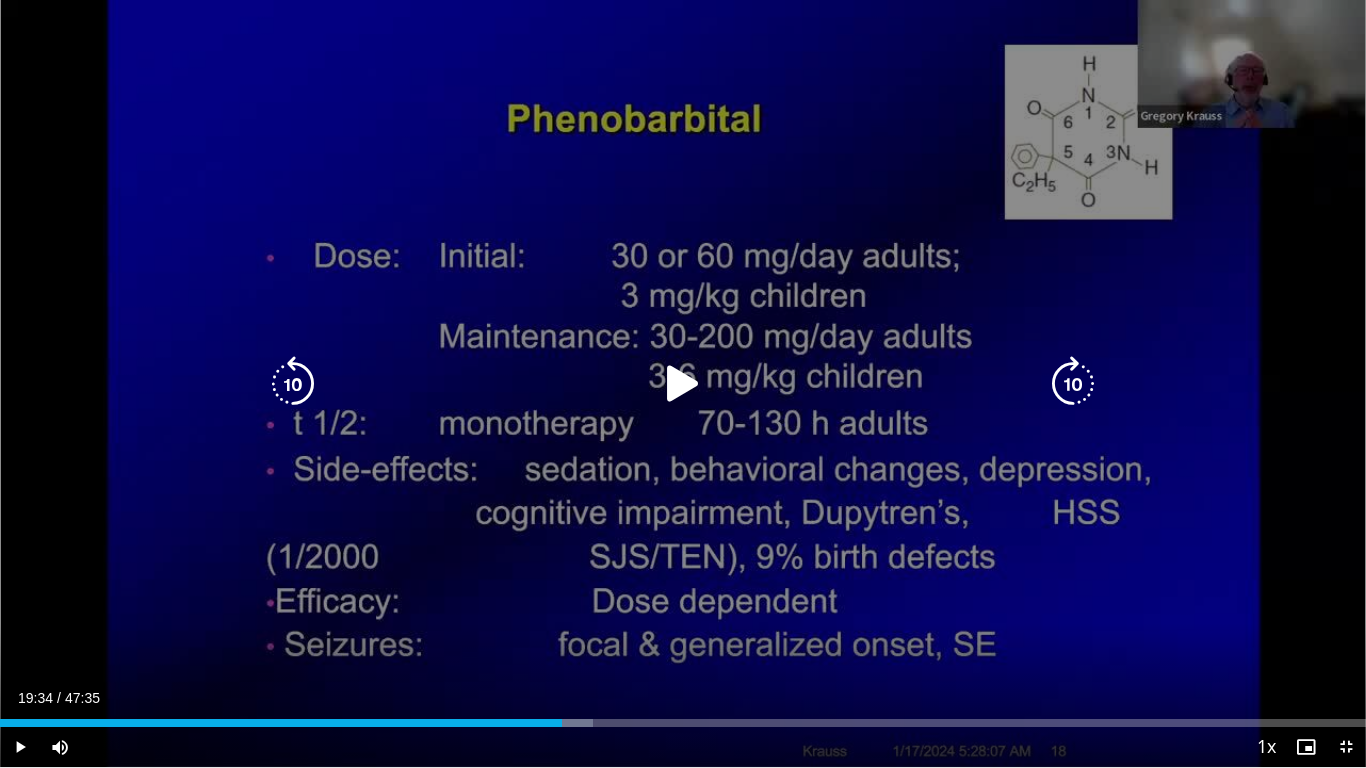 click at bounding box center [683, 384] 